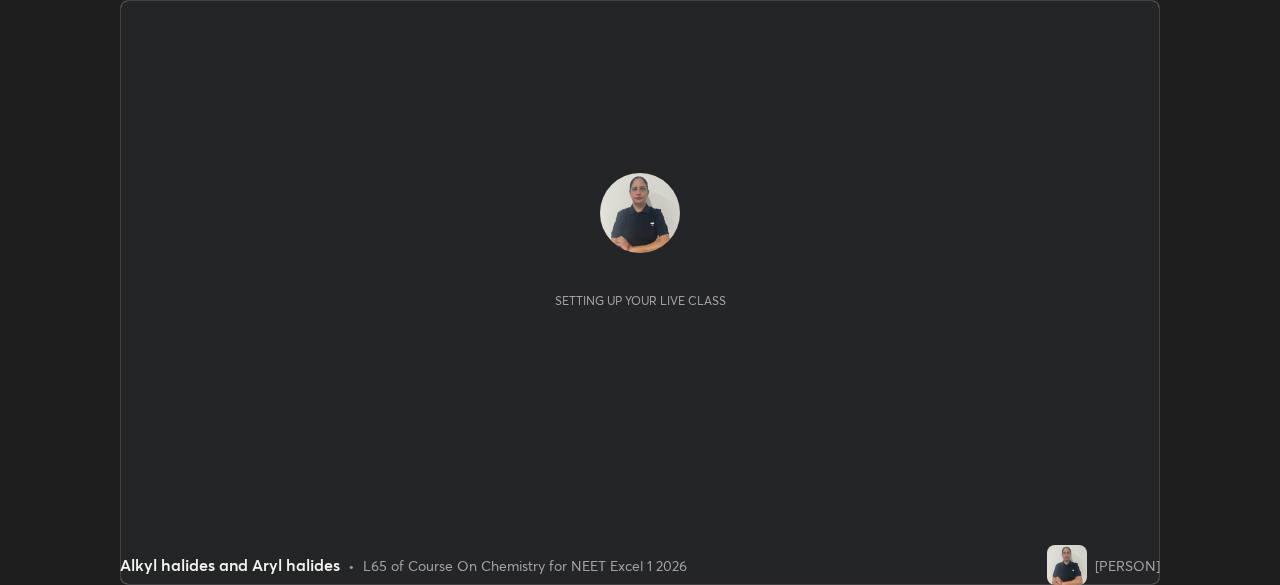 scroll, scrollTop: 0, scrollLeft: 0, axis: both 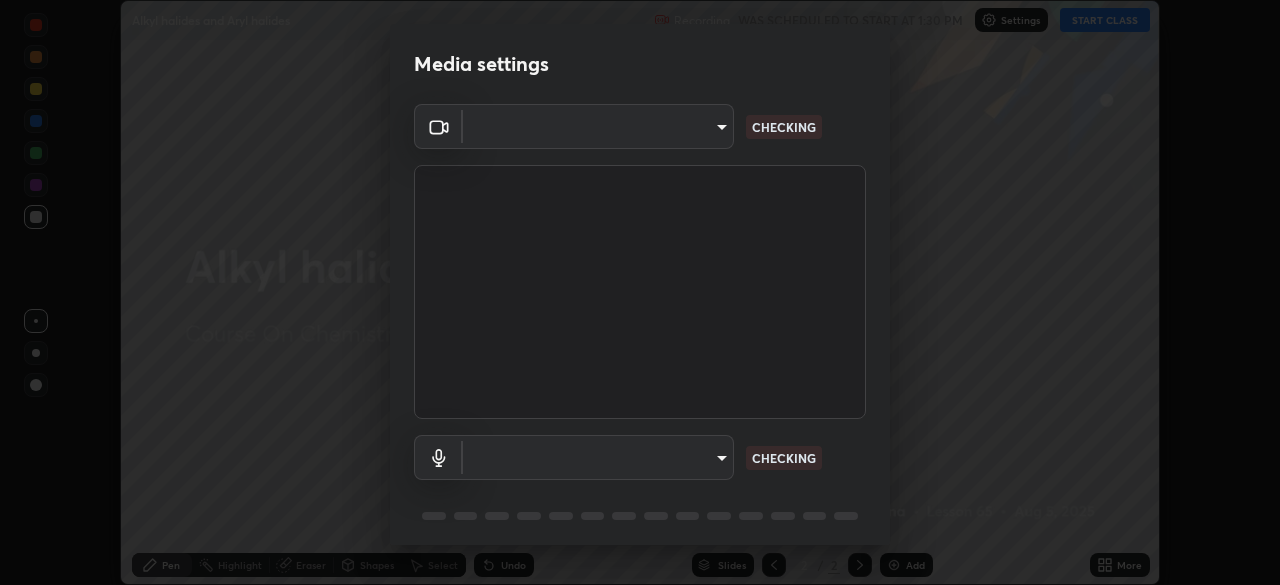 type on "6fd5a11214182fe3dbcd63879dc51230d69f1da36812afabedb7f77605f255ed" 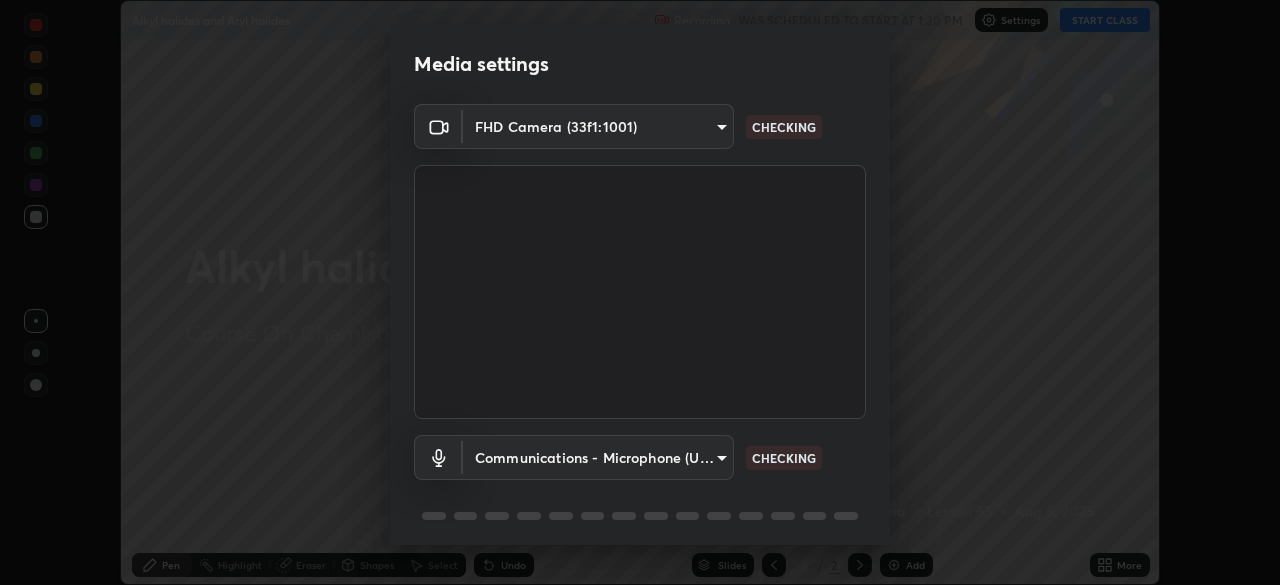 scroll, scrollTop: 71, scrollLeft: 0, axis: vertical 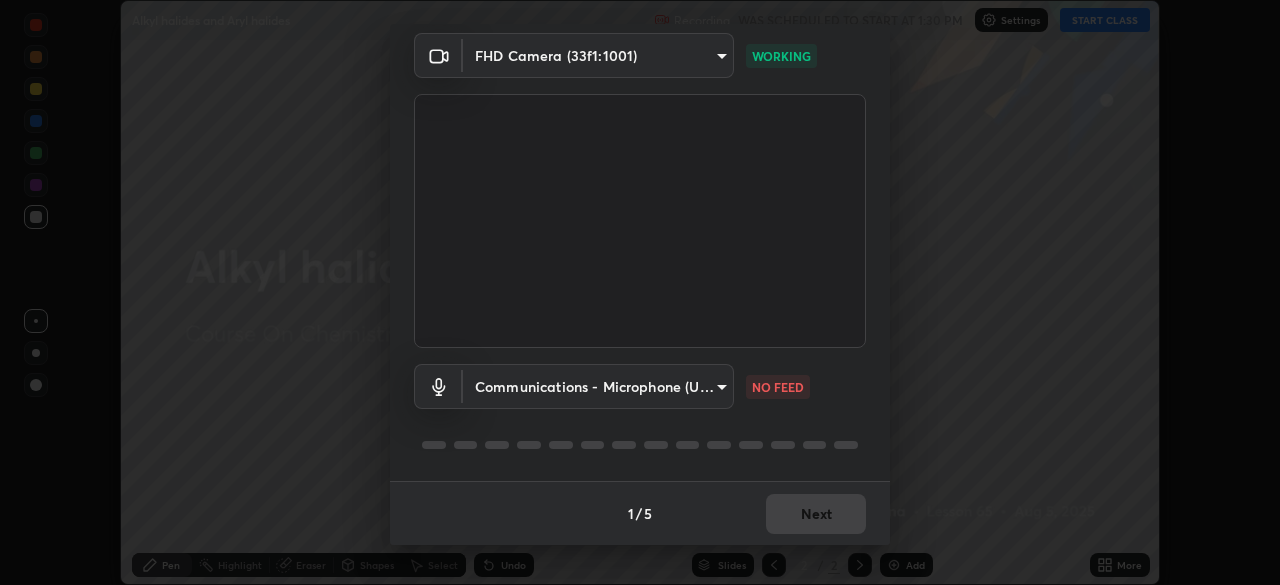 click on "Erase all Alkyl halides and Aryl halides Recording WAS SCHEDULED TO START AT  1:30 PM Settings START CLASS Setting up your live class Alkyl halides and Aryl halides • L65 of Course On Chemistry for NEET Excel 1 2026 [PERSON] Pen Highlight Eraser Shapes Select Undo Slides 2 / 2 Add More No doubts shared Encourage your learners to ask a doubt for better clarity Report an issue Reason for reporting Buffering Chat not working Audio - Video sync issue Educator video quality low ​ Attach an image Report Media settings FHD Camera (33f1:1001) 6fd5a11214182fe3dbcd63879dc51230d69f1da36812afabedb7f77605f255ed WORKING Communications - Microphone (USB PnP Sound Device) communications NO FEED 1 / 5 Next" at bounding box center (640, 292) 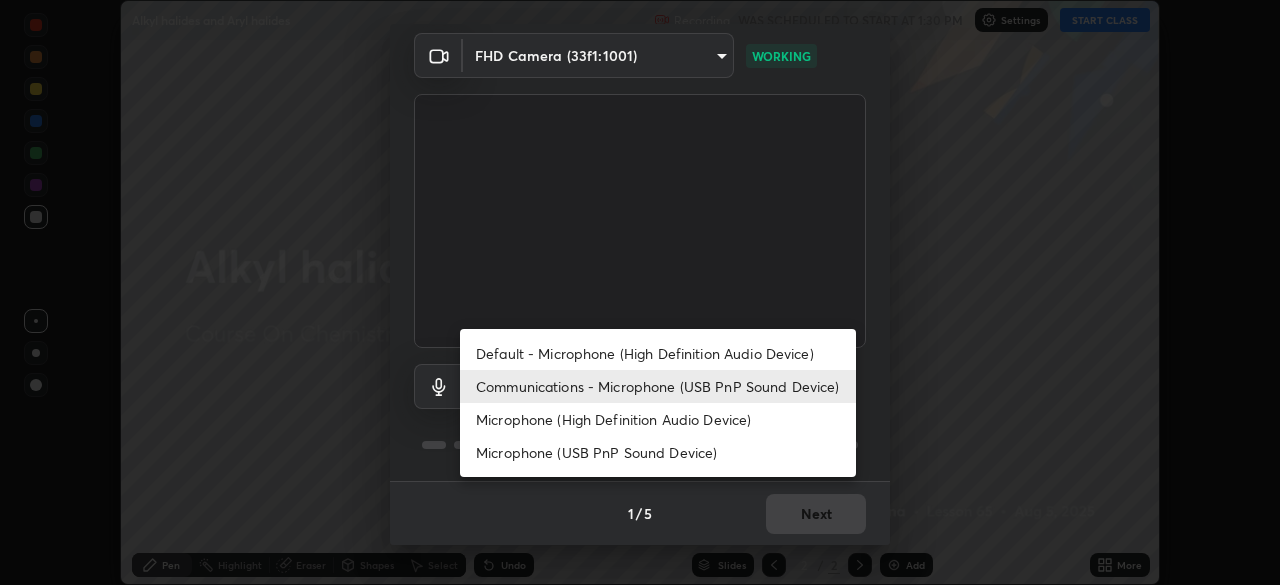 click on "Default - Microphone (High Definition Audio Device)" at bounding box center (658, 353) 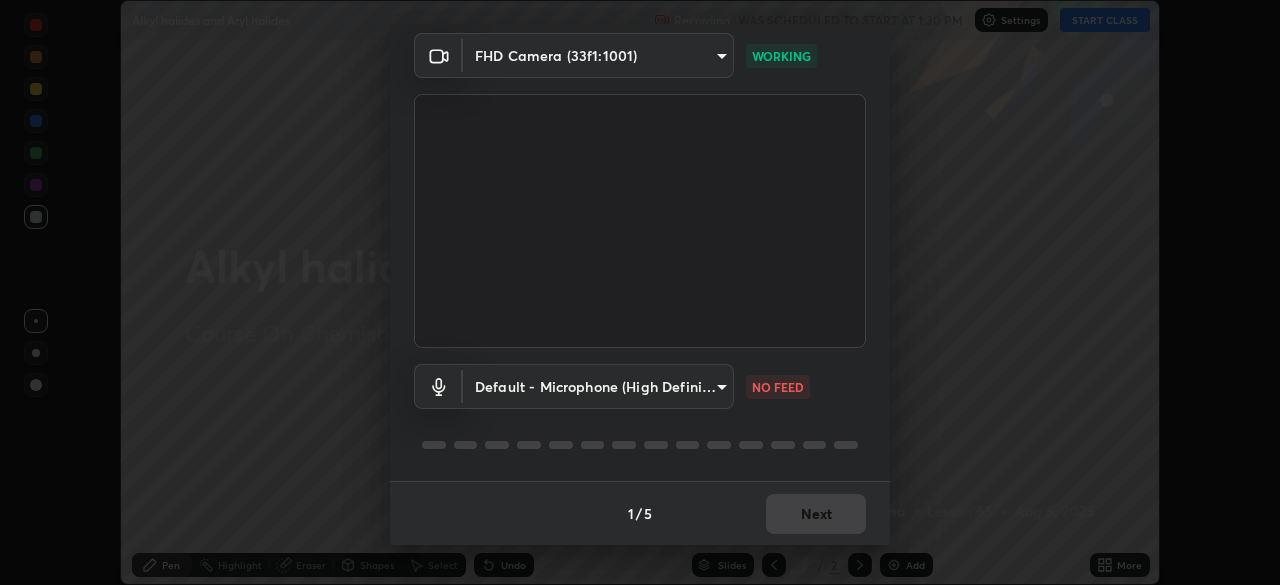 click on "Erase all Alkyl halides and Aryl halides Recording WAS SCHEDULED TO START AT  1:30 PM Settings START CLASS Setting up your live class Alkyl halides and Aryl halides • L65 of Course On Chemistry for NEET Excel 1 2026 [PERSON] Pen Highlight Eraser Shapes Select Undo Slides 2 / 2 Add More No doubts shared Encourage your learners to ask a doubt for better clarity Report an issue Reason for reporting Buffering Chat not working Audio - Video sync issue Educator video quality low ​ Attach an image Report Media settings FHD Camera (33f1:1001) 6fd5a11214182fe3dbcd63879dc51230d69f1da36812afabedb7f77605f255ed WORKING Default - Microphone (High Definition Audio Device) default NO FEED 1 / 5 Next" at bounding box center (640, 292) 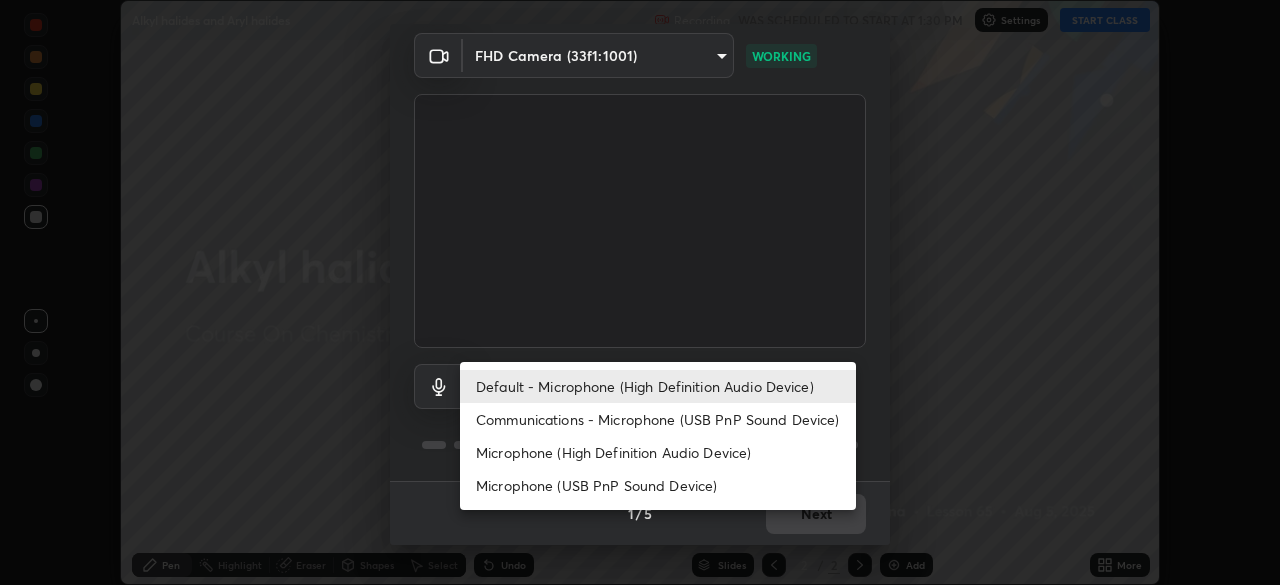 click on "Communications - Microphone (USB PnP Sound Device)" at bounding box center (658, 419) 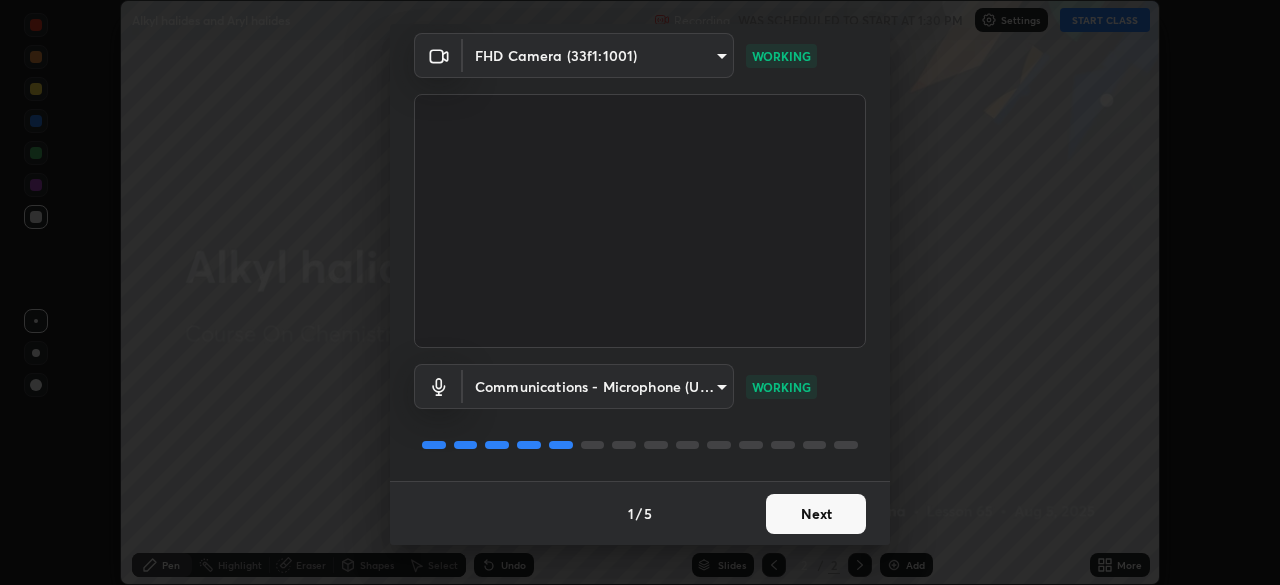 click on "Next" at bounding box center (816, 514) 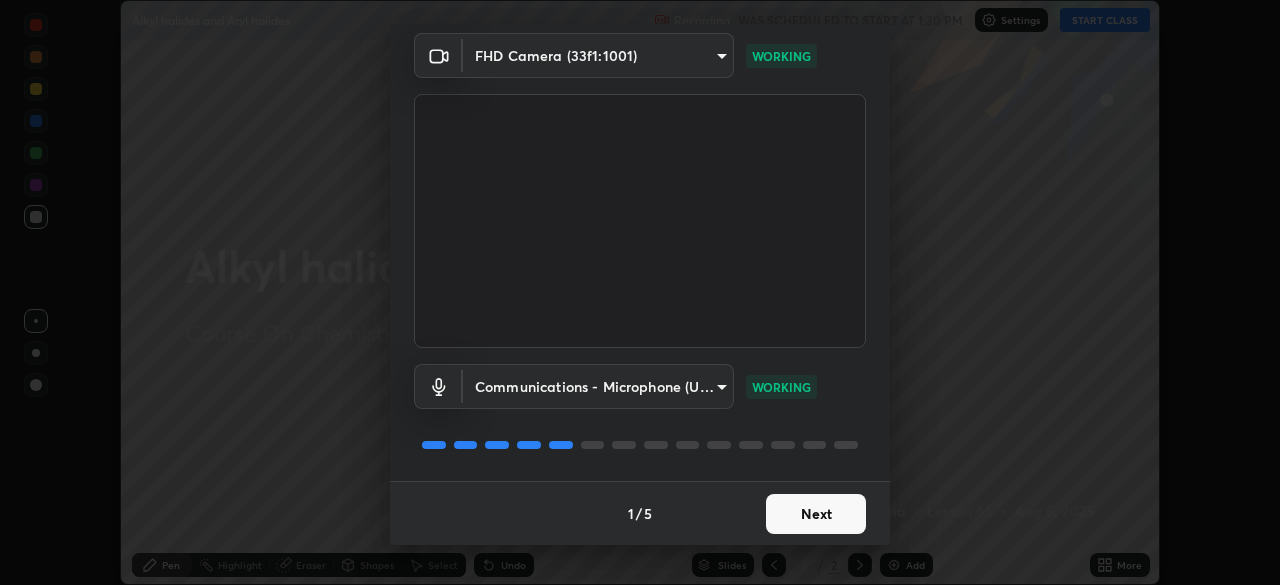 scroll, scrollTop: 0, scrollLeft: 0, axis: both 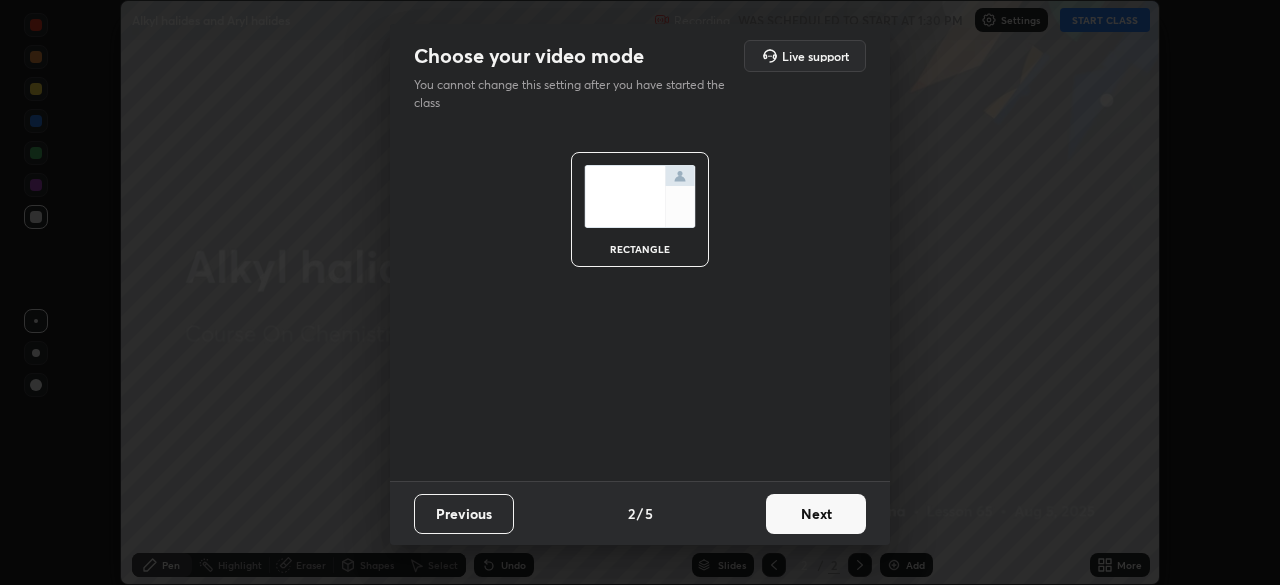 click on "Next" at bounding box center (816, 514) 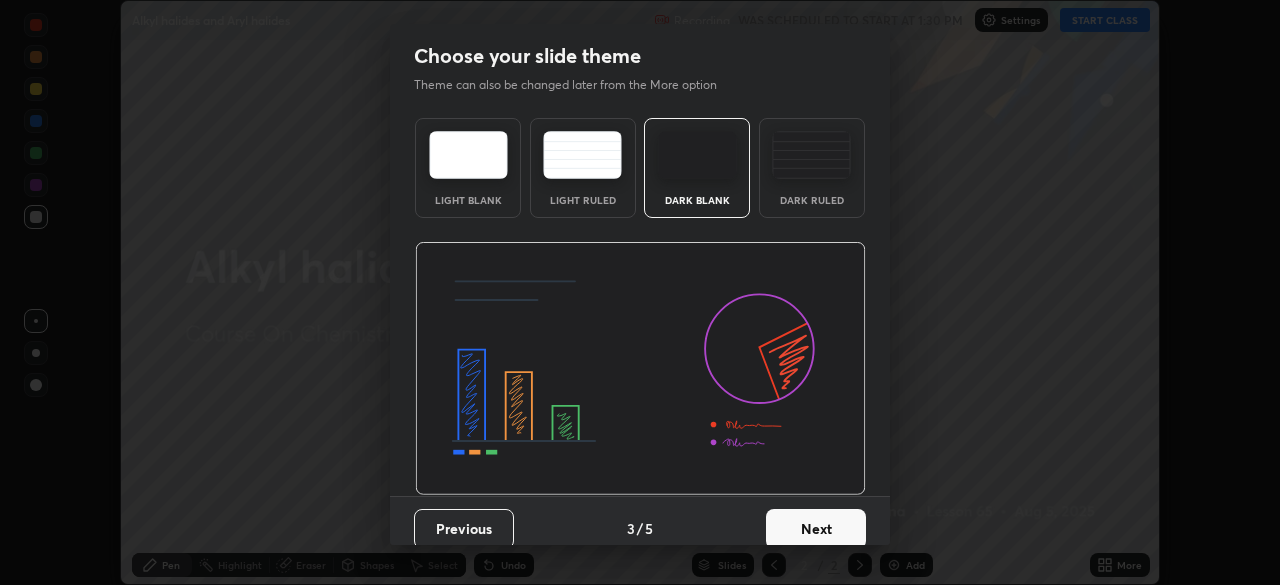 click on "Next" at bounding box center [816, 529] 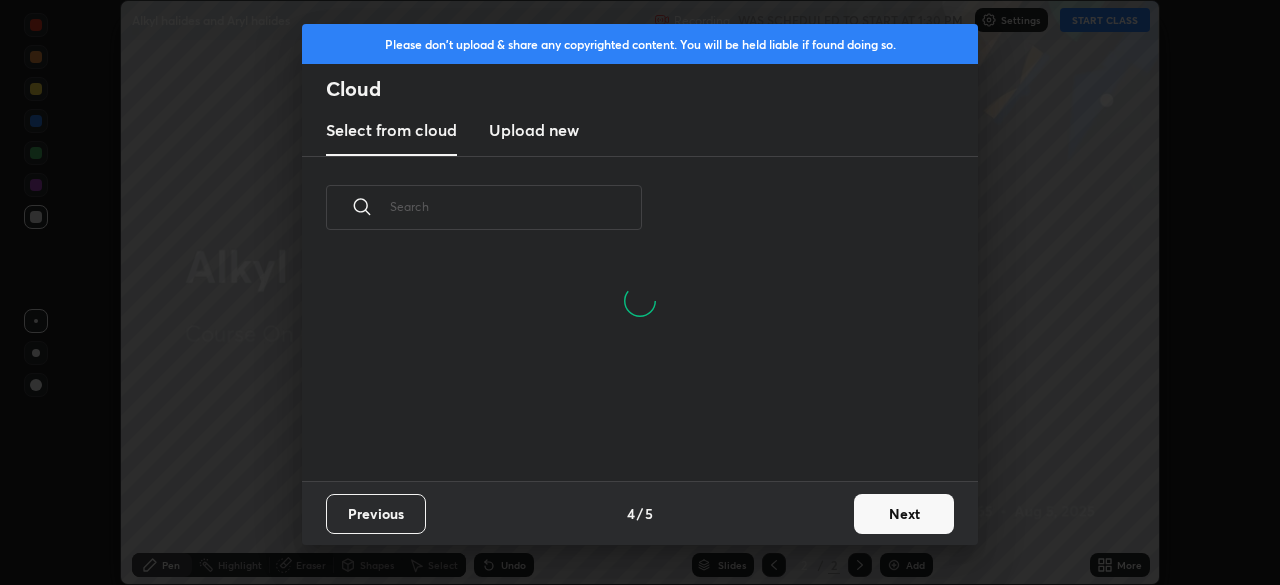 scroll, scrollTop: 7, scrollLeft: 11, axis: both 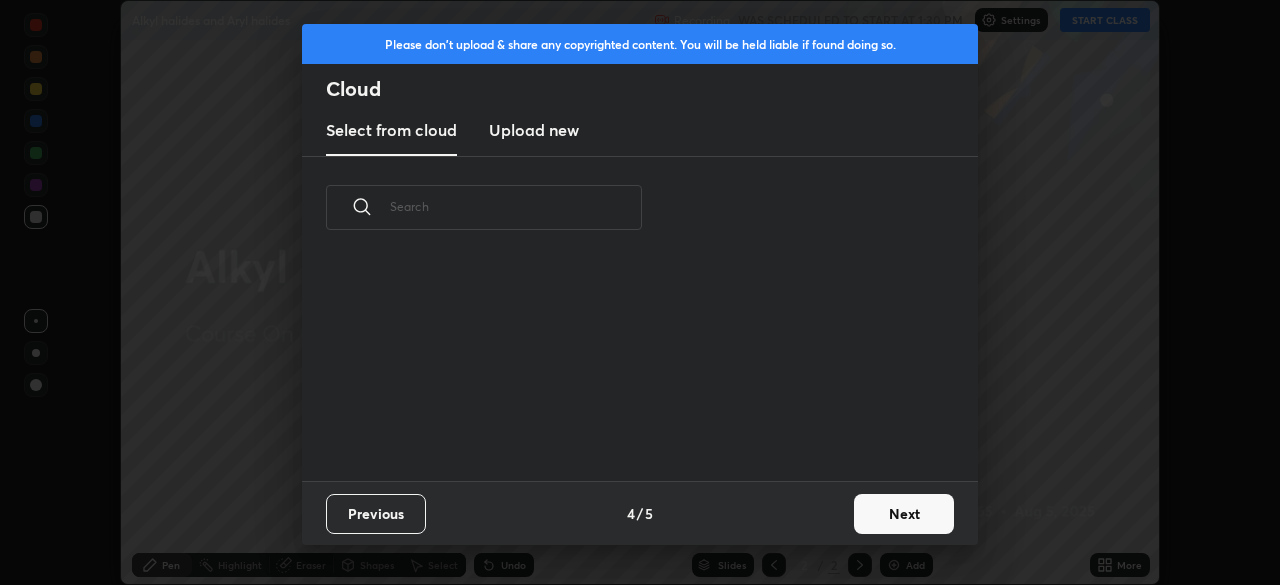 click on "Next" at bounding box center (904, 514) 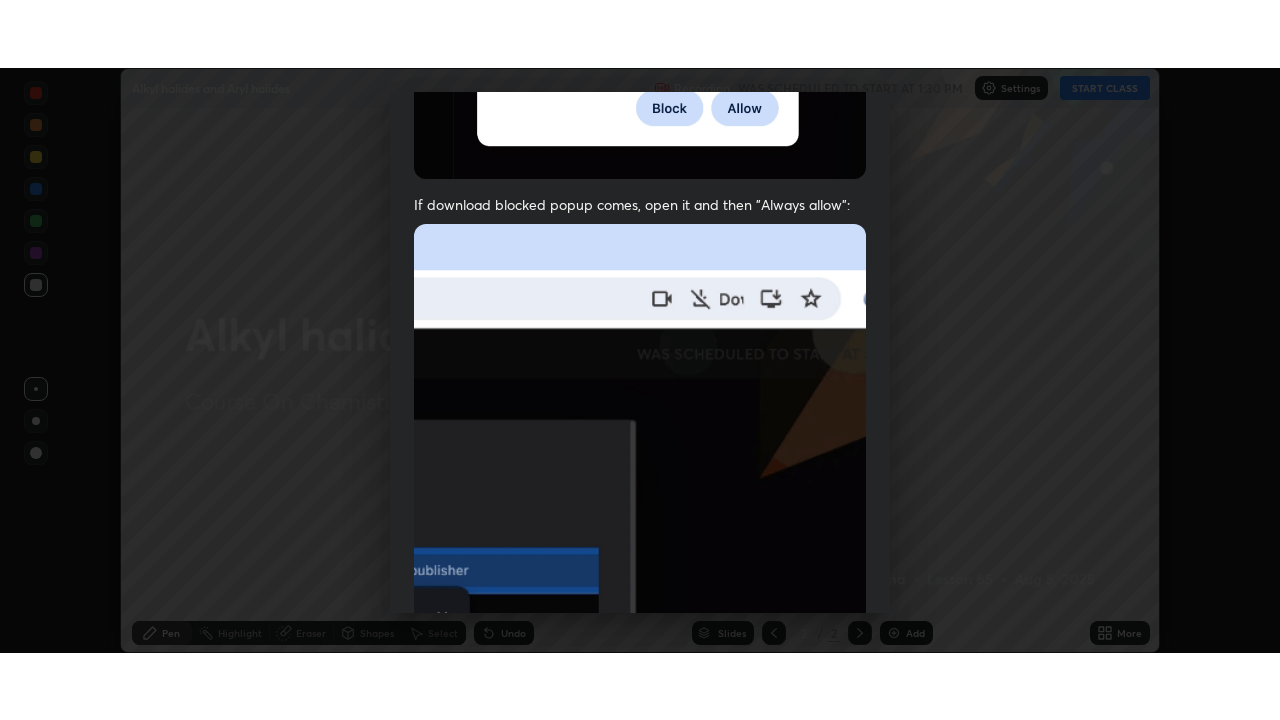 scroll, scrollTop: 479, scrollLeft: 0, axis: vertical 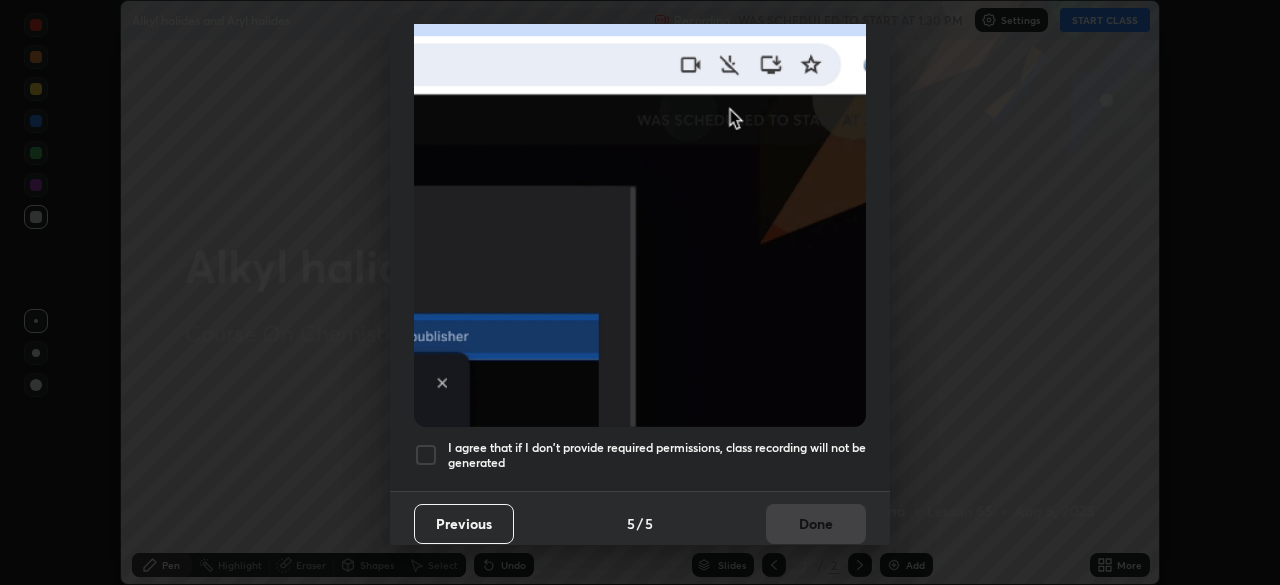click at bounding box center (426, 455) 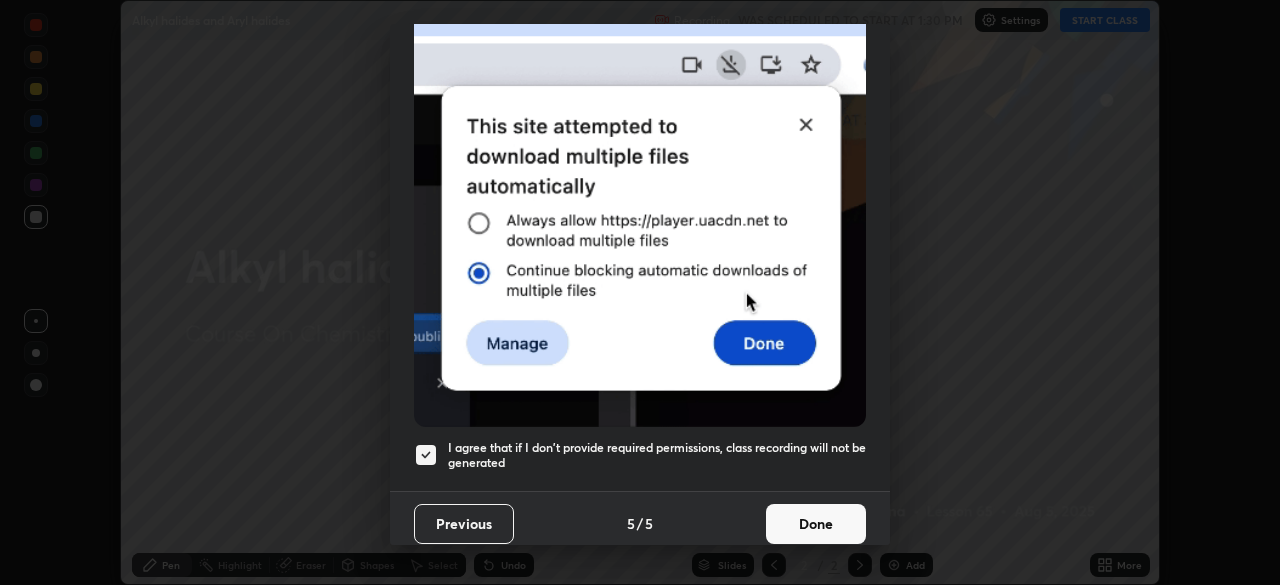 click on "Done" at bounding box center (816, 524) 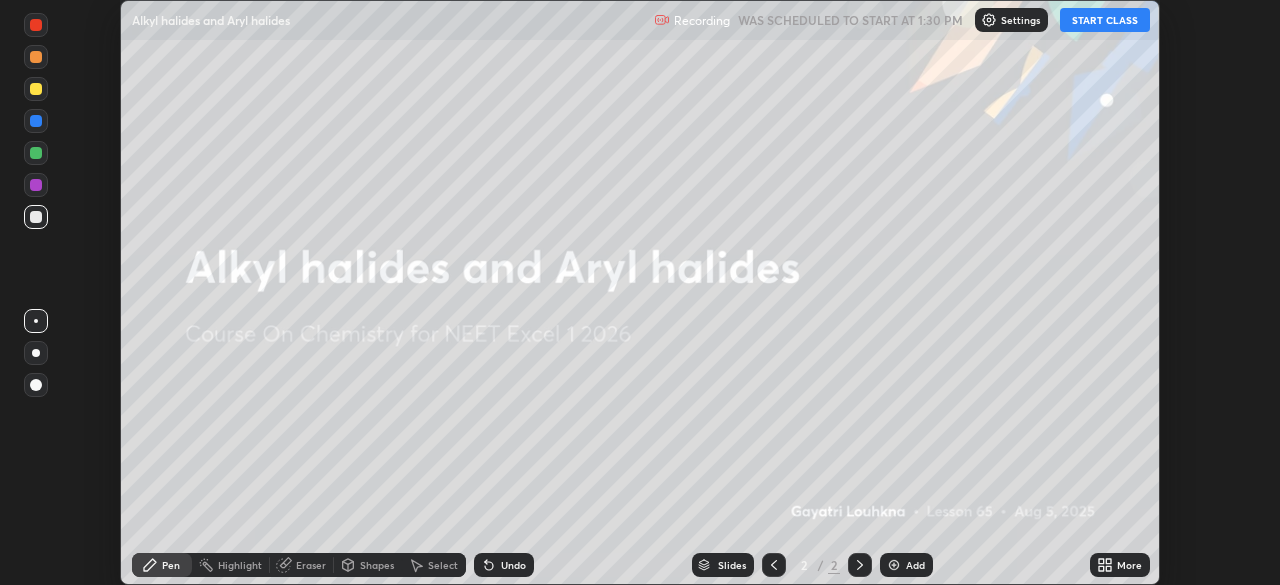 click 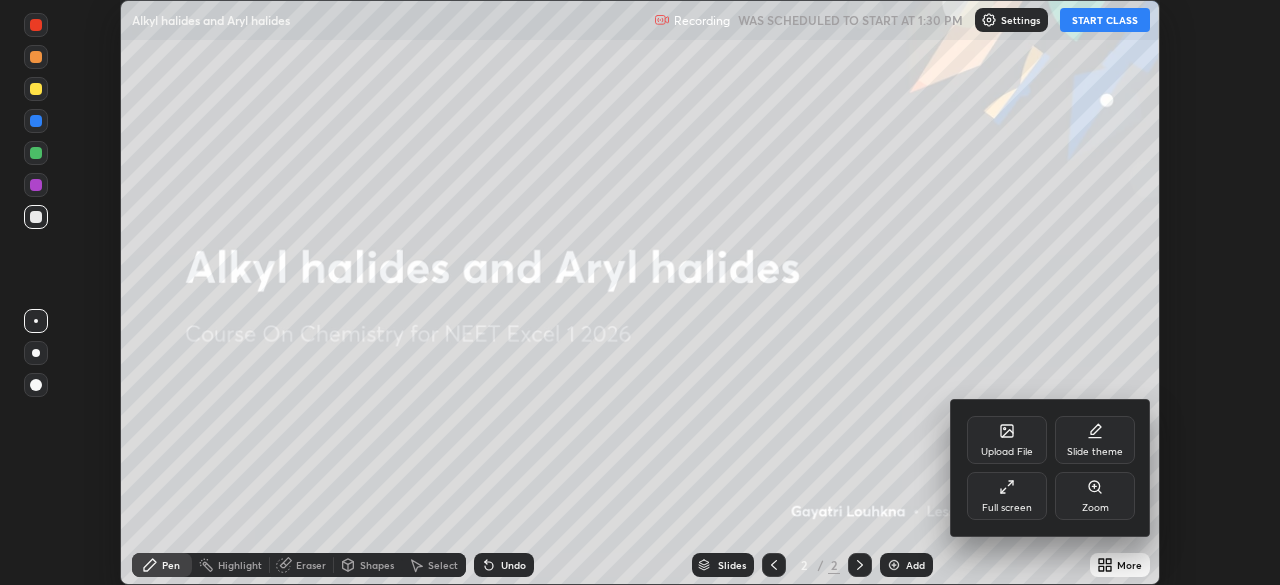 click on "Full screen" at bounding box center [1007, 496] 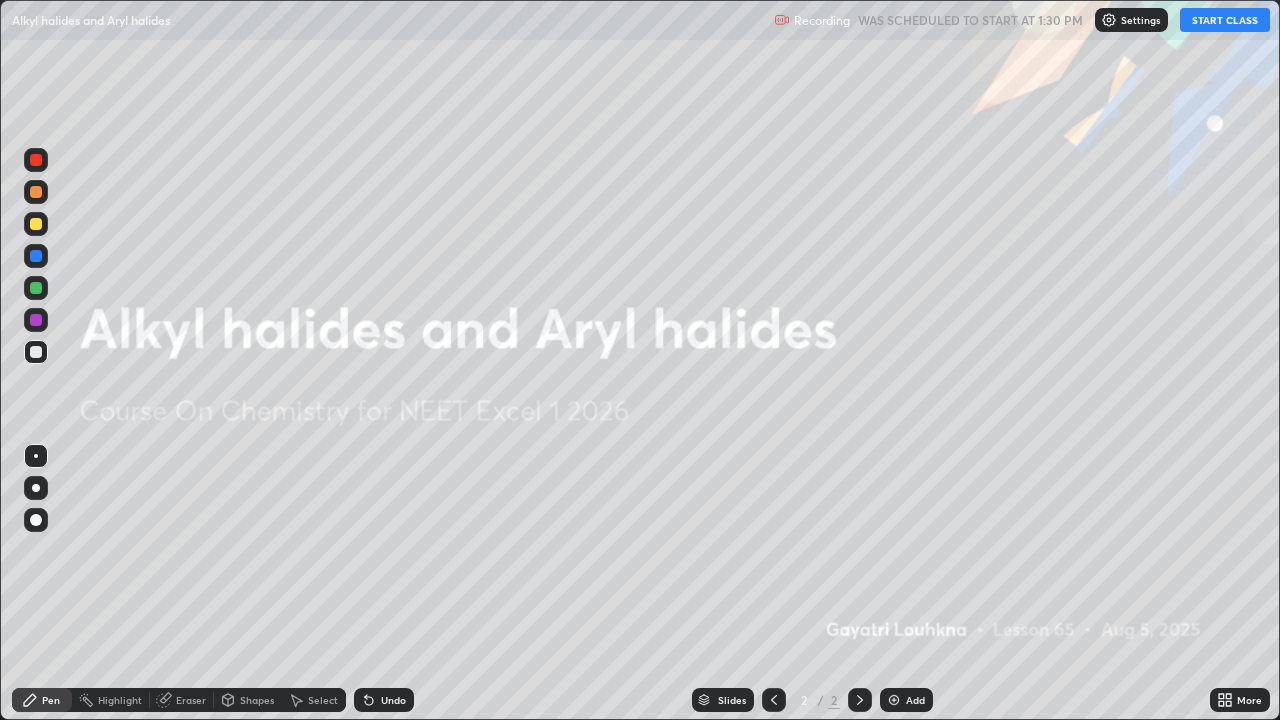 scroll, scrollTop: 99280, scrollLeft: 98720, axis: both 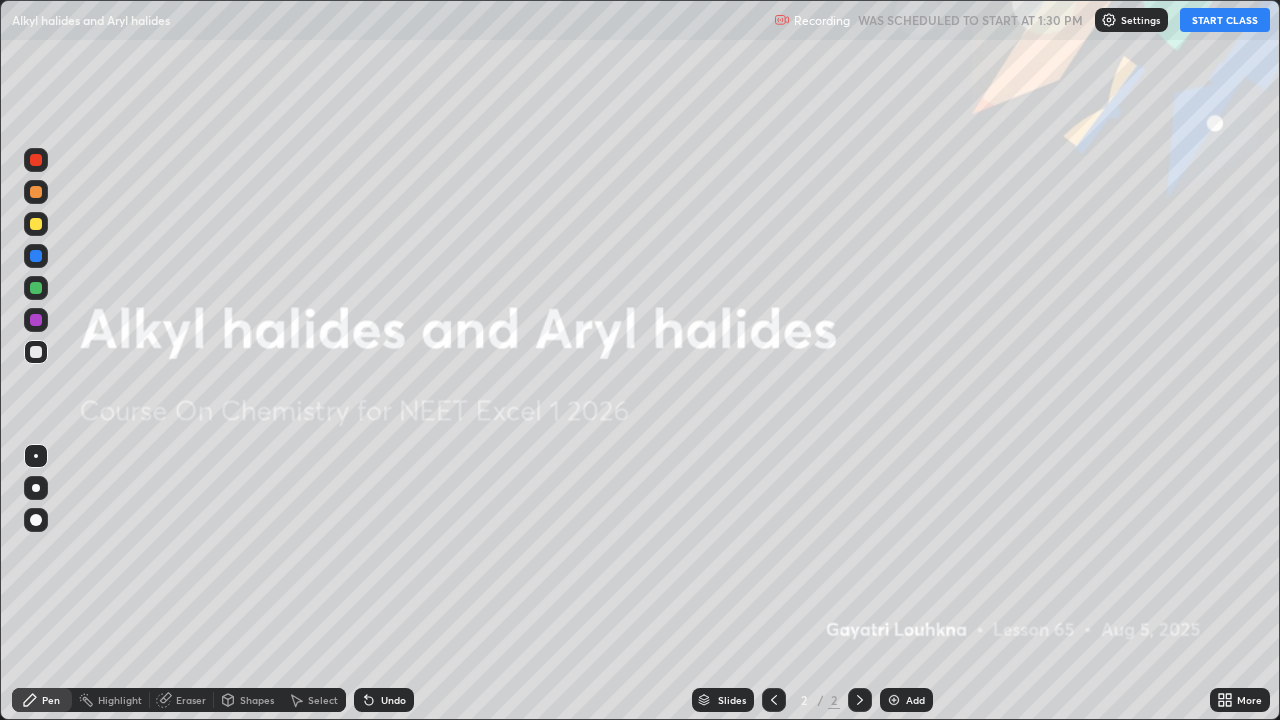 click on "START CLASS" at bounding box center [1225, 20] 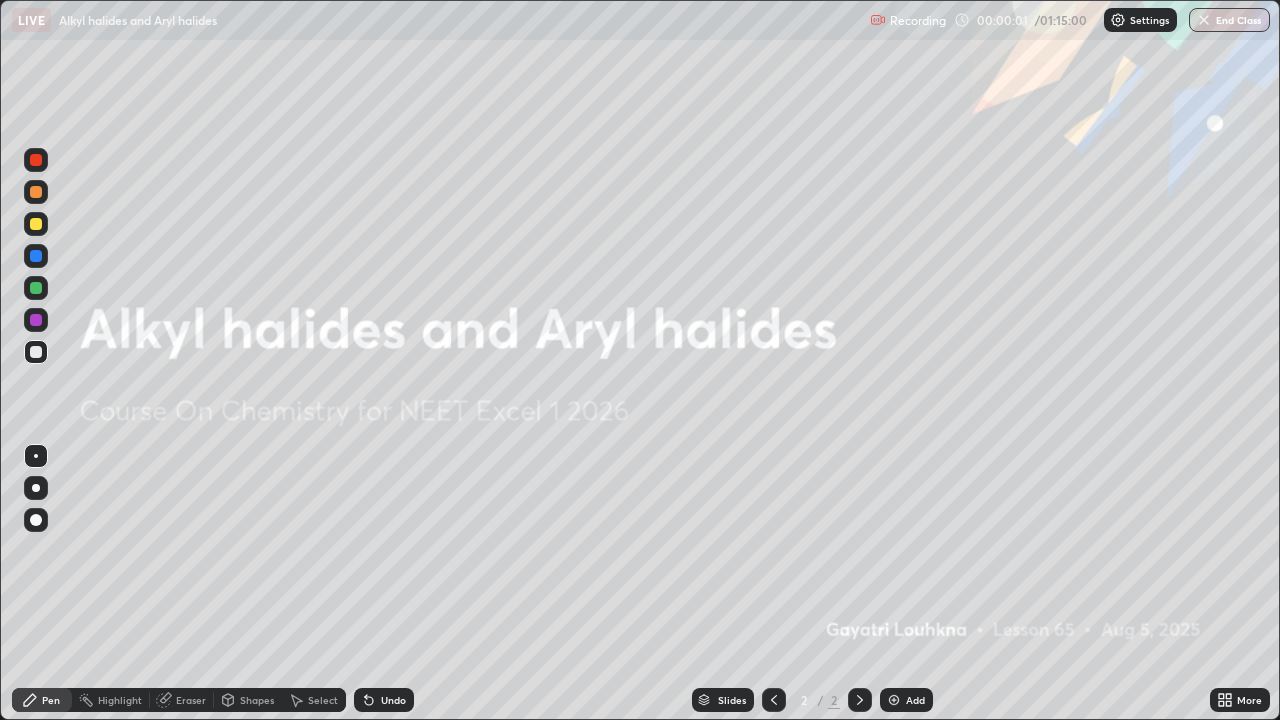 click at bounding box center [894, 700] 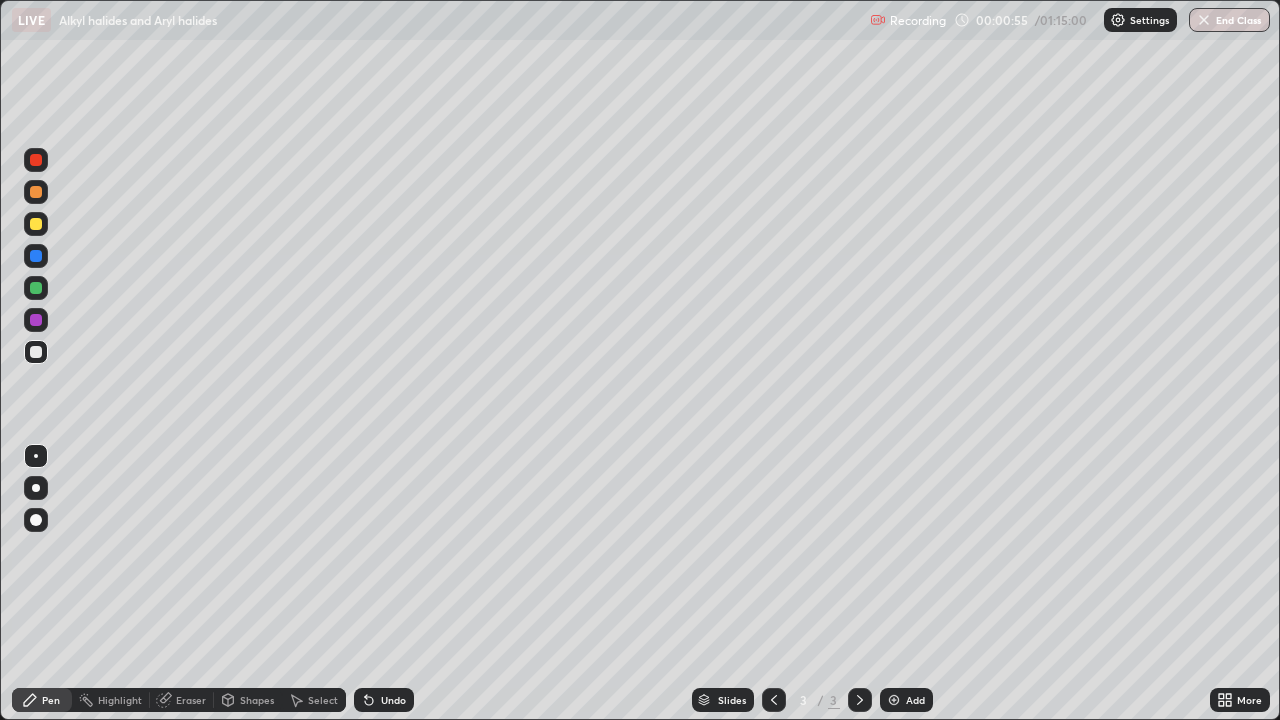 click on "Shapes" at bounding box center [257, 700] 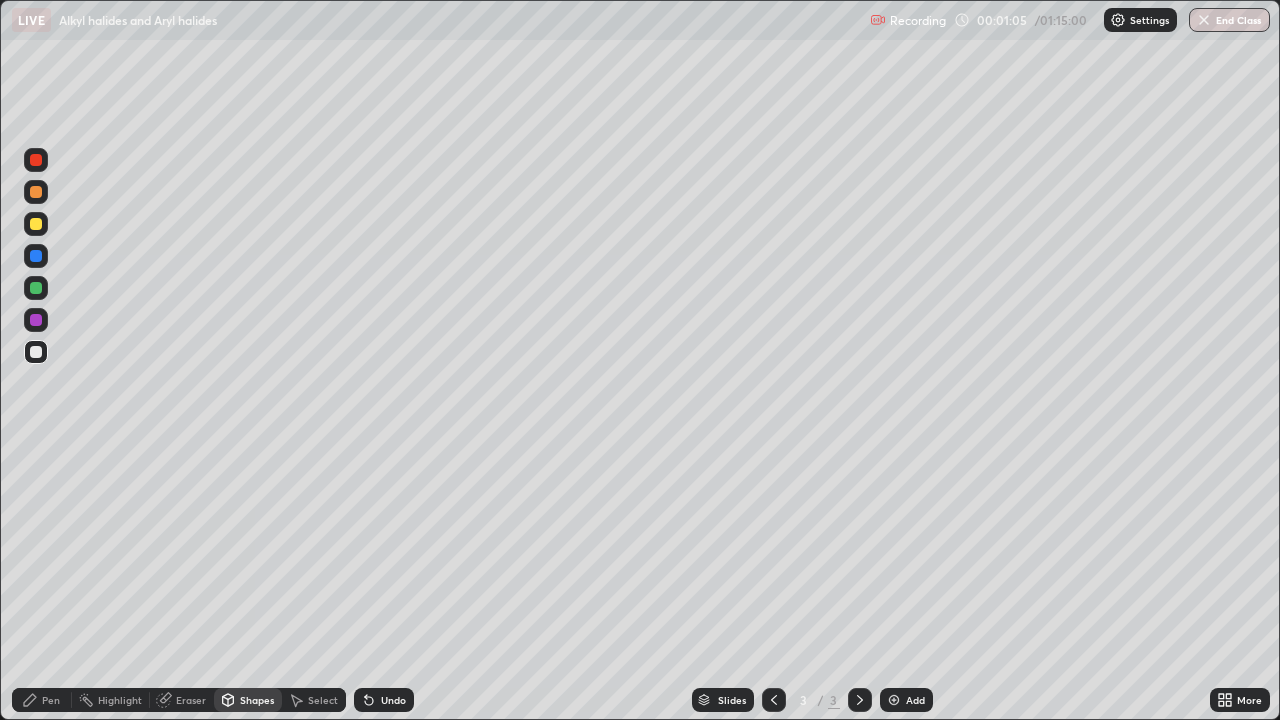 click on "Pen" at bounding box center (51, 700) 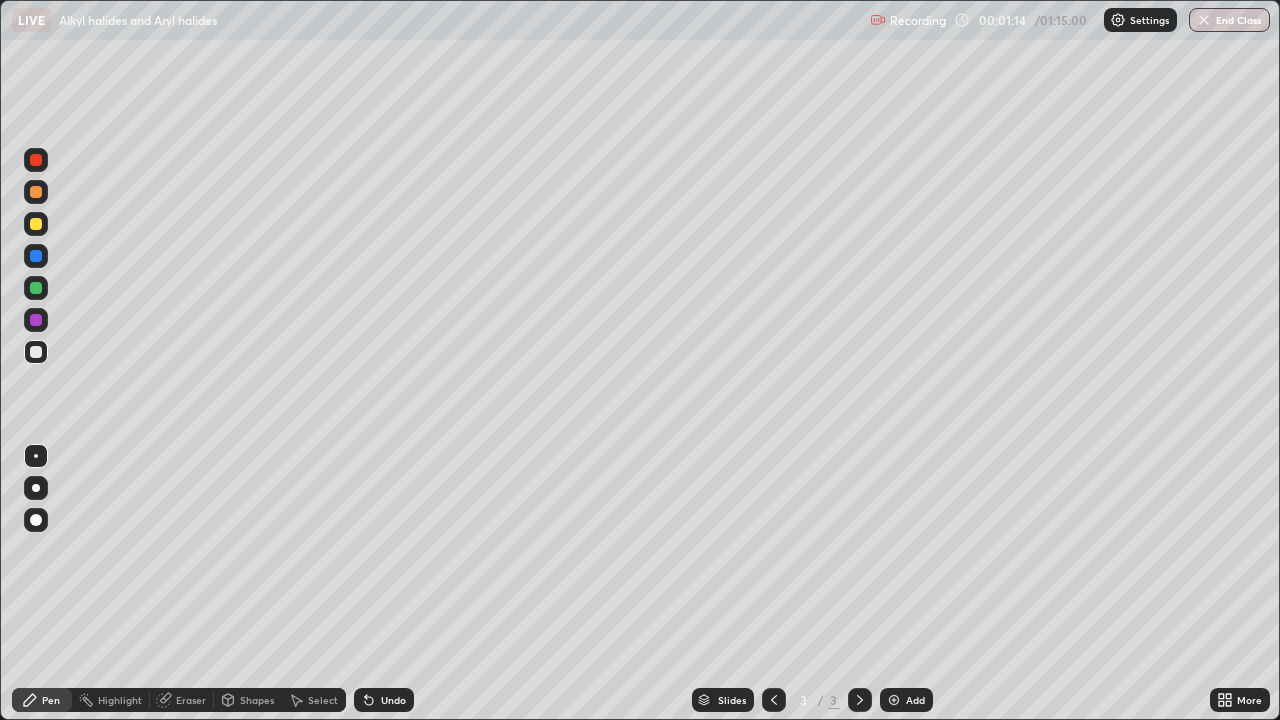 click on "Eraser" at bounding box center (191, 700) 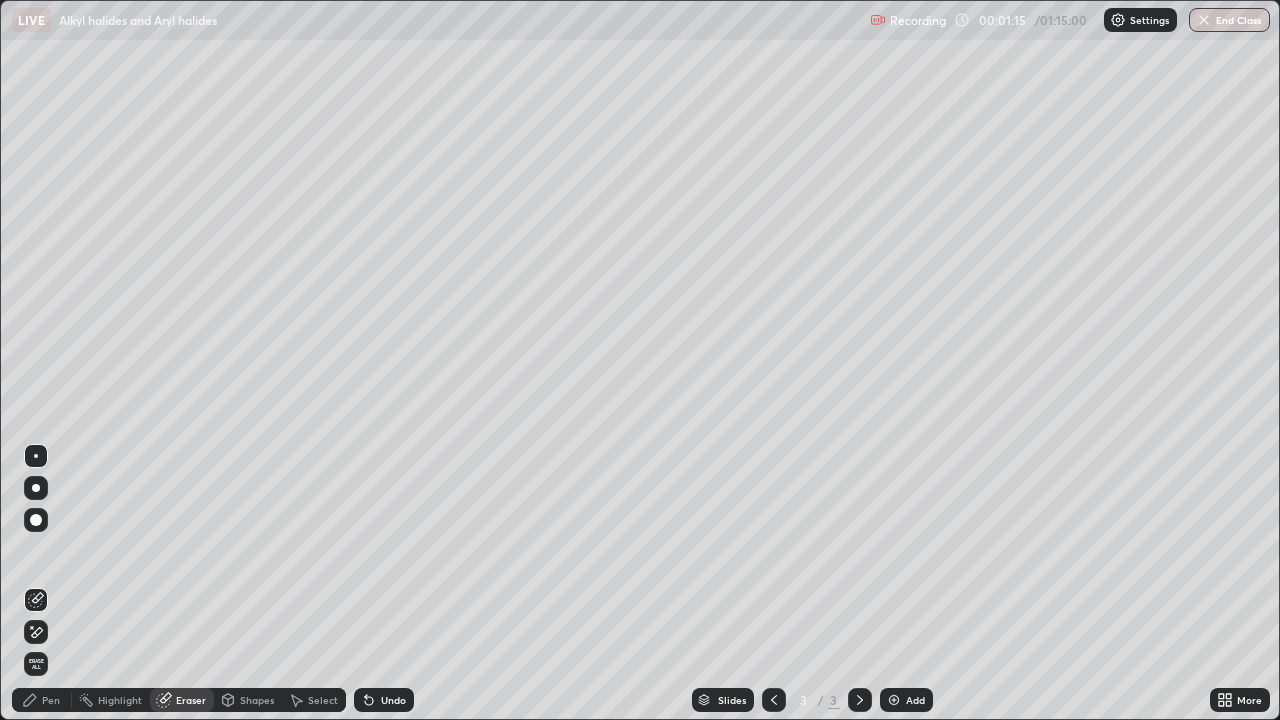 click on "Pen" at bounding box center (42, 700) 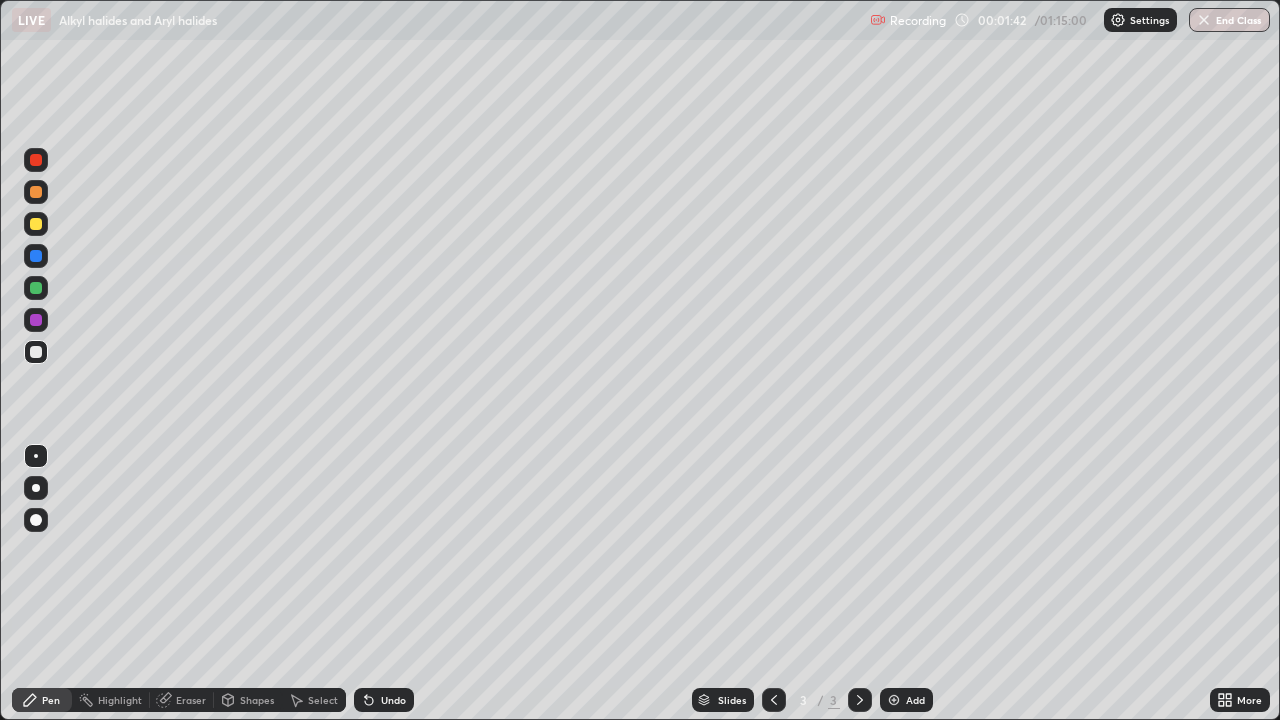 click at bounding box center [36, 224] 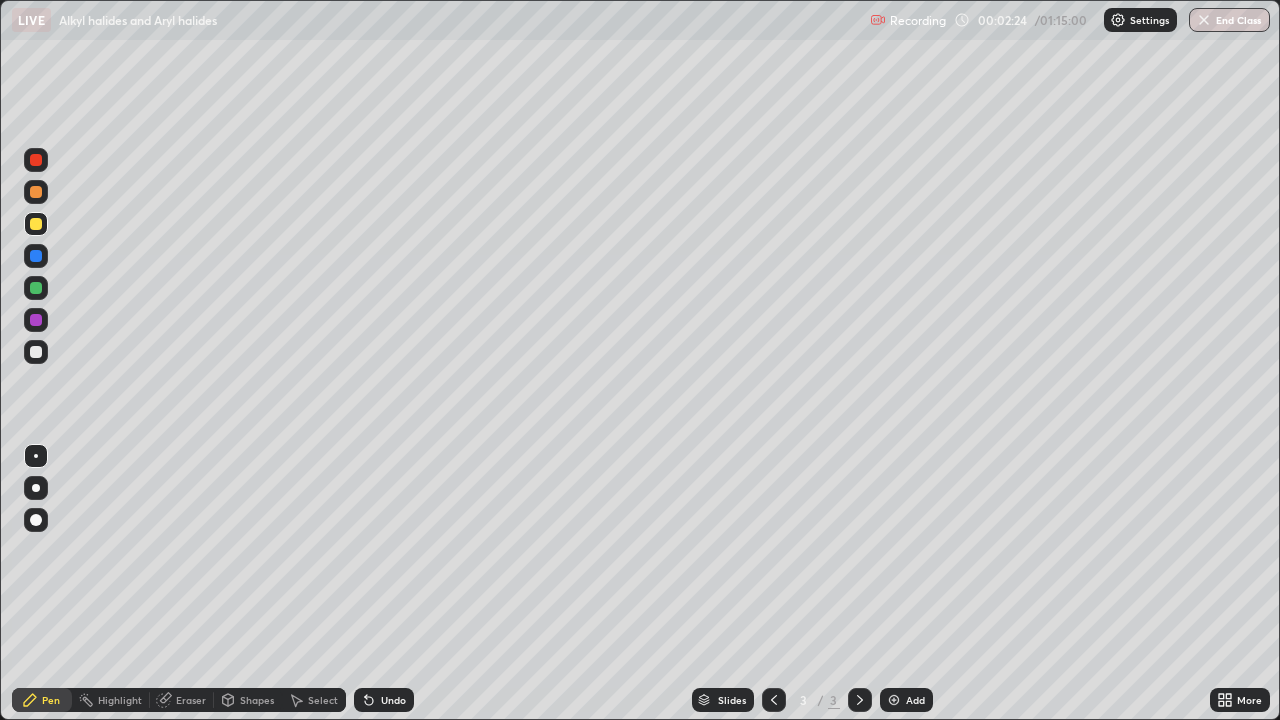click at bounding box center (36, 160) 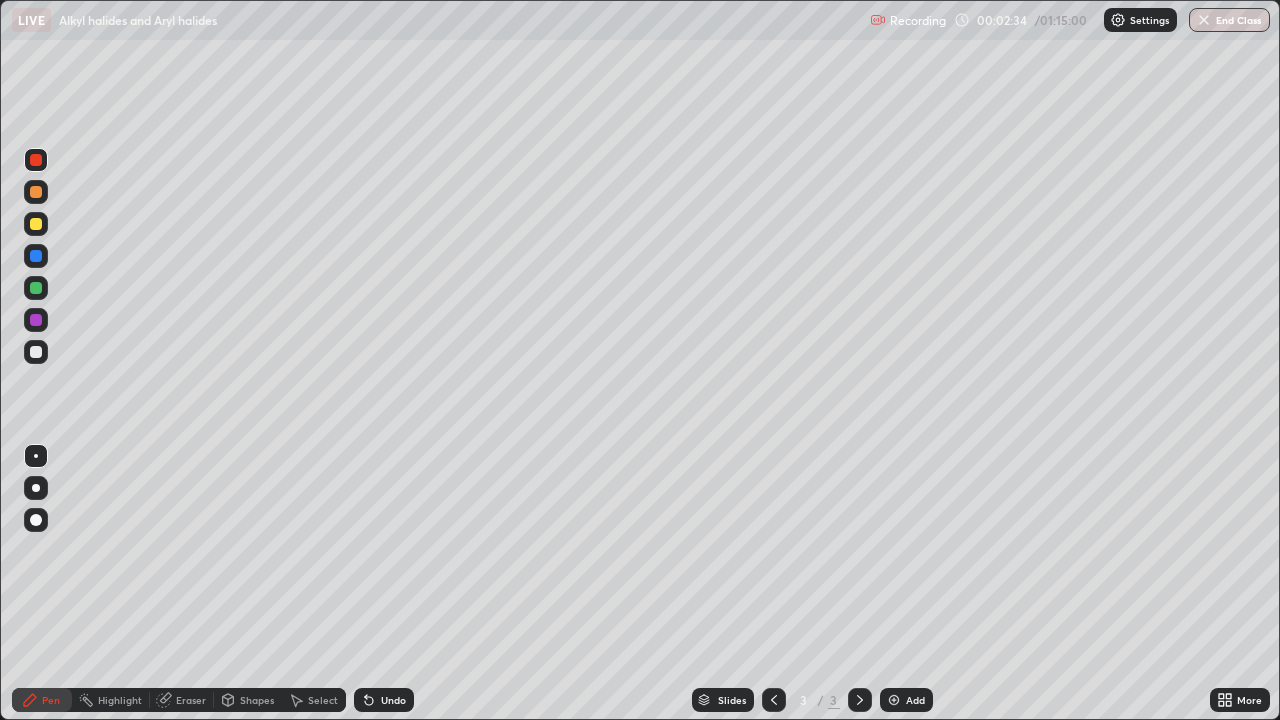 click at bounding box center [36, 320] 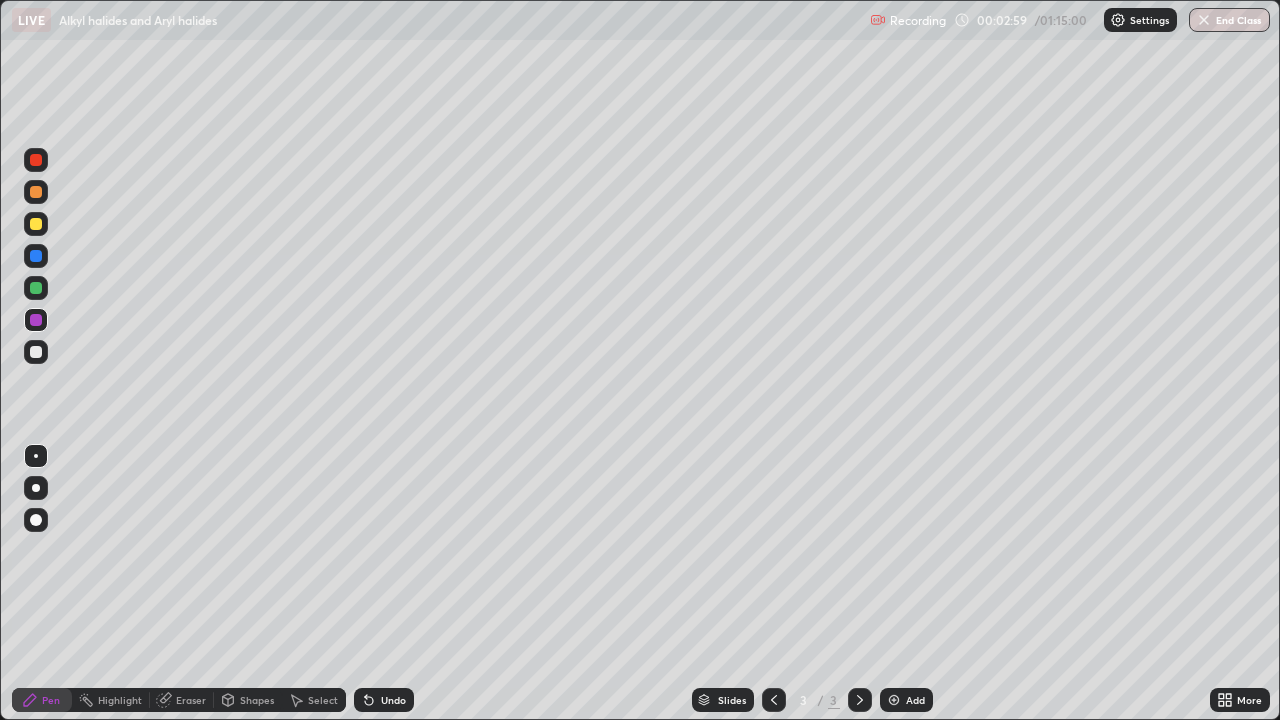 click at bounding box center [36, 256] 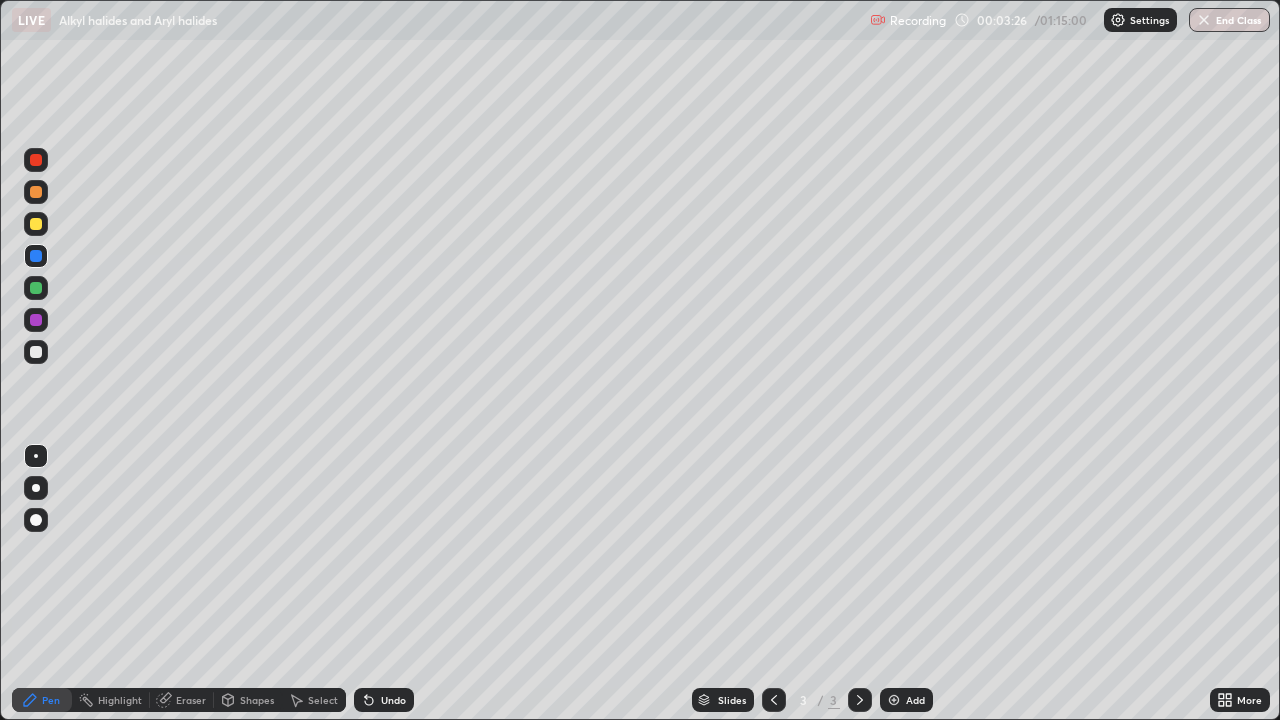 click at bounding box center (36, 288) 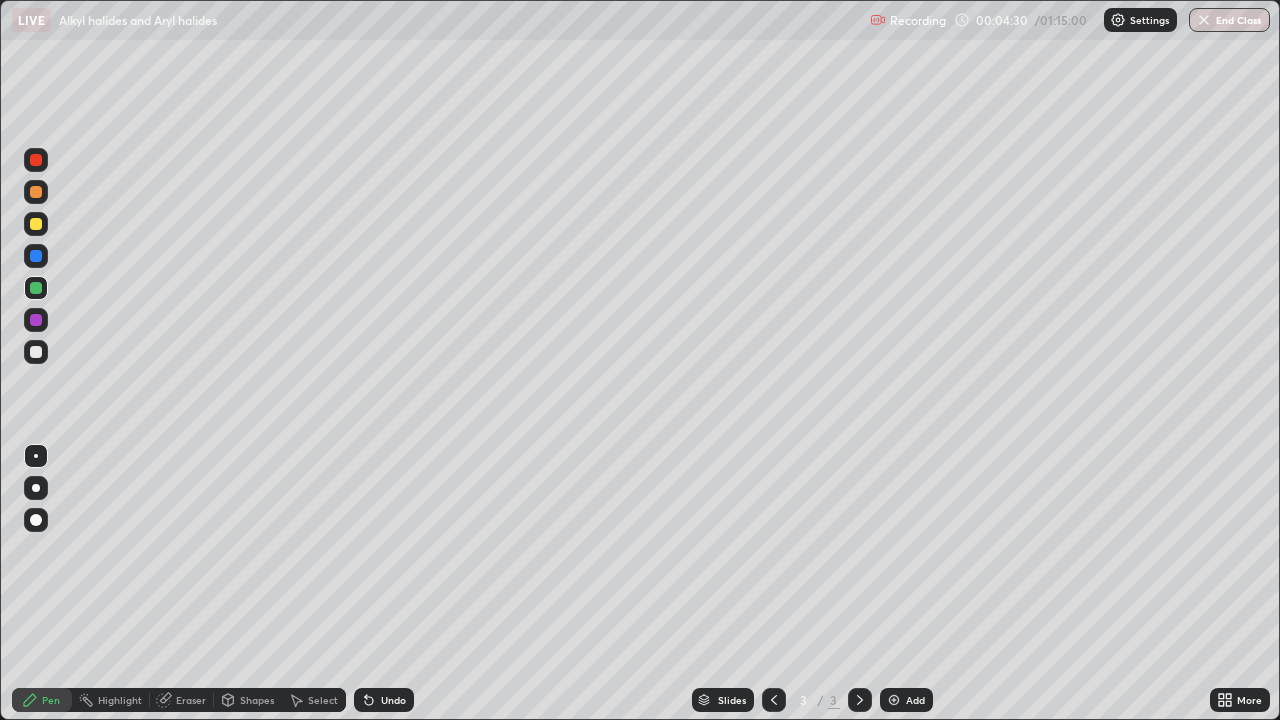 click on "Shapes" at bounding box center [257, 700] 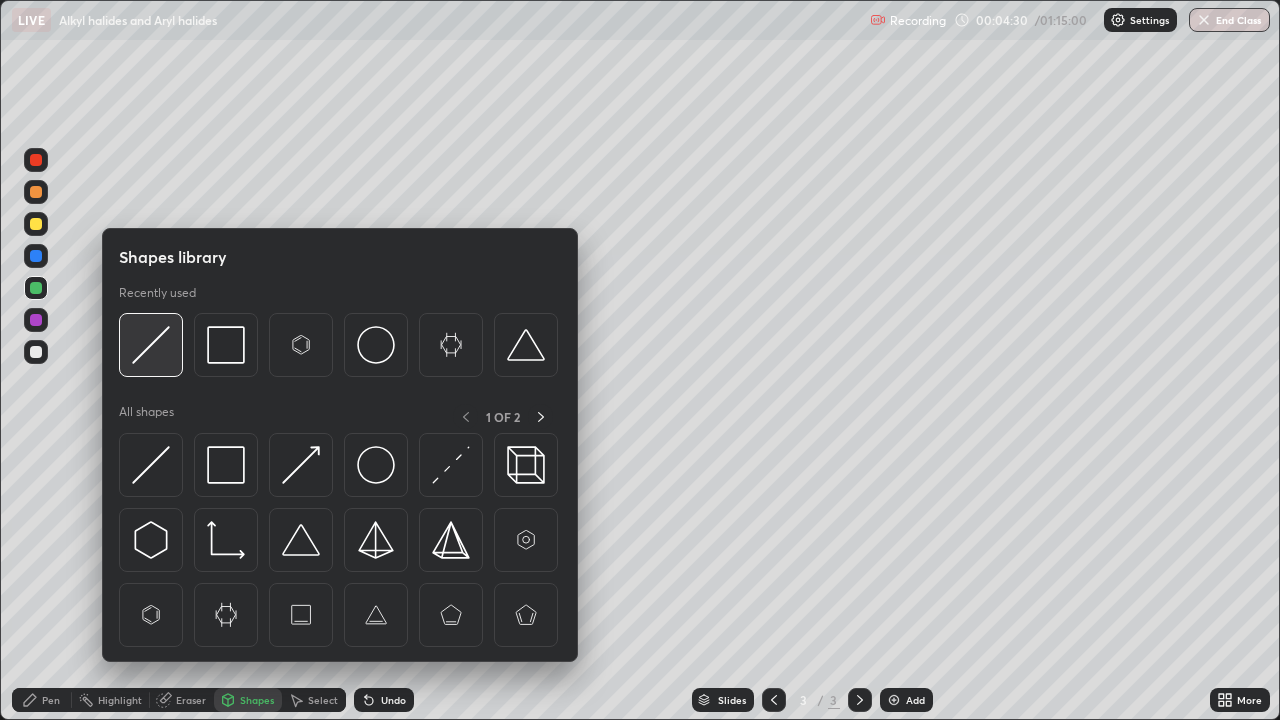 click at bounding box center (151, 345) 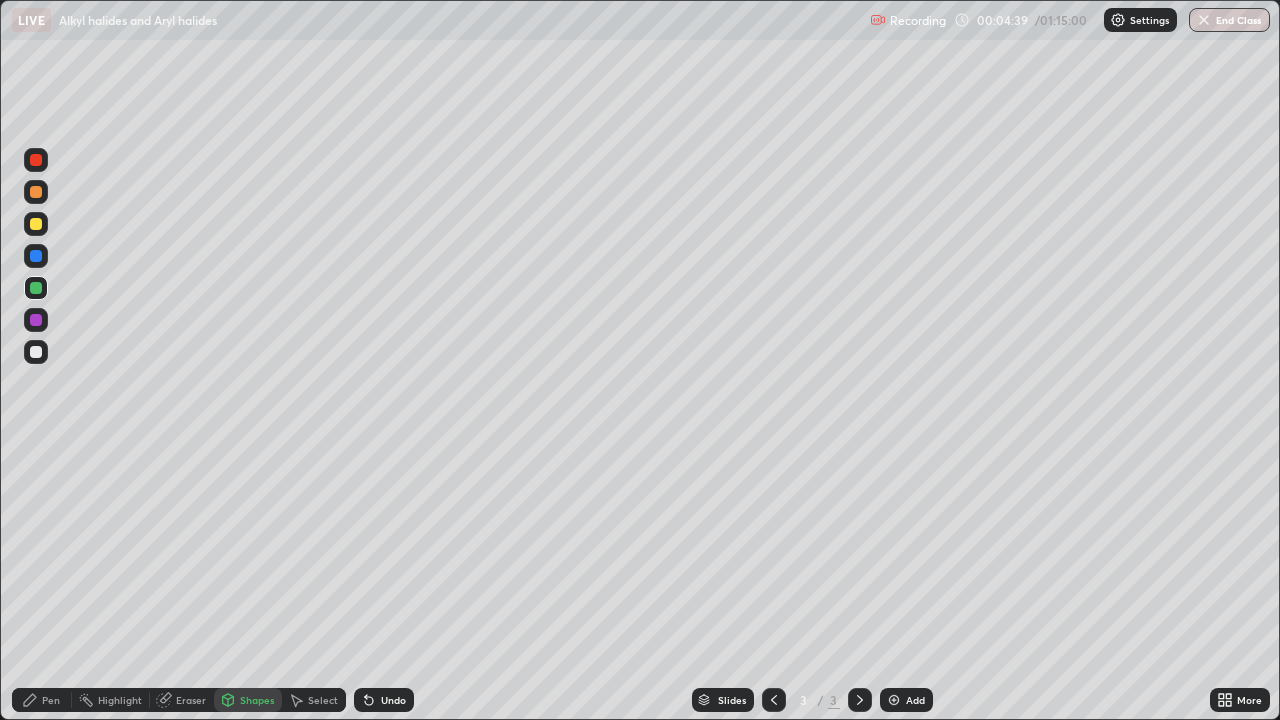 click on "Pen" at bounding box center (51, 700) 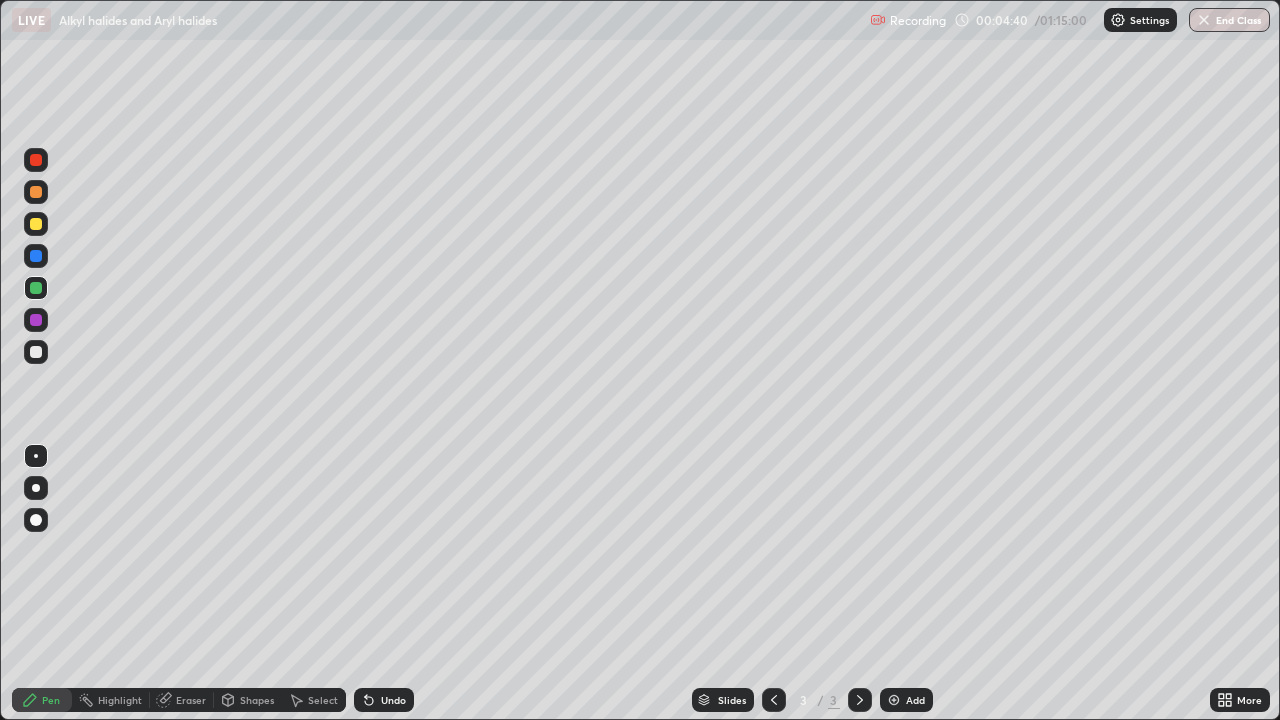 click at bounding box center [36, 352] 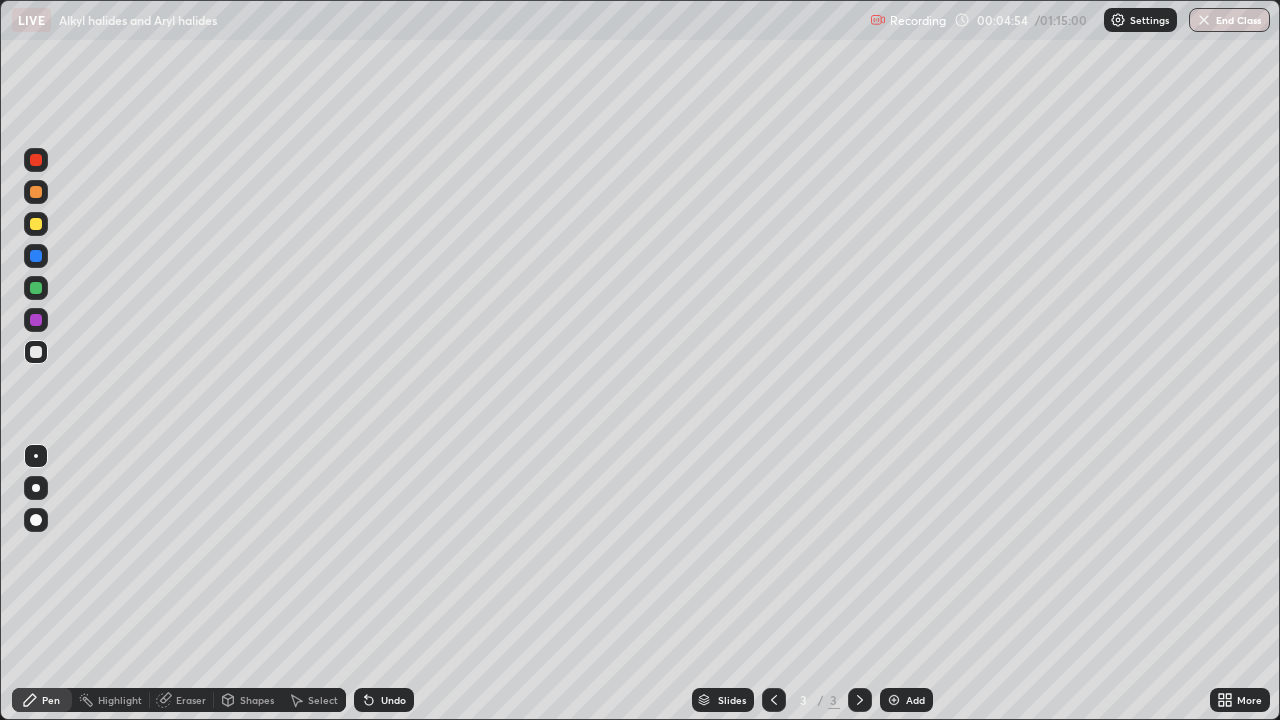 click at bounding box center [36, 320] 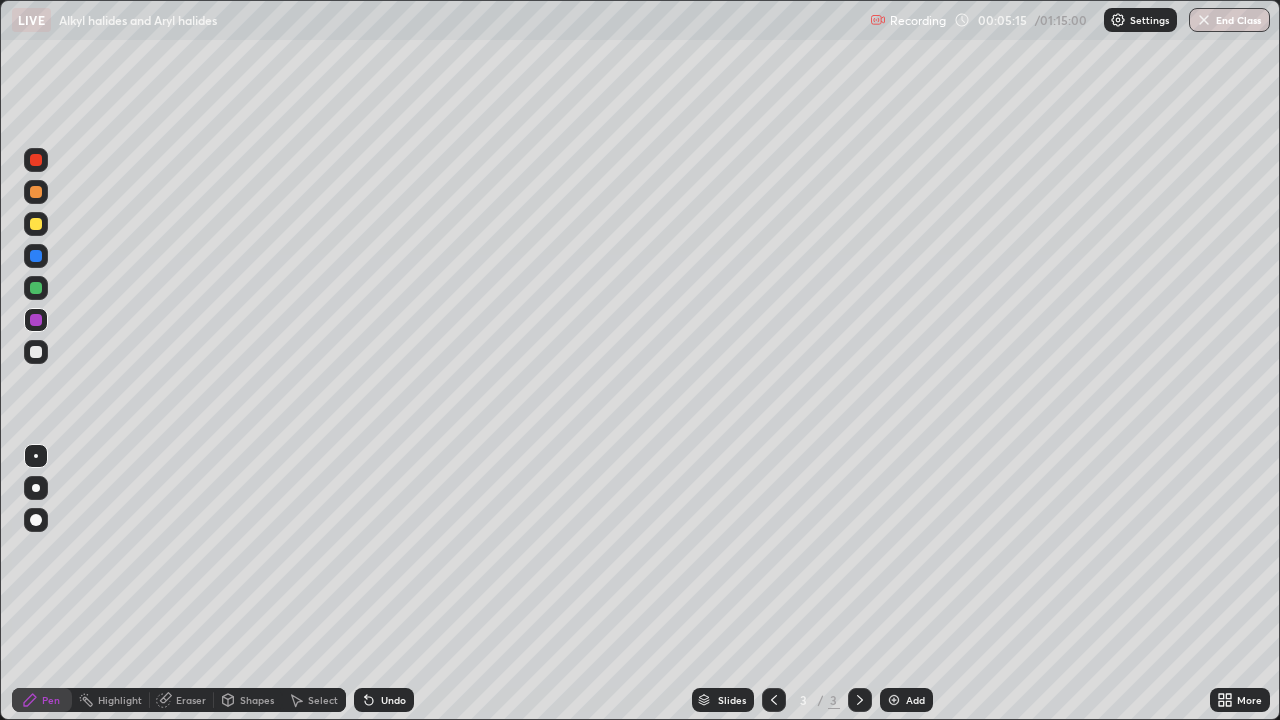 click at bounding box center (36, 256) 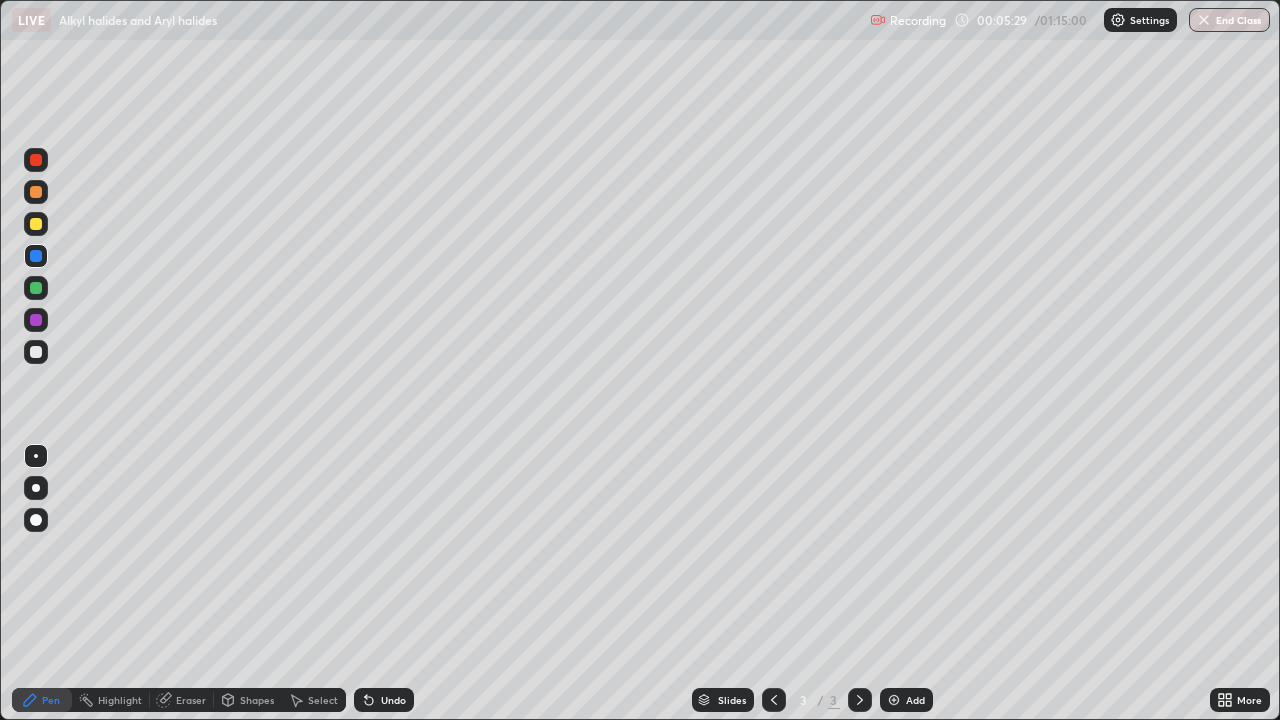 click at bounding box center (36, 352) 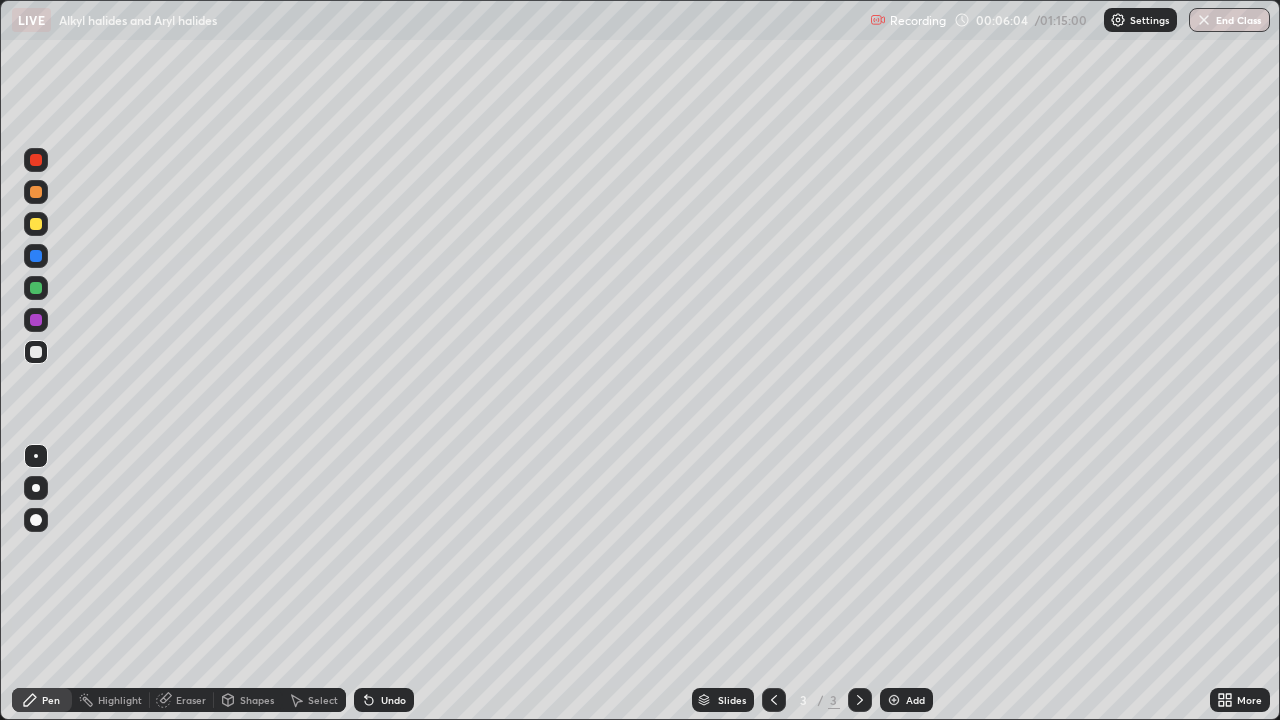 click 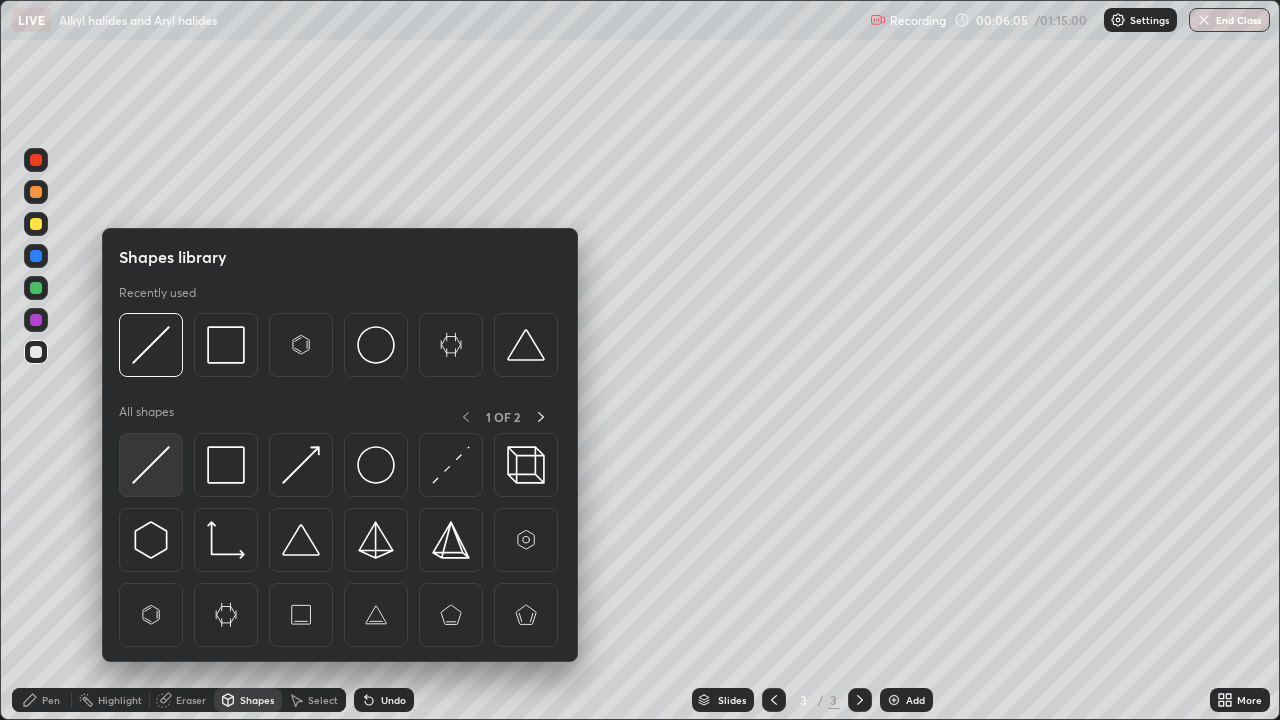 click at bounding box center [151, 465] 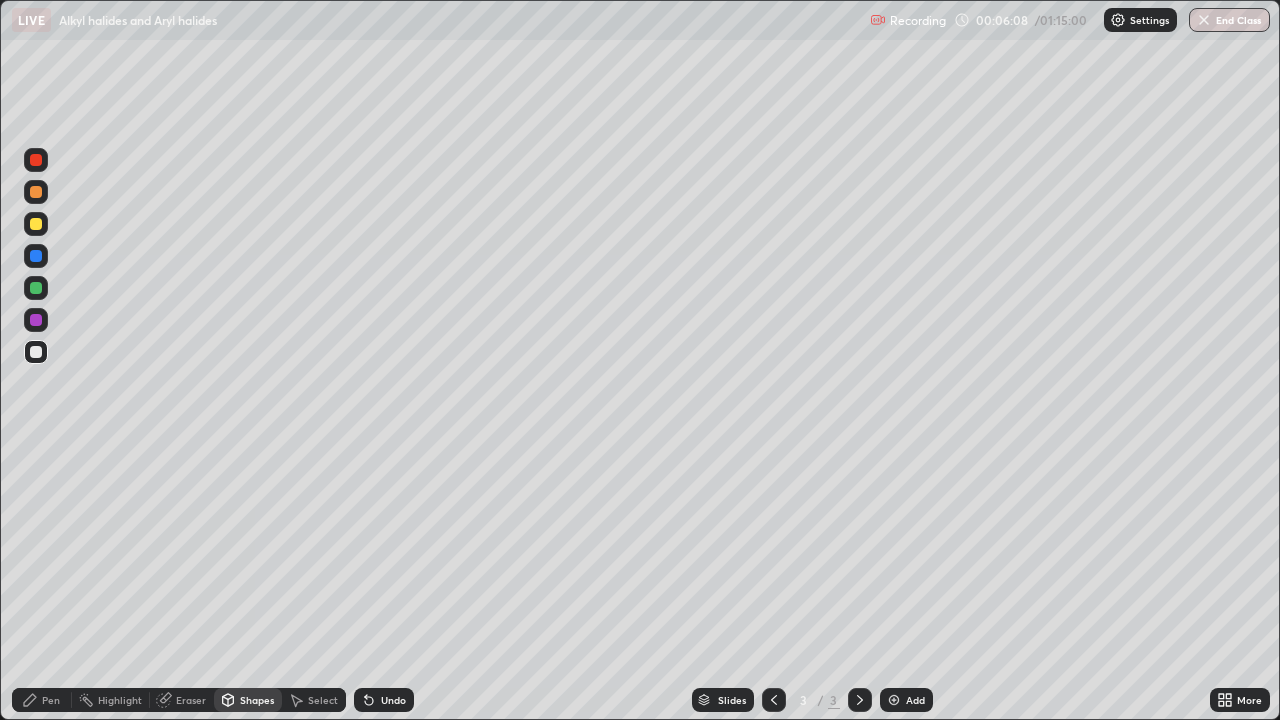 click on "Pen" at bounding box center [51, 700] 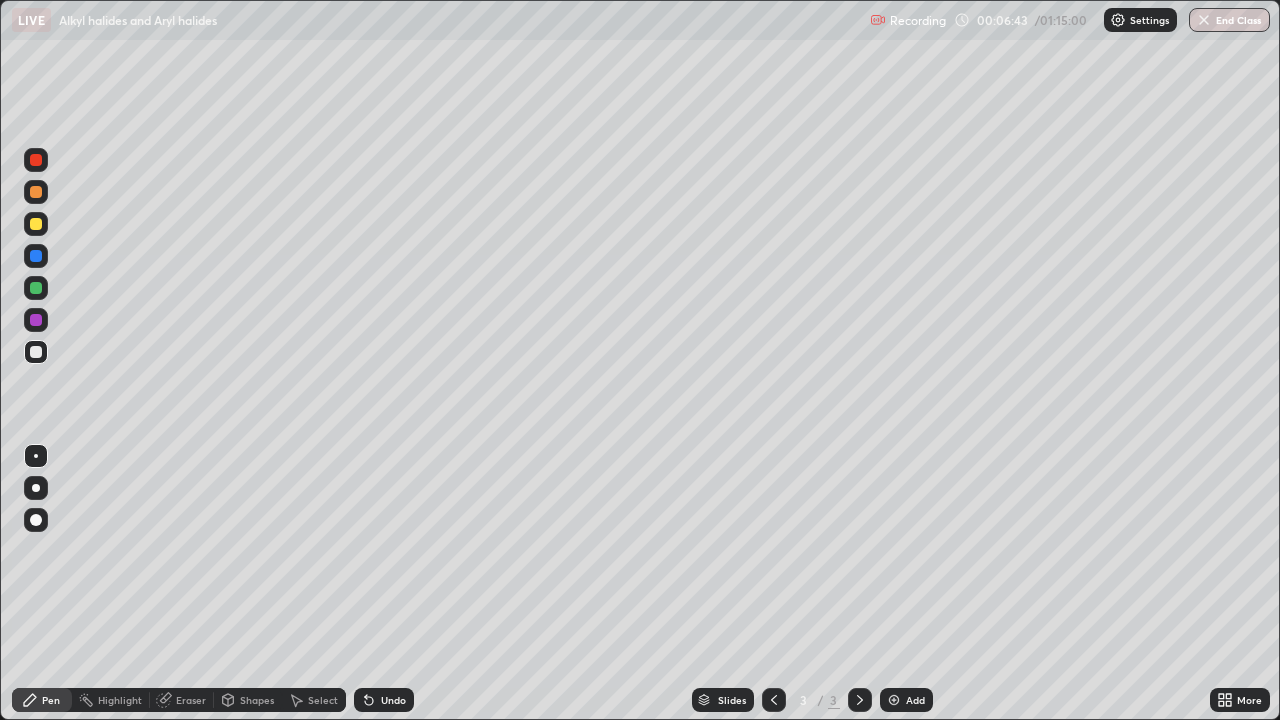 click at bounding box center [36, 320] 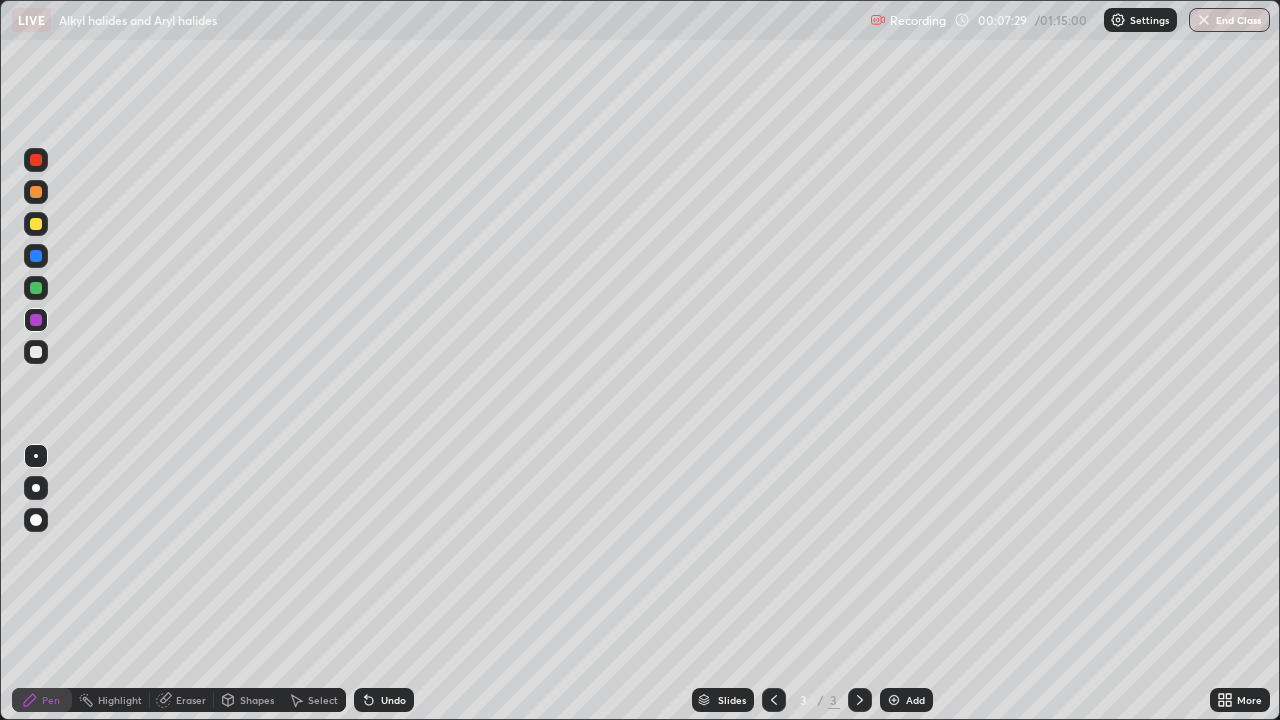 click at bounding box center [36, 288] 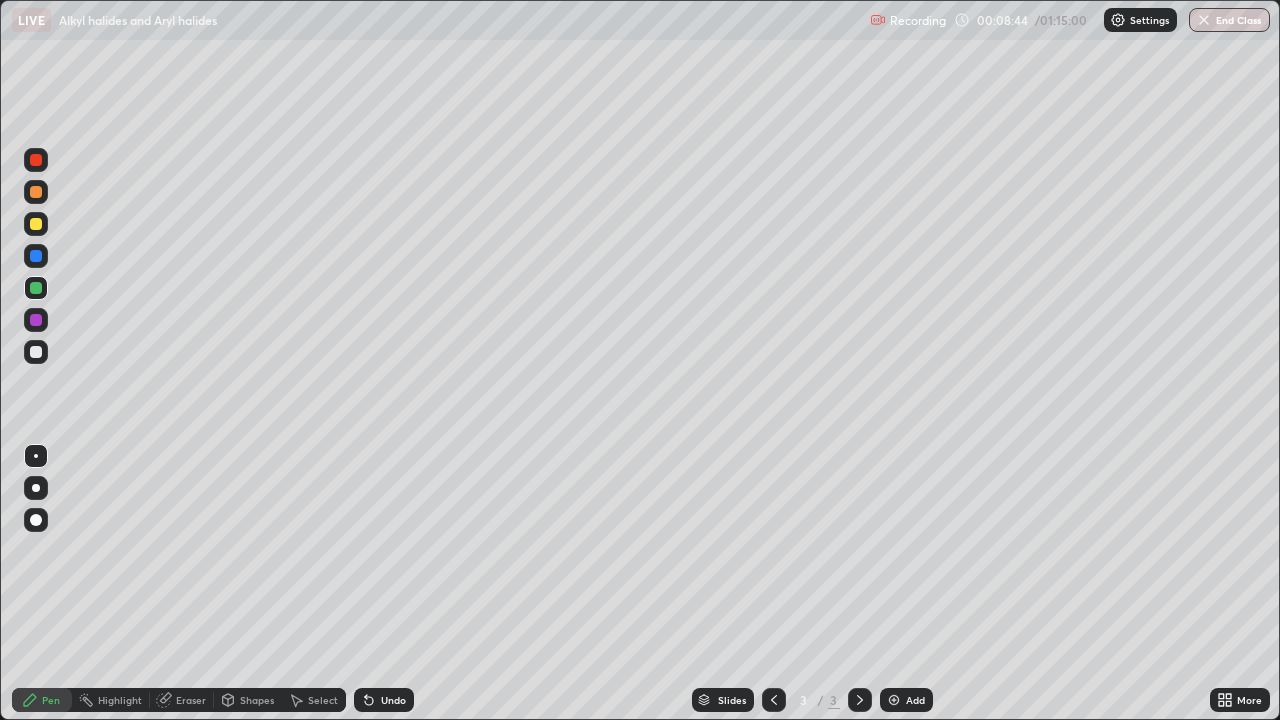 click at bounding box center (36, 320) 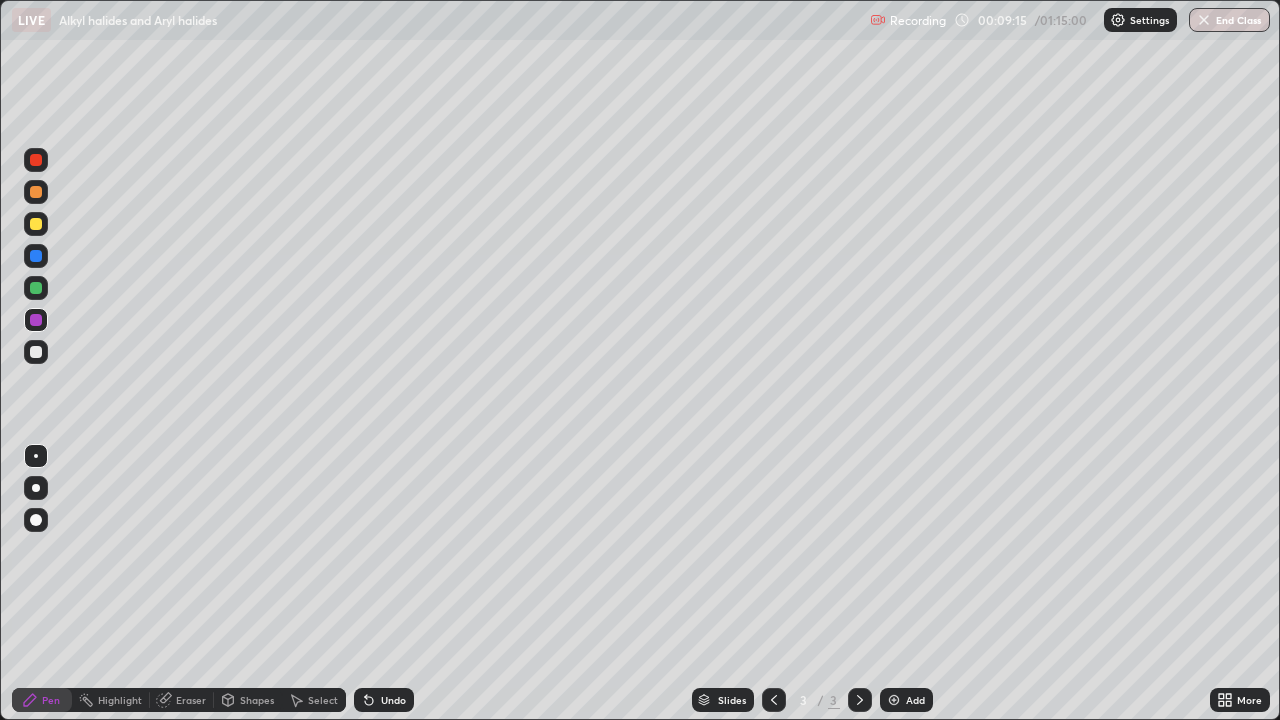 click at bounding box center (894, 700) 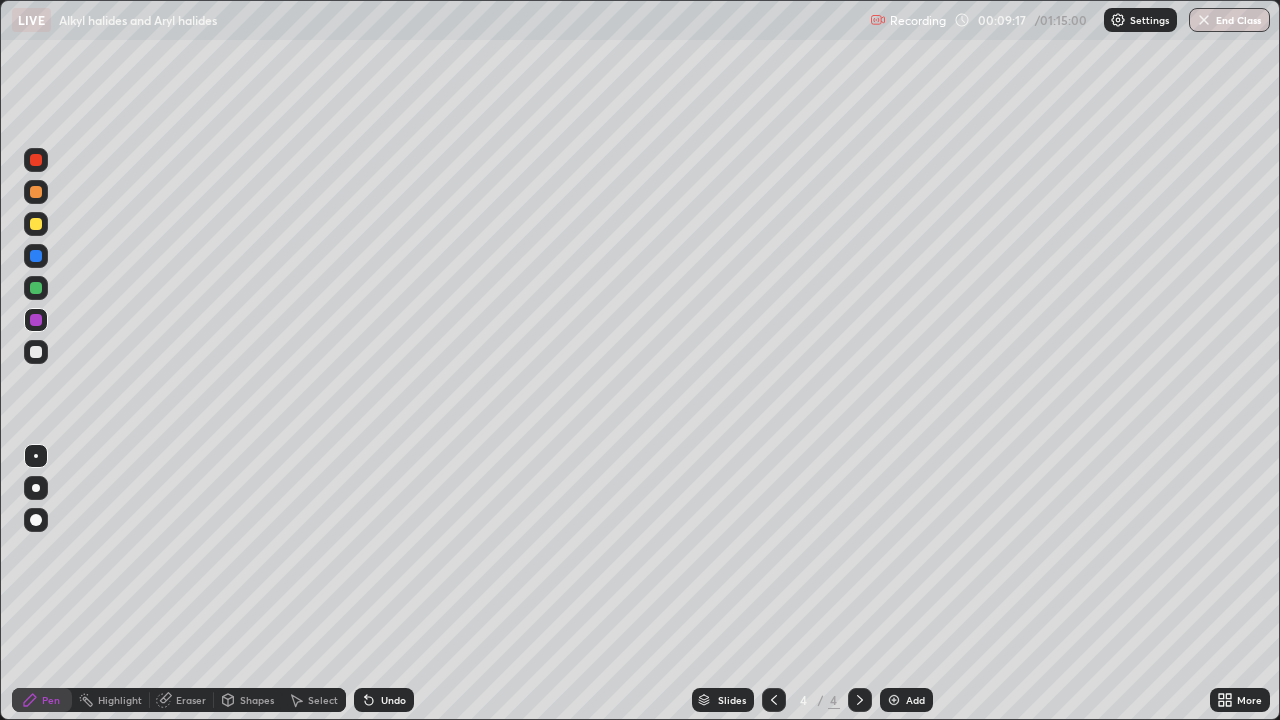 click on "Shapes" at bounding box center (257, 700) 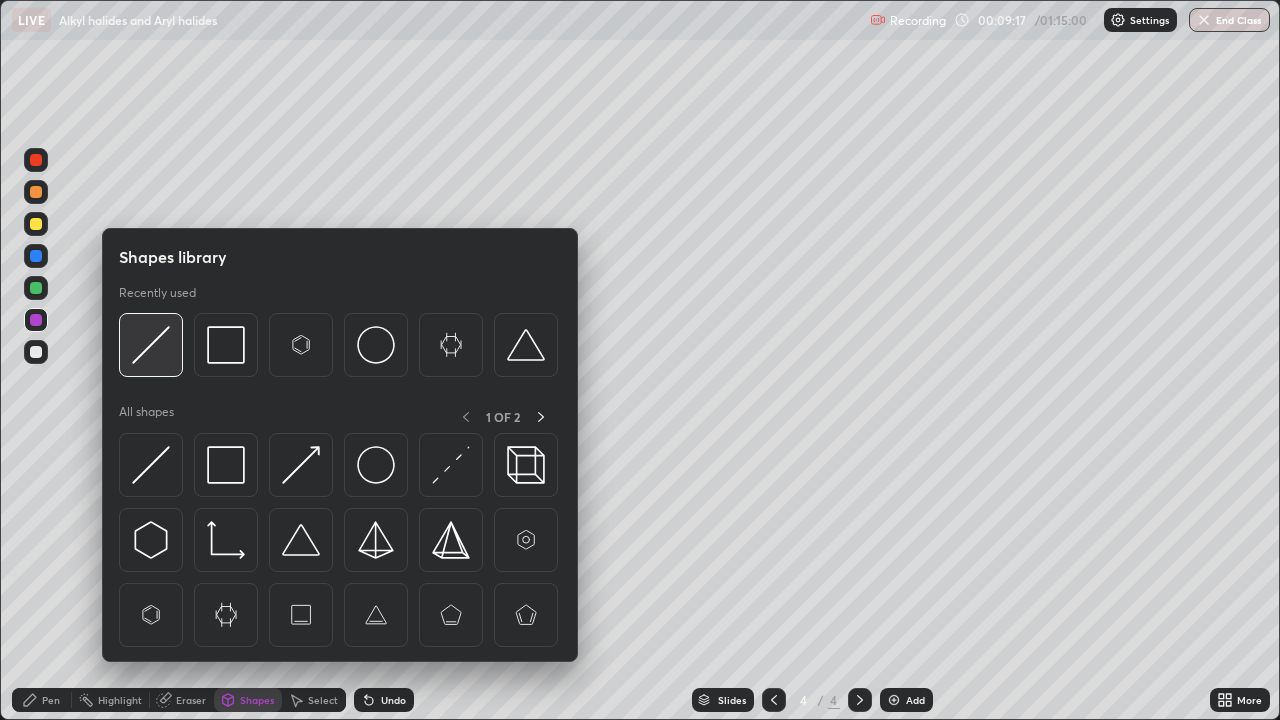 click at bounding box center [151, 345] 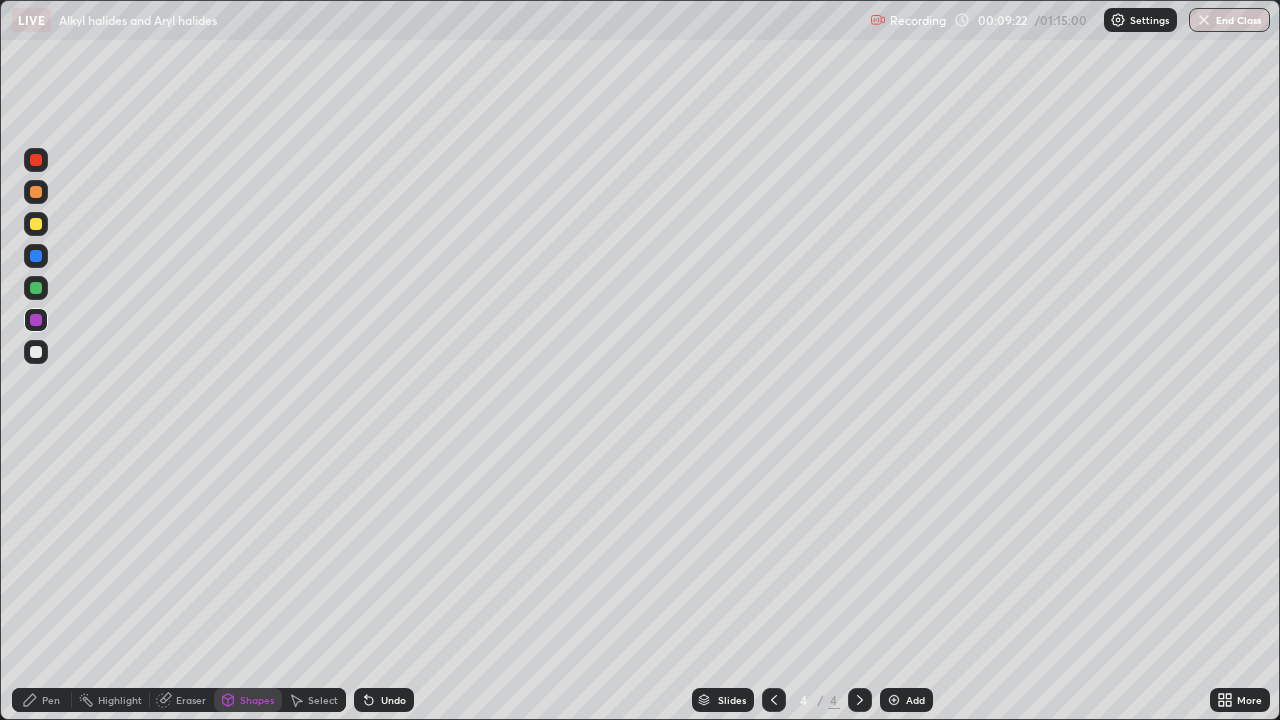 click on "Pen" at bounding box center (51, 700) 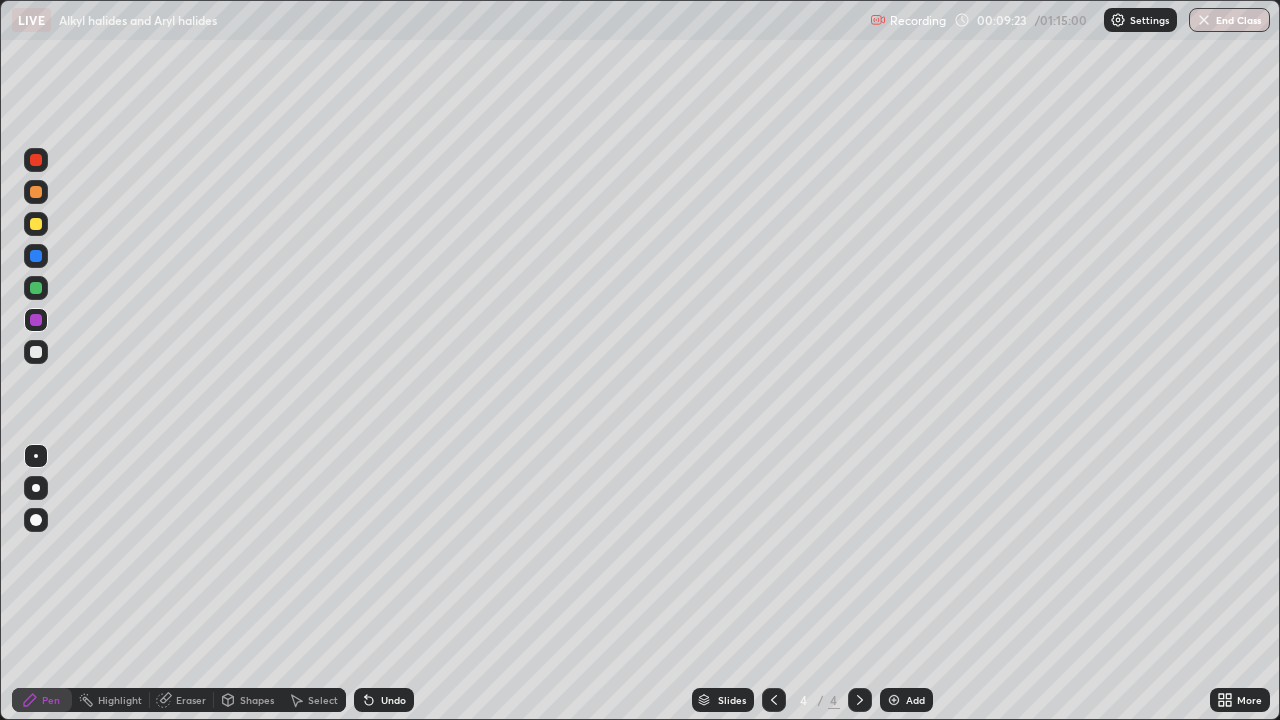 click at bounding box center (36, 352) 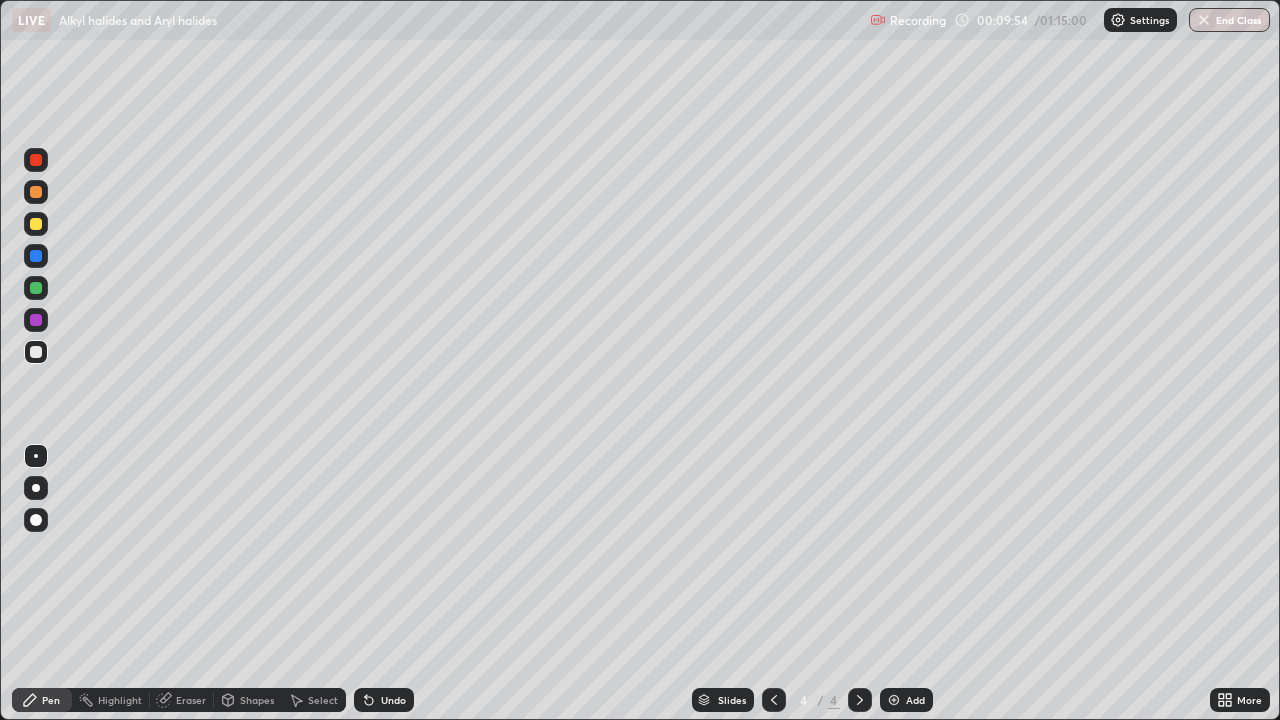 click 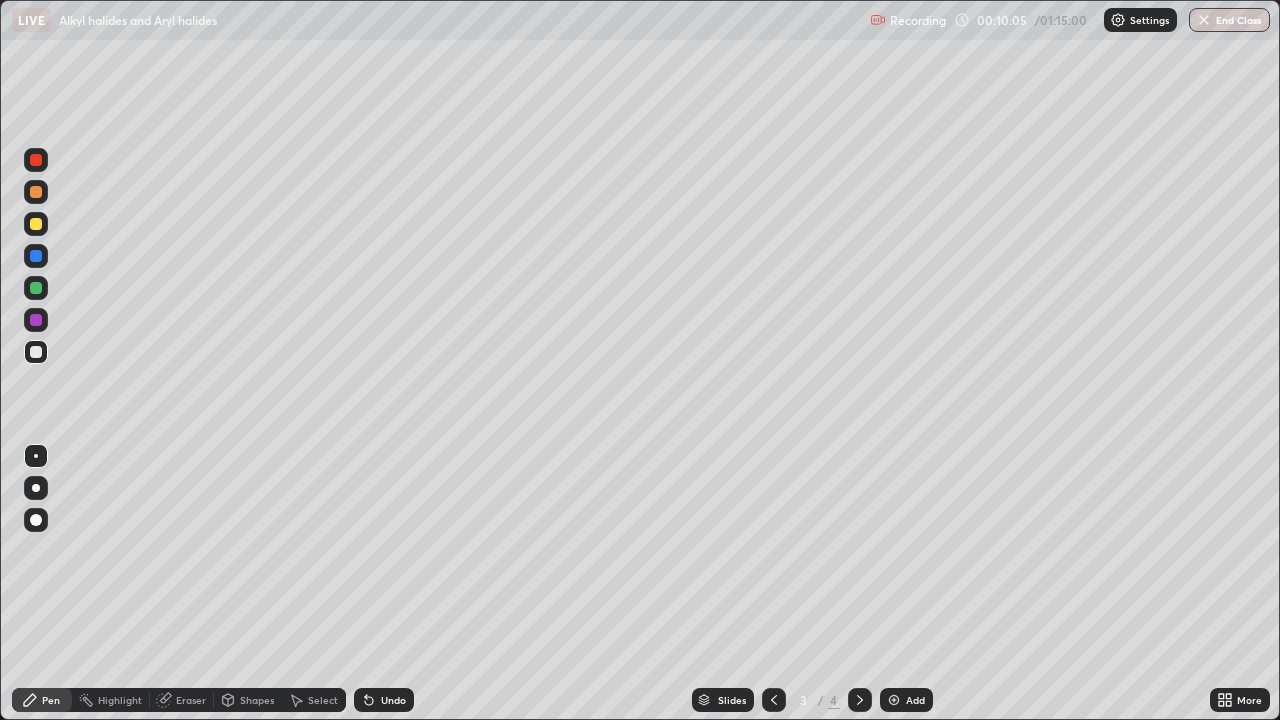 click 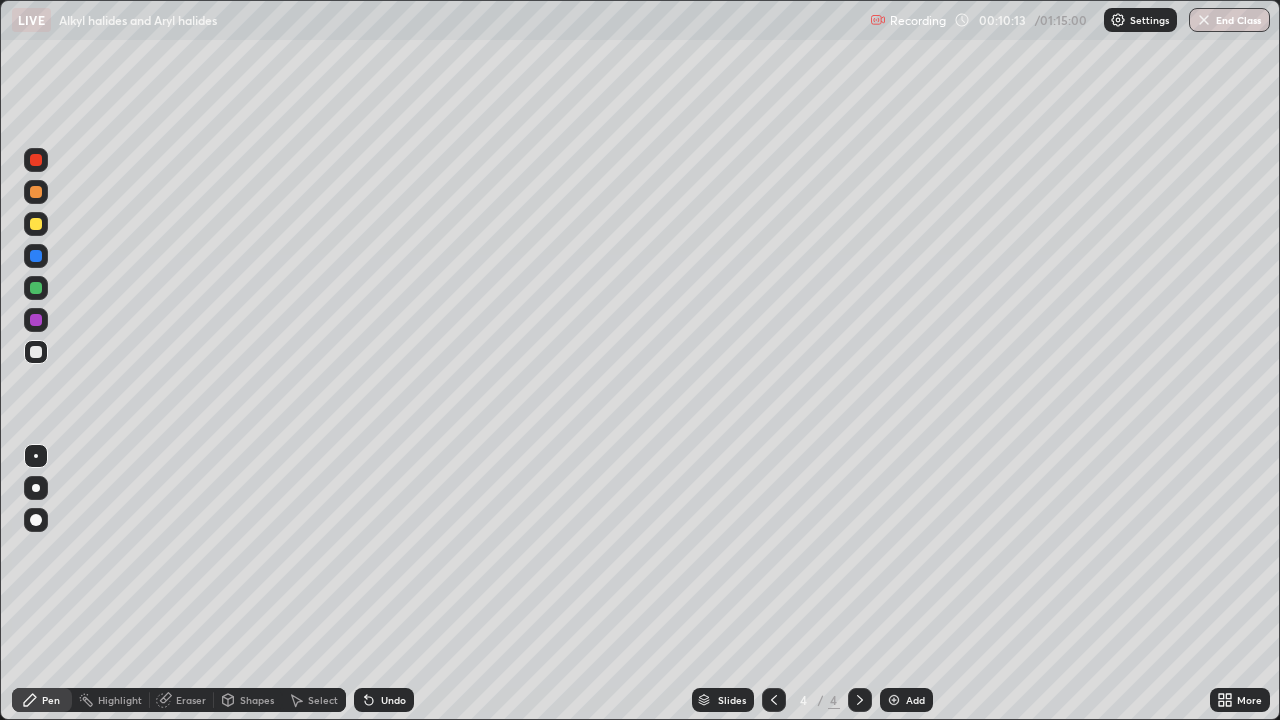 click 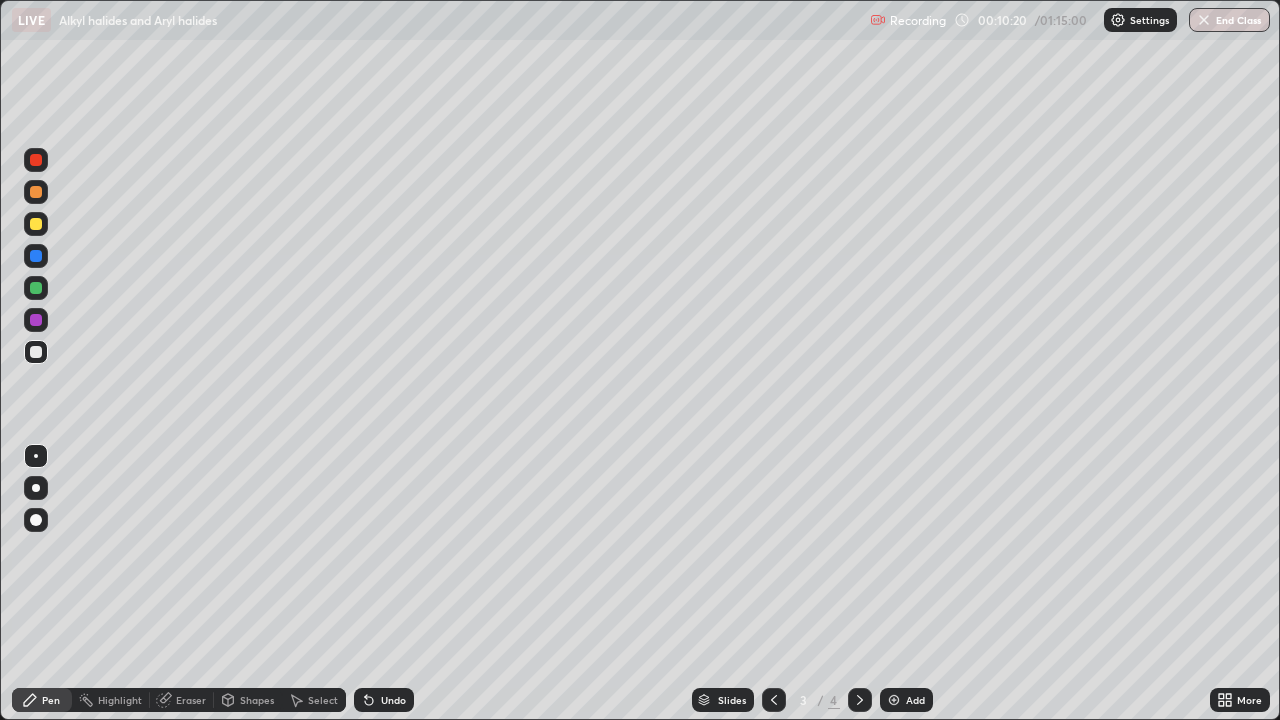 click 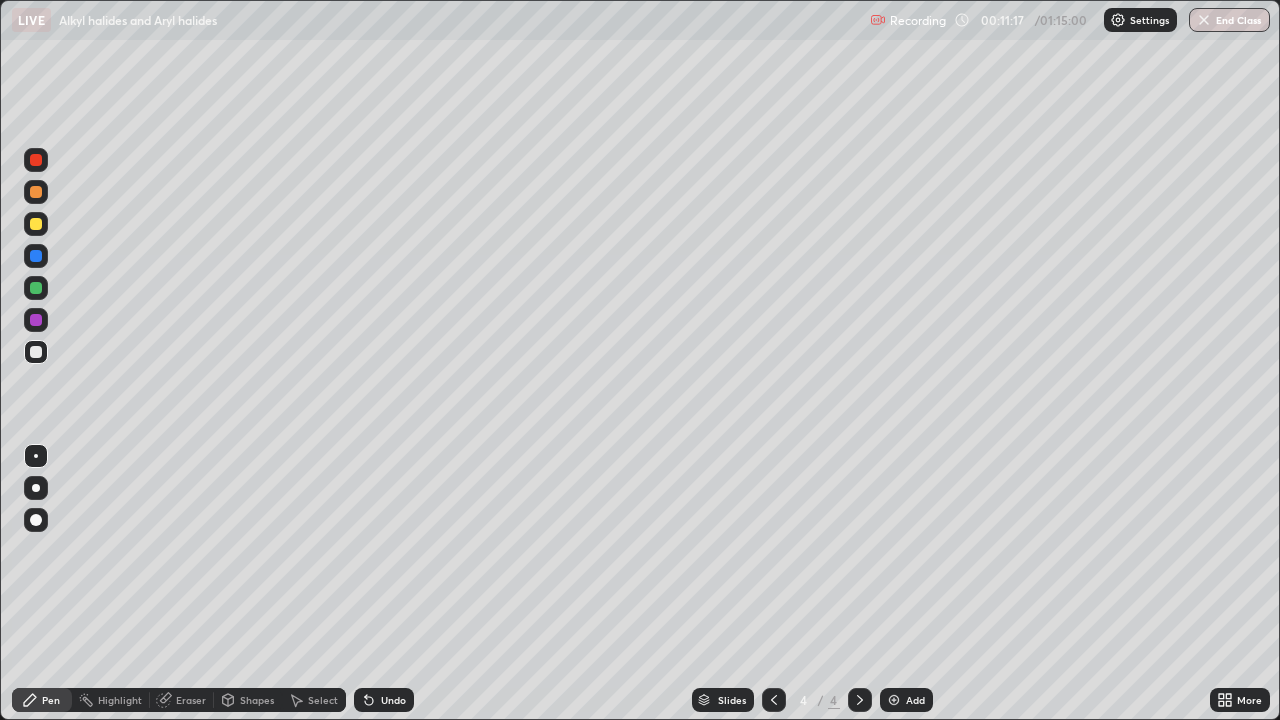 click 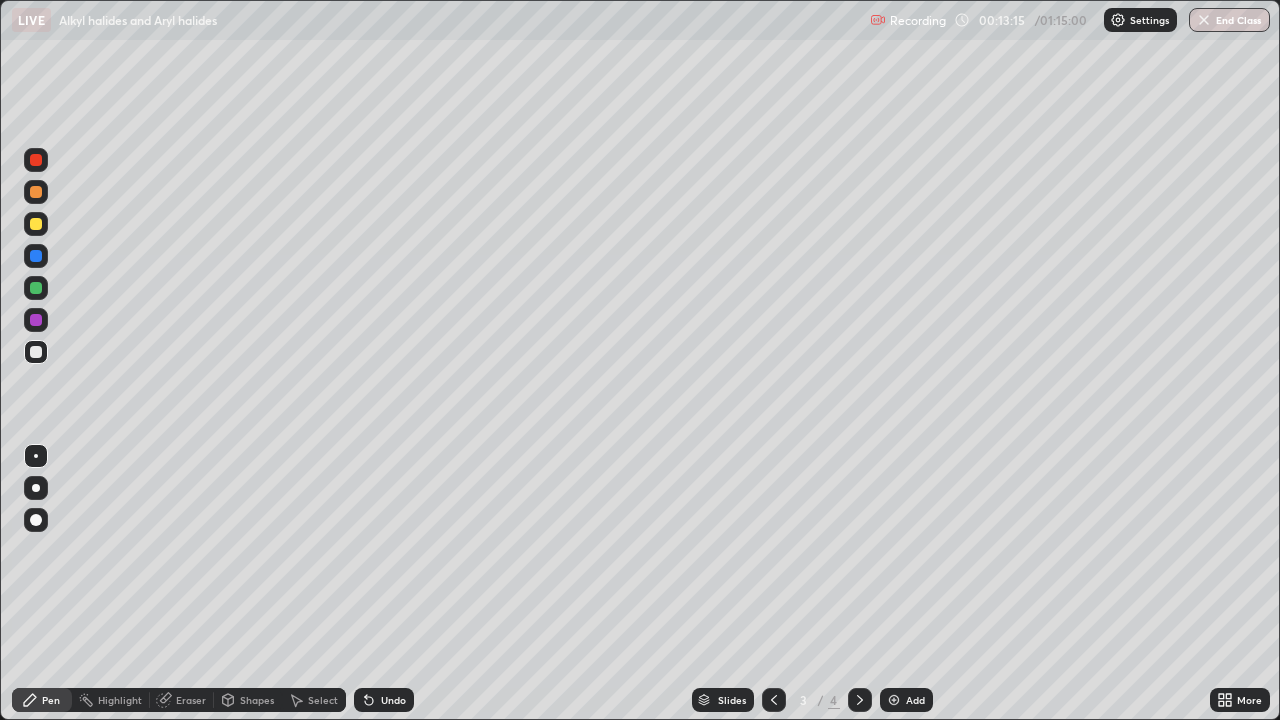 click 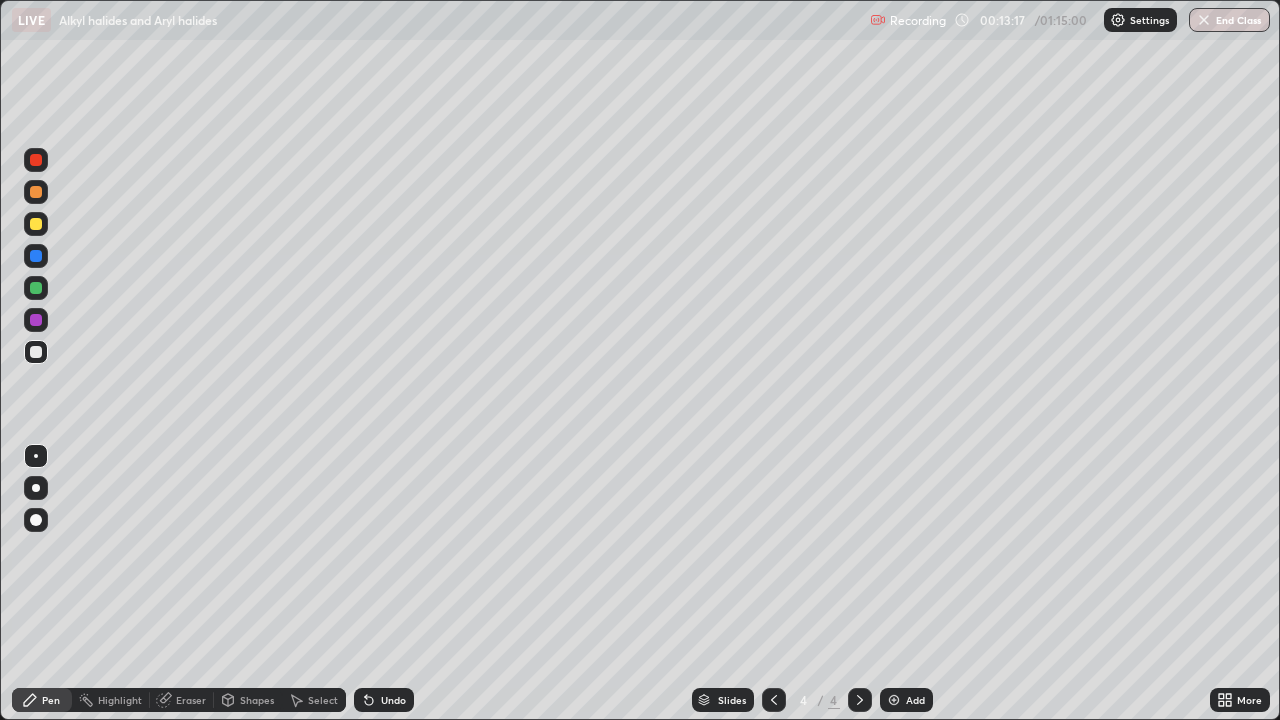 click at bounding box center (894, 700) 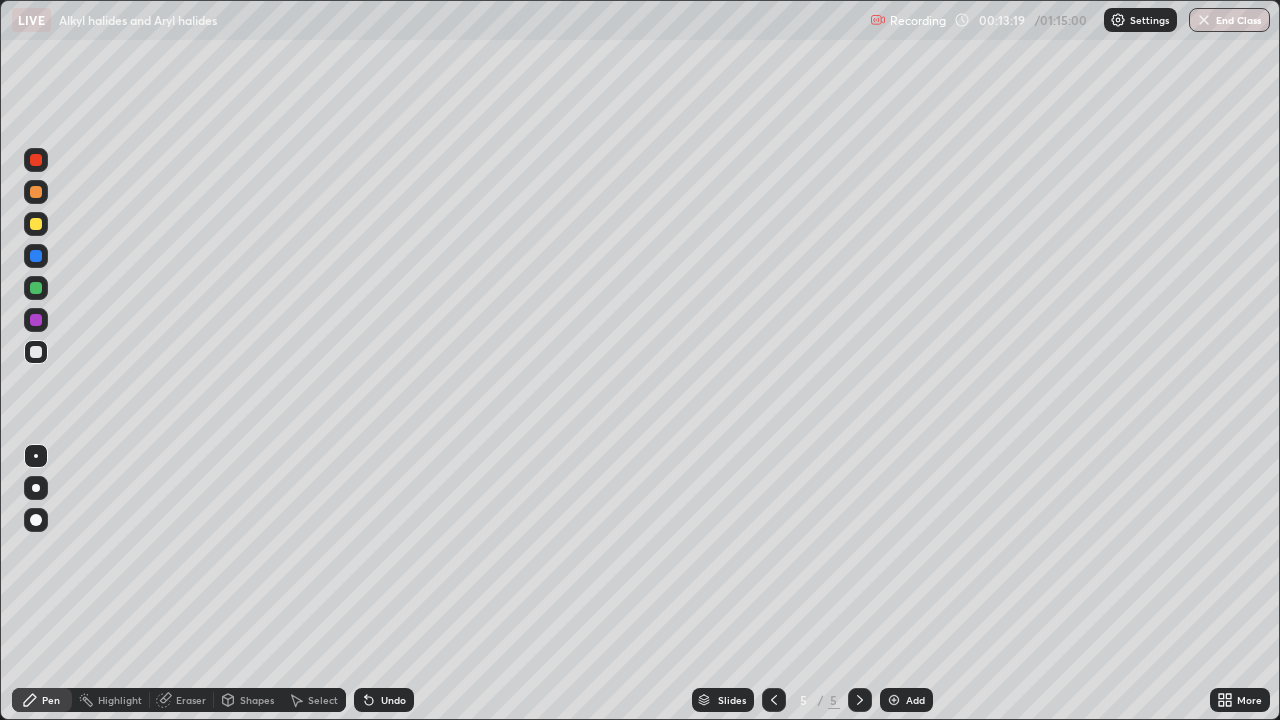 click at bounding box center (36, 352) 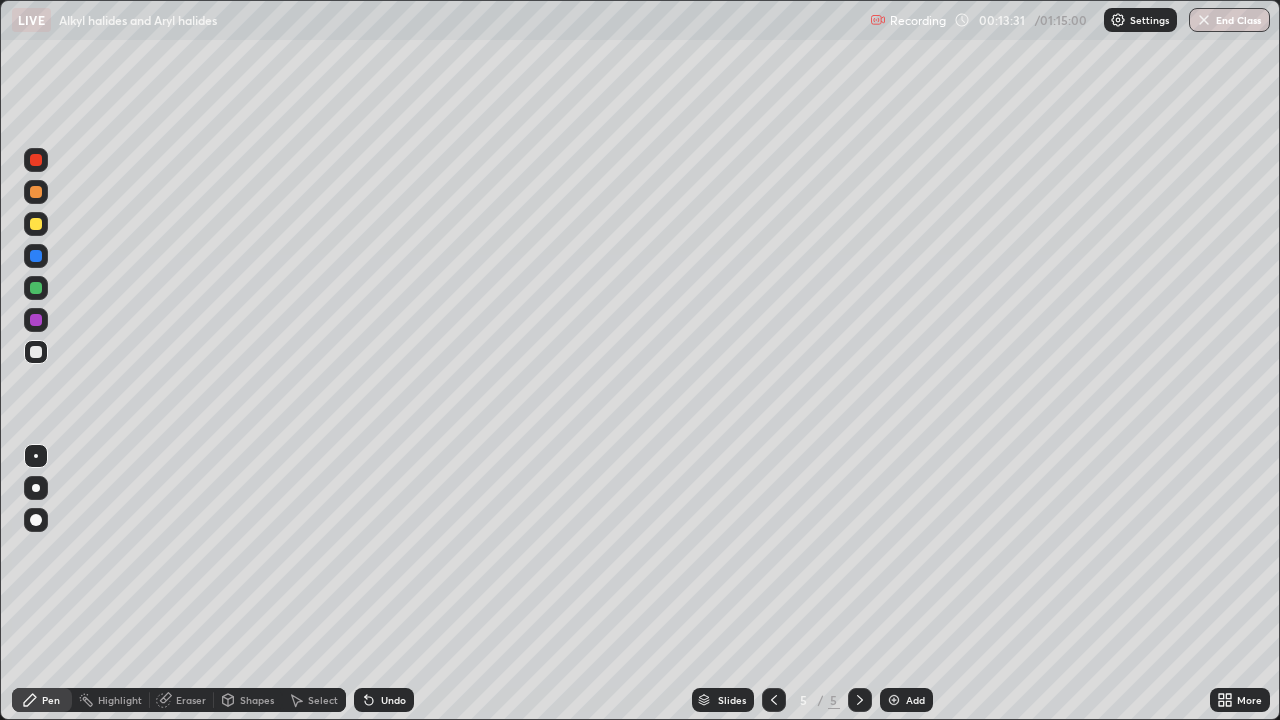 click on "Shapes" at bounding box center [257, 700] 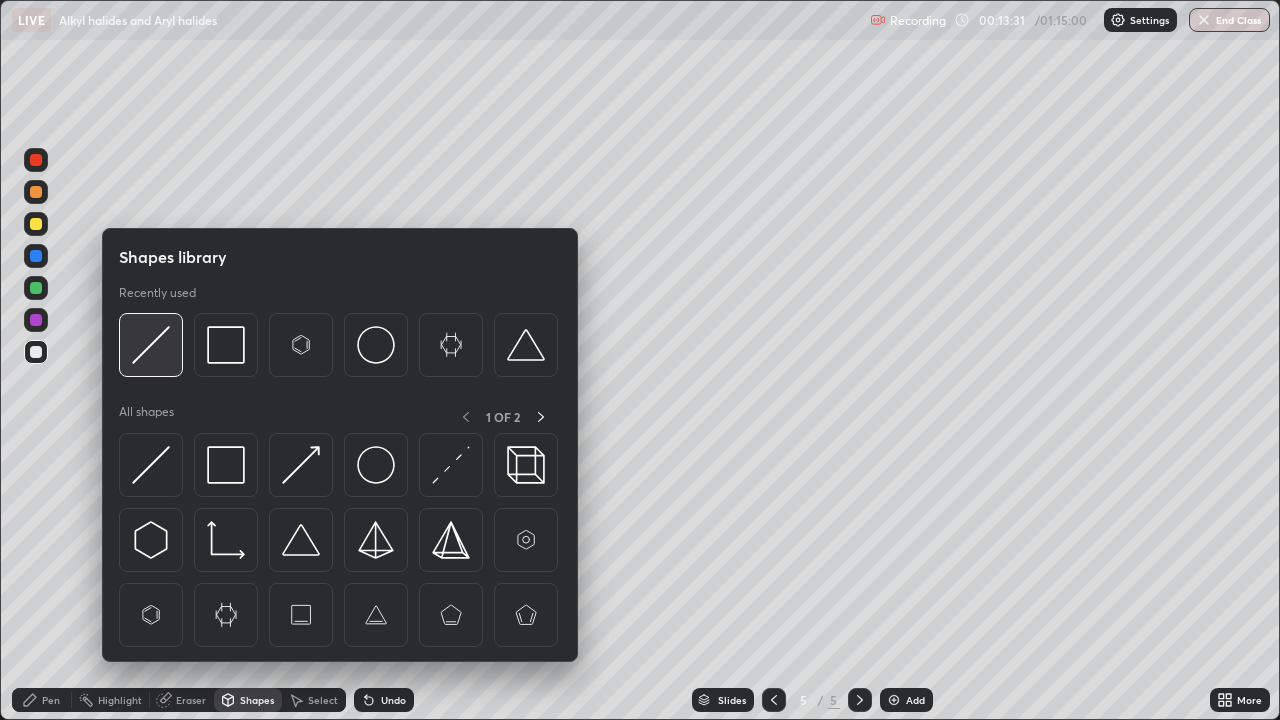 click at bounding box center [151, 345] 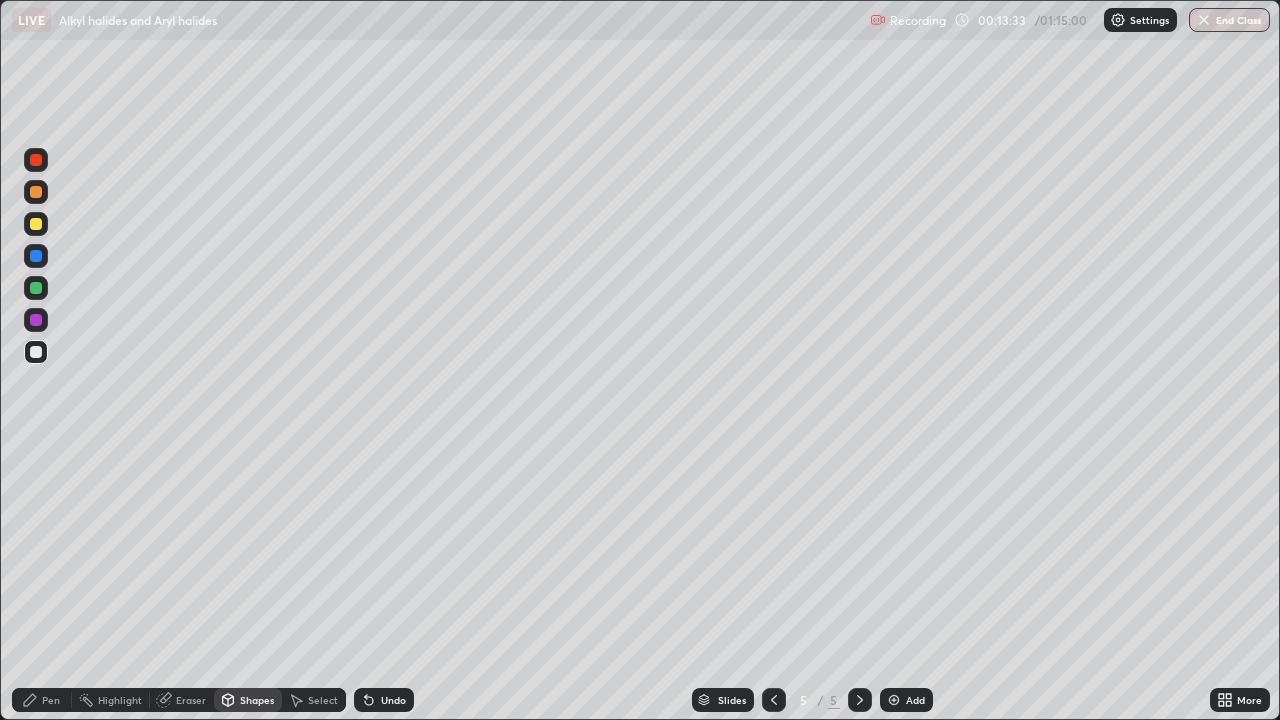 click on "Shapes" at bounding box center (257, 700) 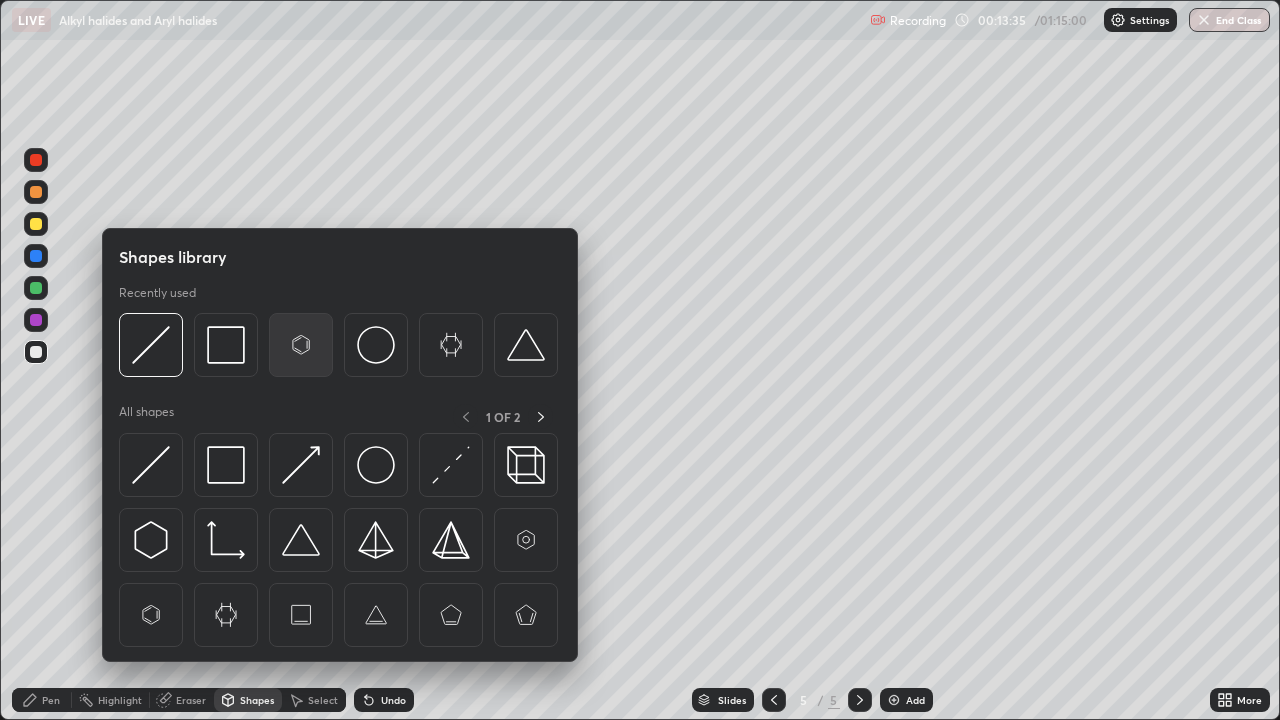 click at bounding box center [301, 345] 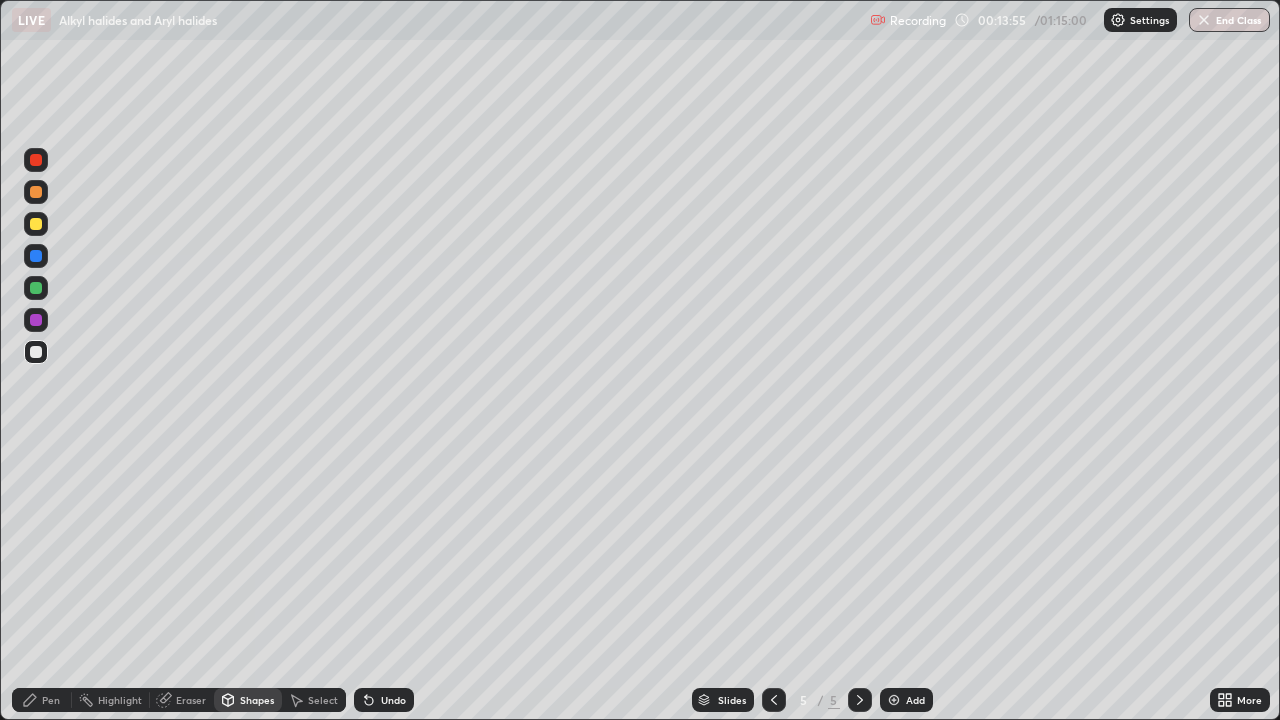 click on "Shapes" at bounding box center [248, 700] 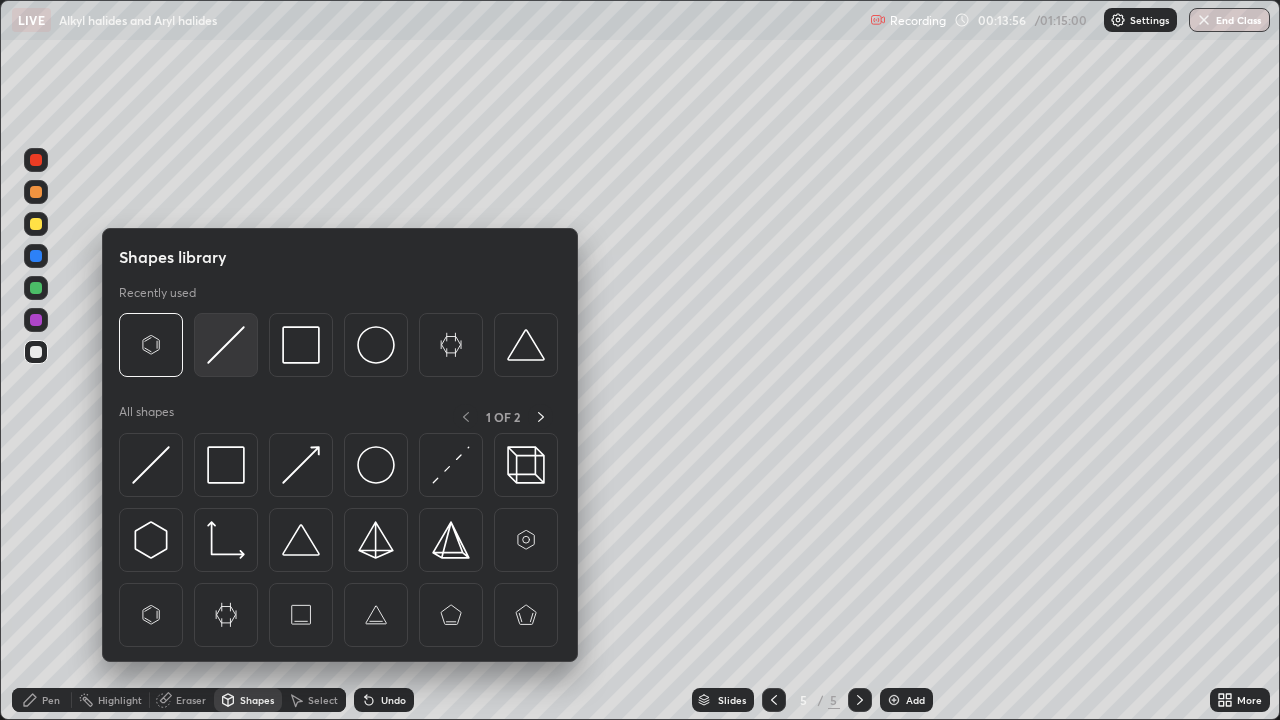 click at bounding box center (226, 345) 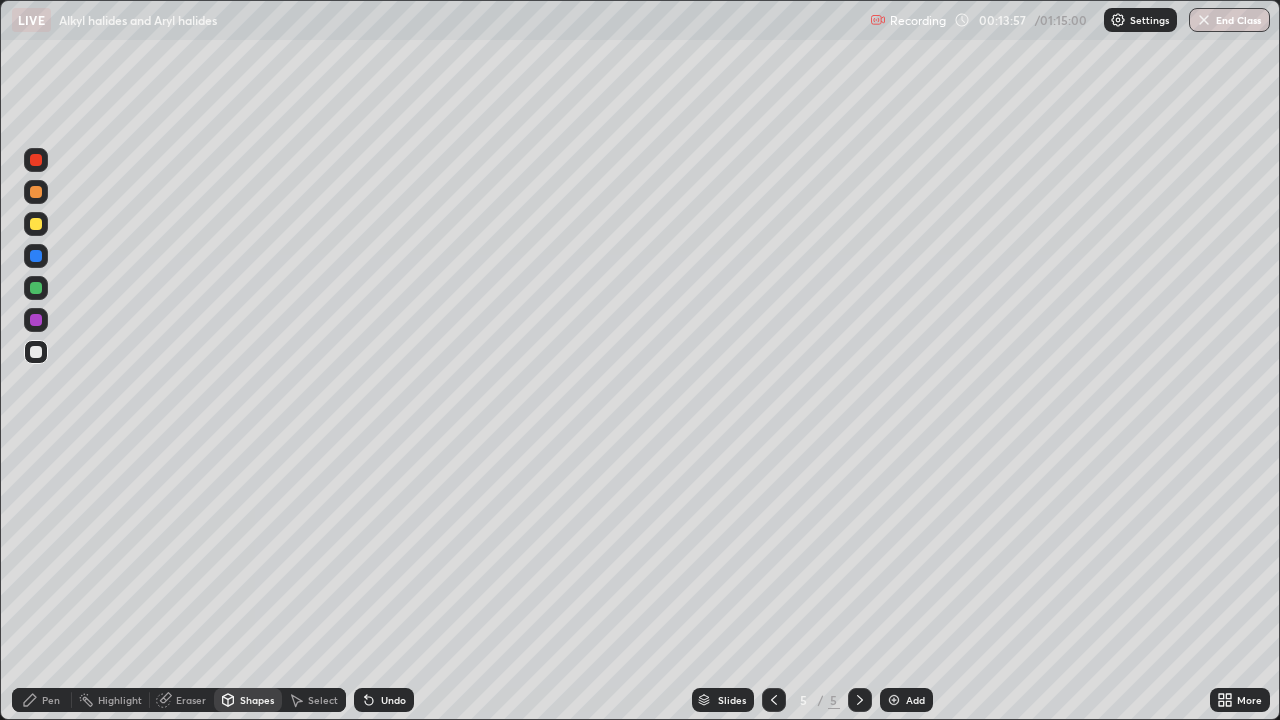 click on "Shapes" at bounding box center [257, 700] 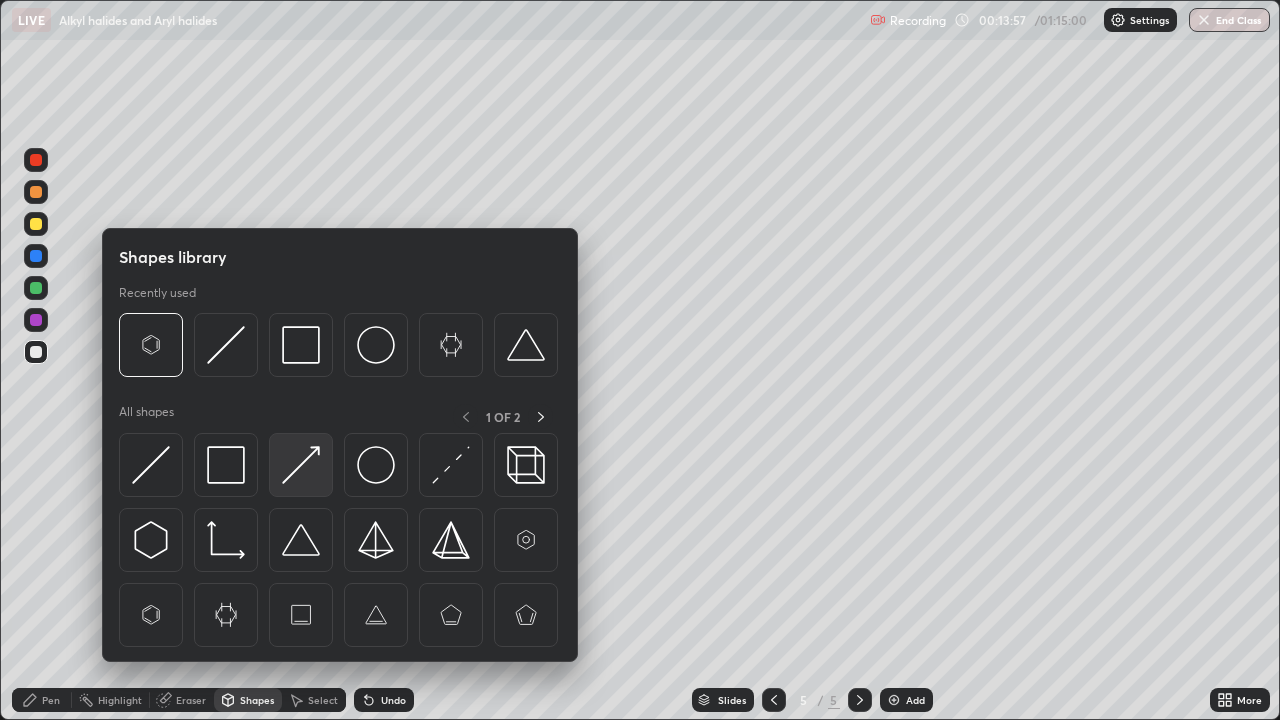 click at bounding box center (301, 465) 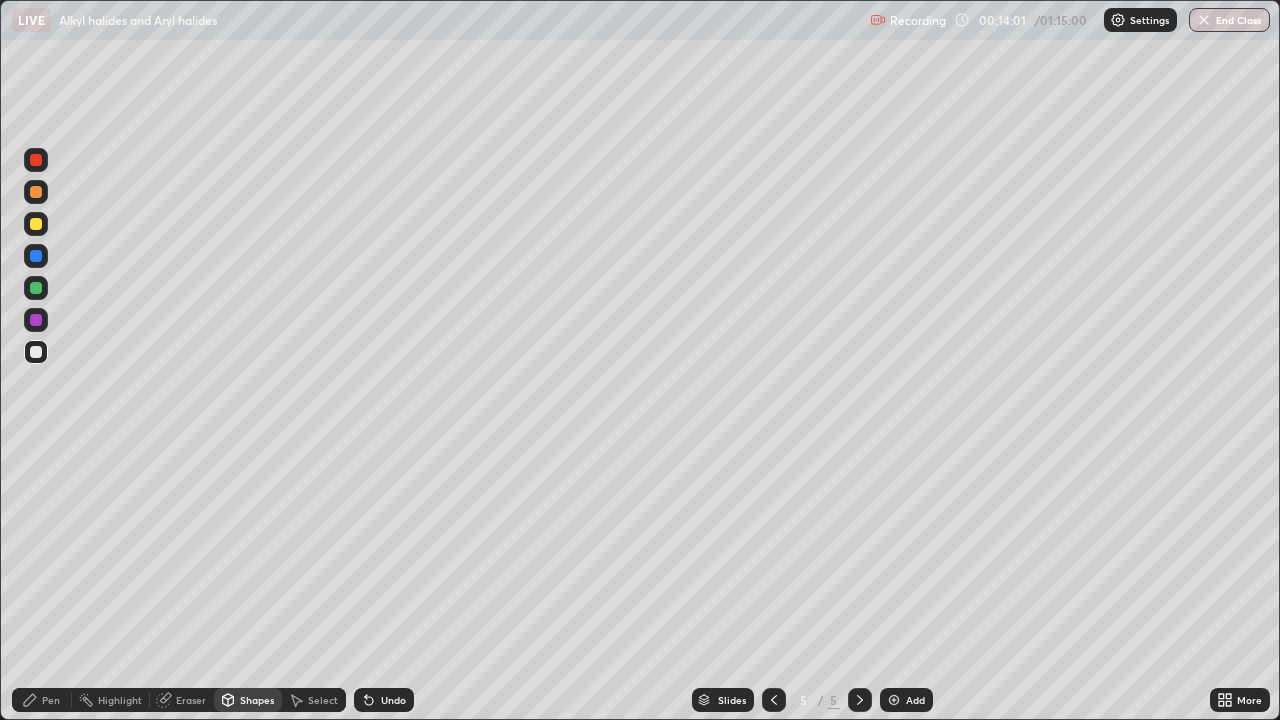 click on "Shapes" at bounding box center [257, 700] 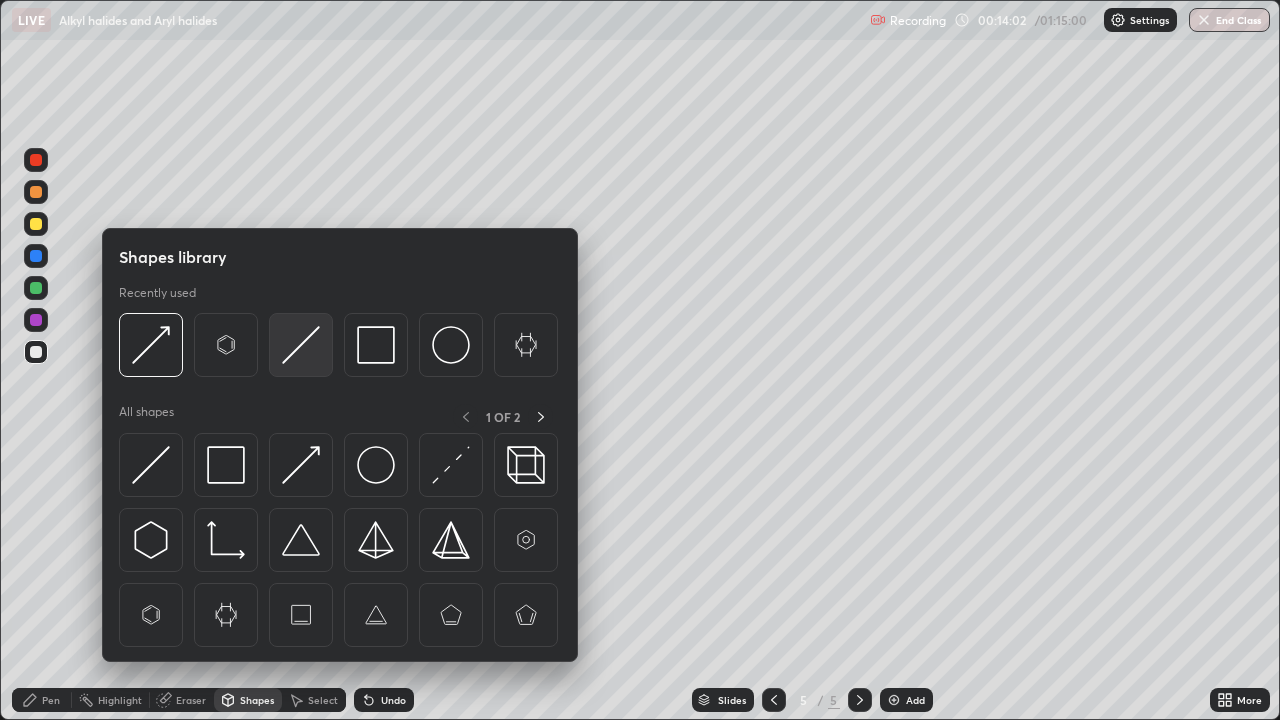 click at bounding box center [301, 345] 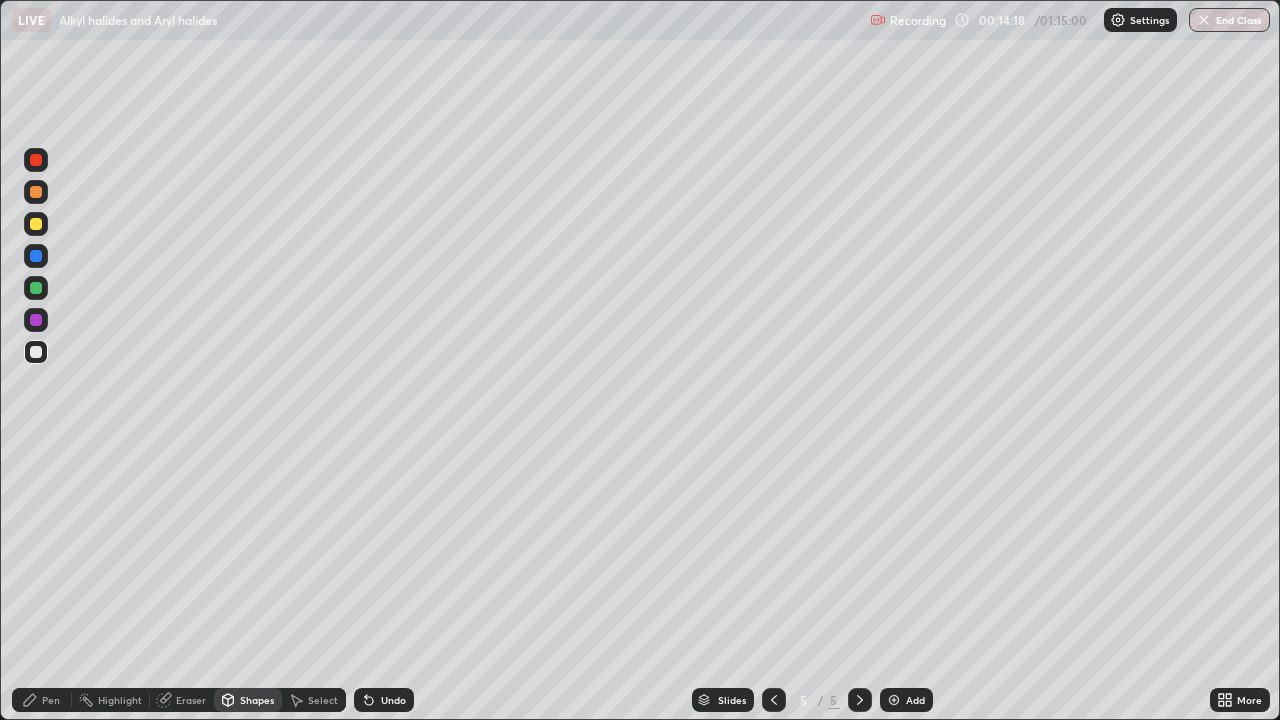 click on "Pen" at bounding box center (51, 700) 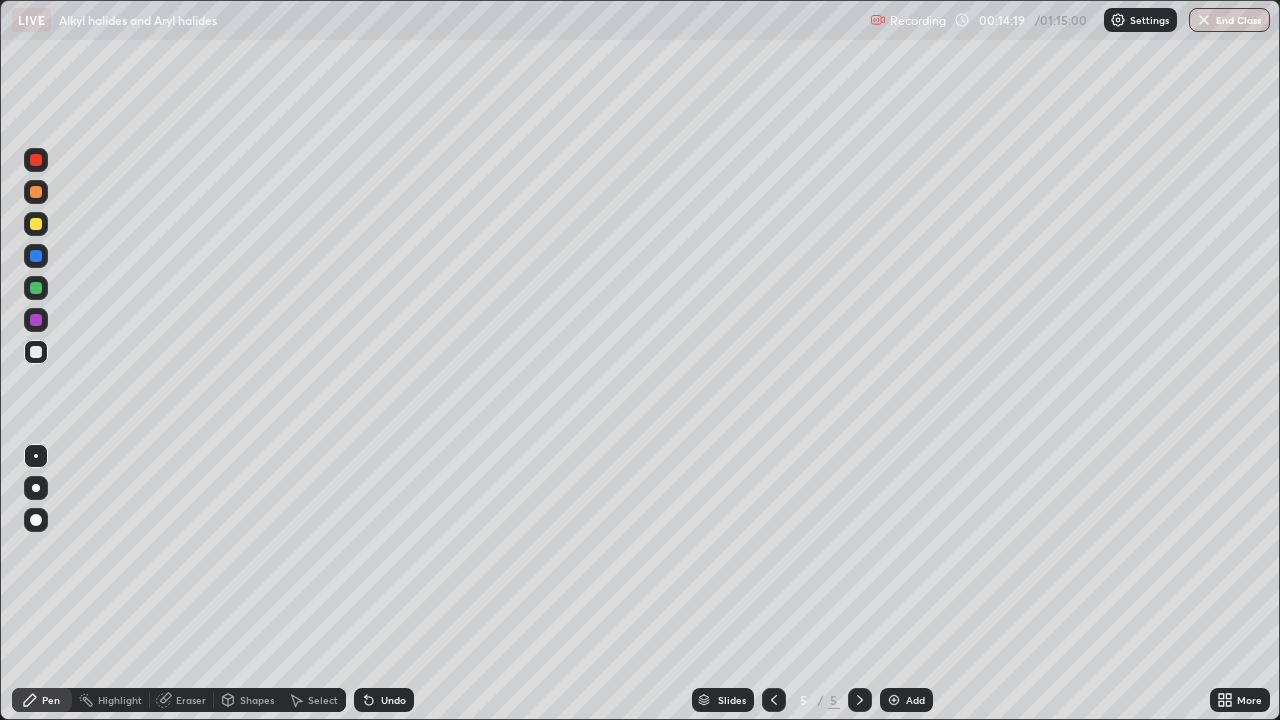 click at bounding box center (36, 224) 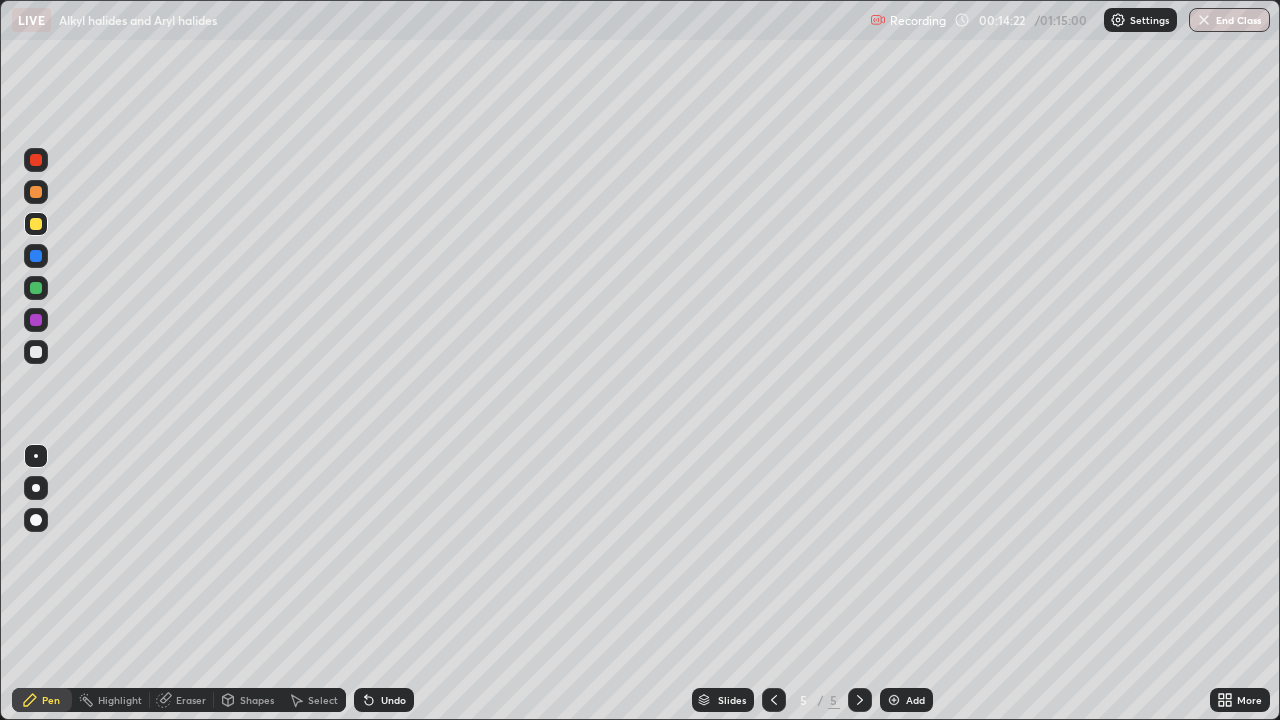 click at bounding box center (36, 352) 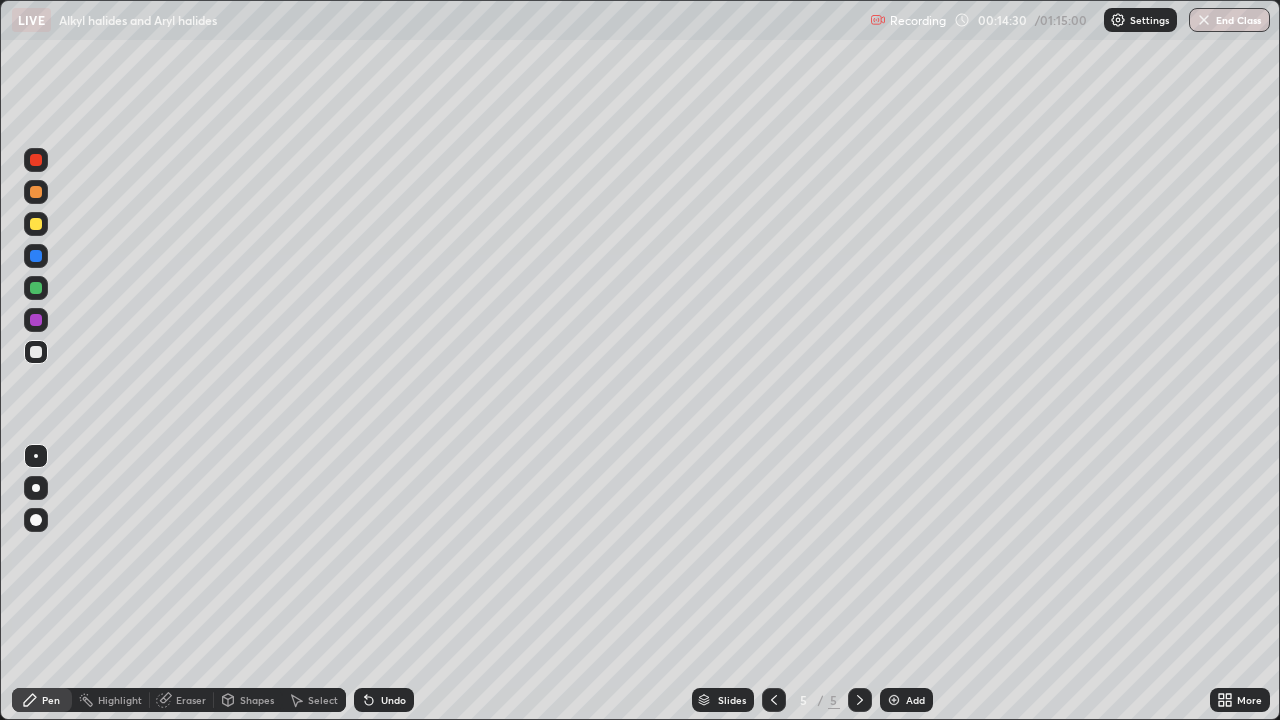 click at bounding box center (36, 288) 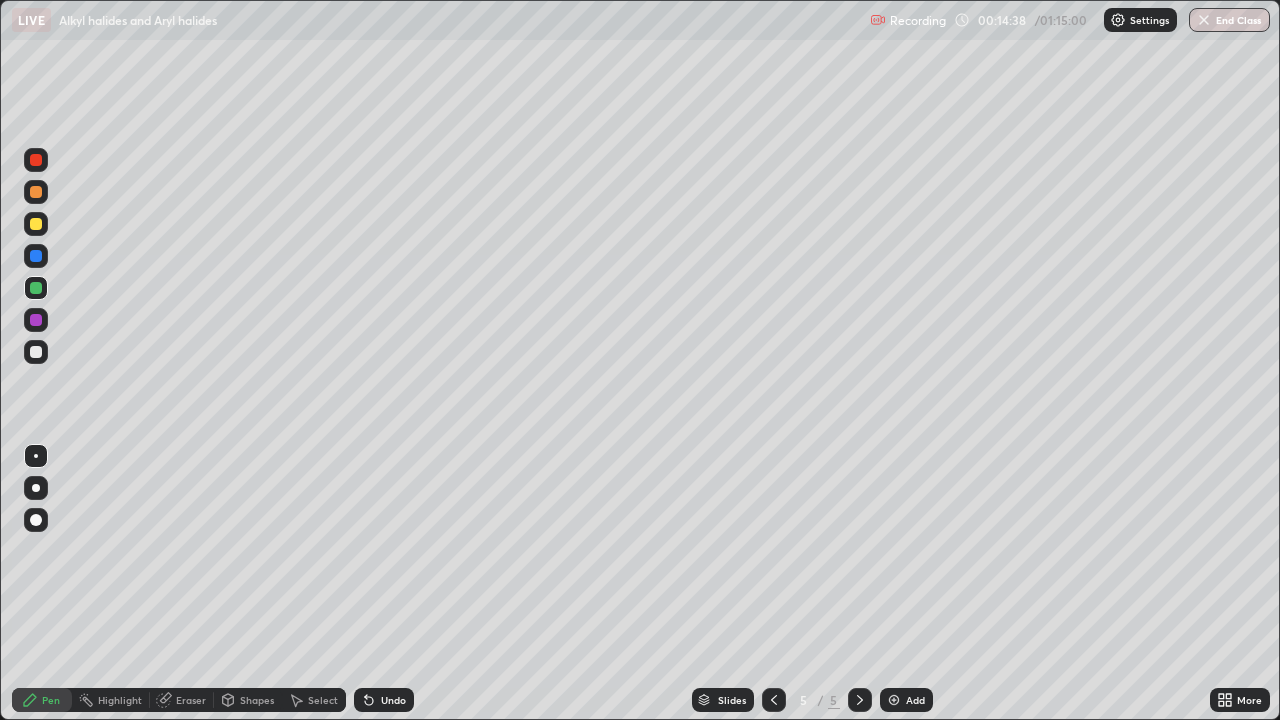 click at bounding box center (36, 224) 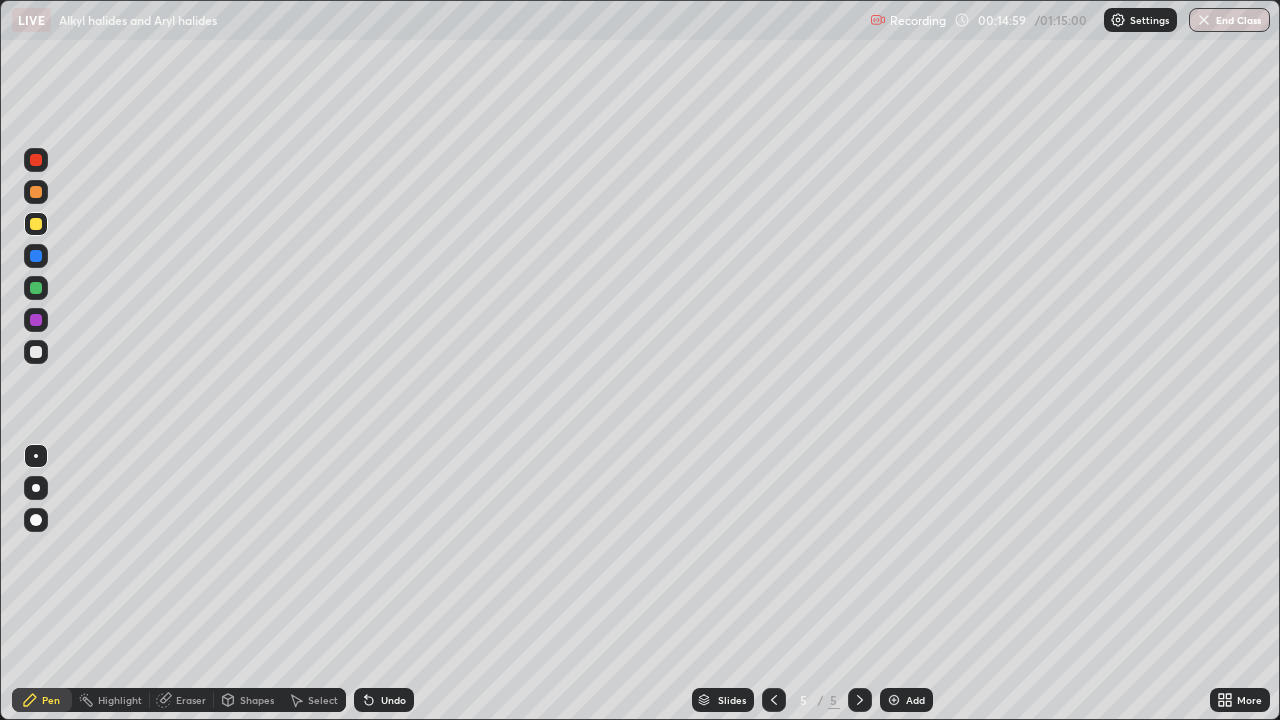 click at bounding box center [36, 352] 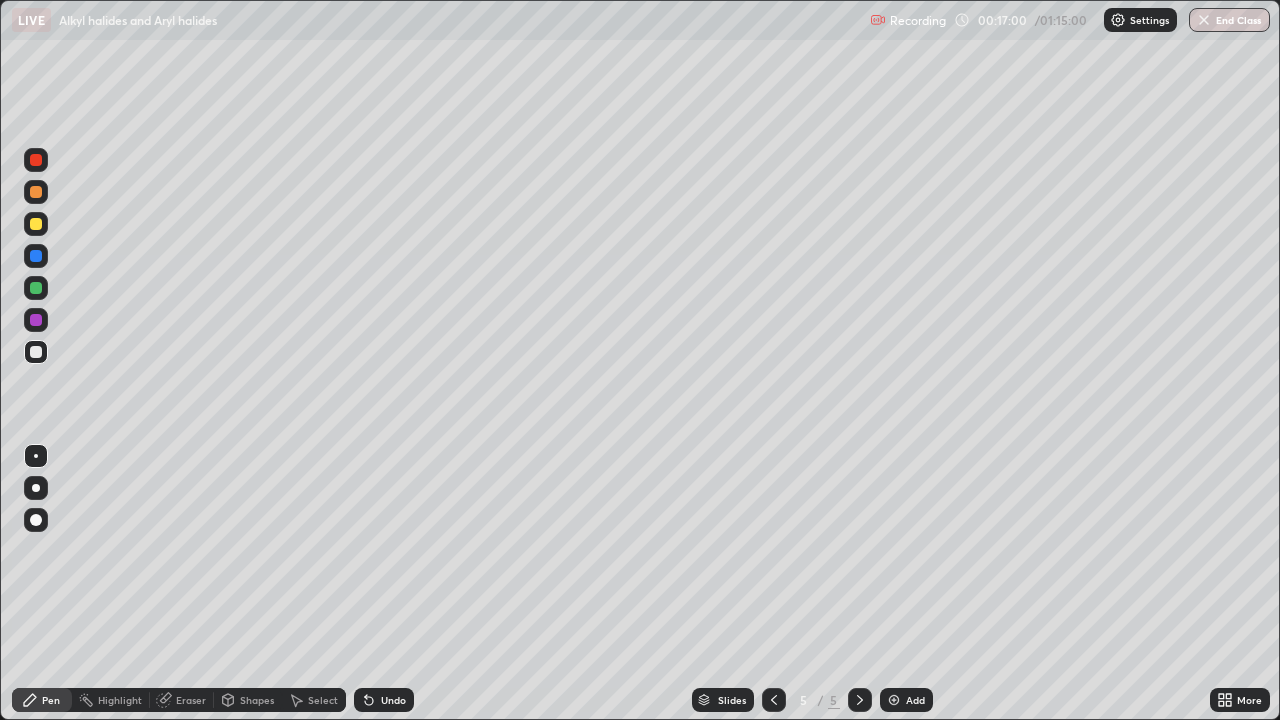 click at bounding box center (36, 224) 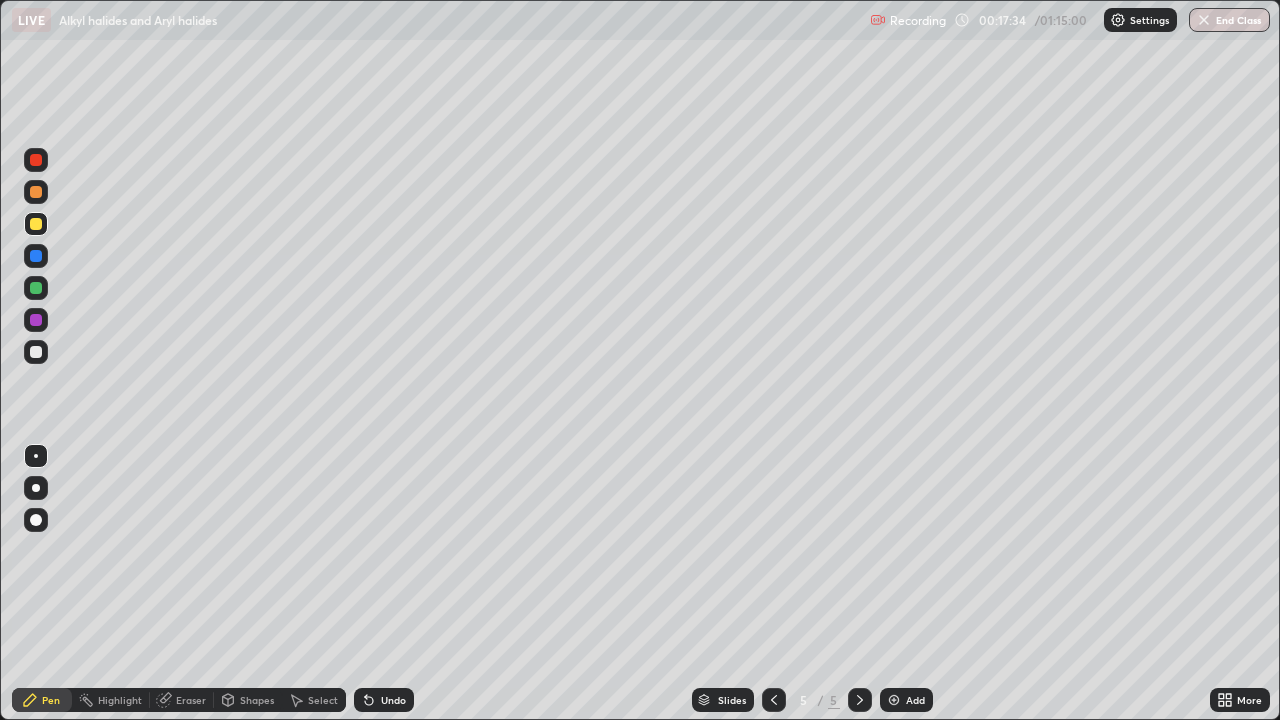 click on "Eraser" at bounding box center [191, 700] 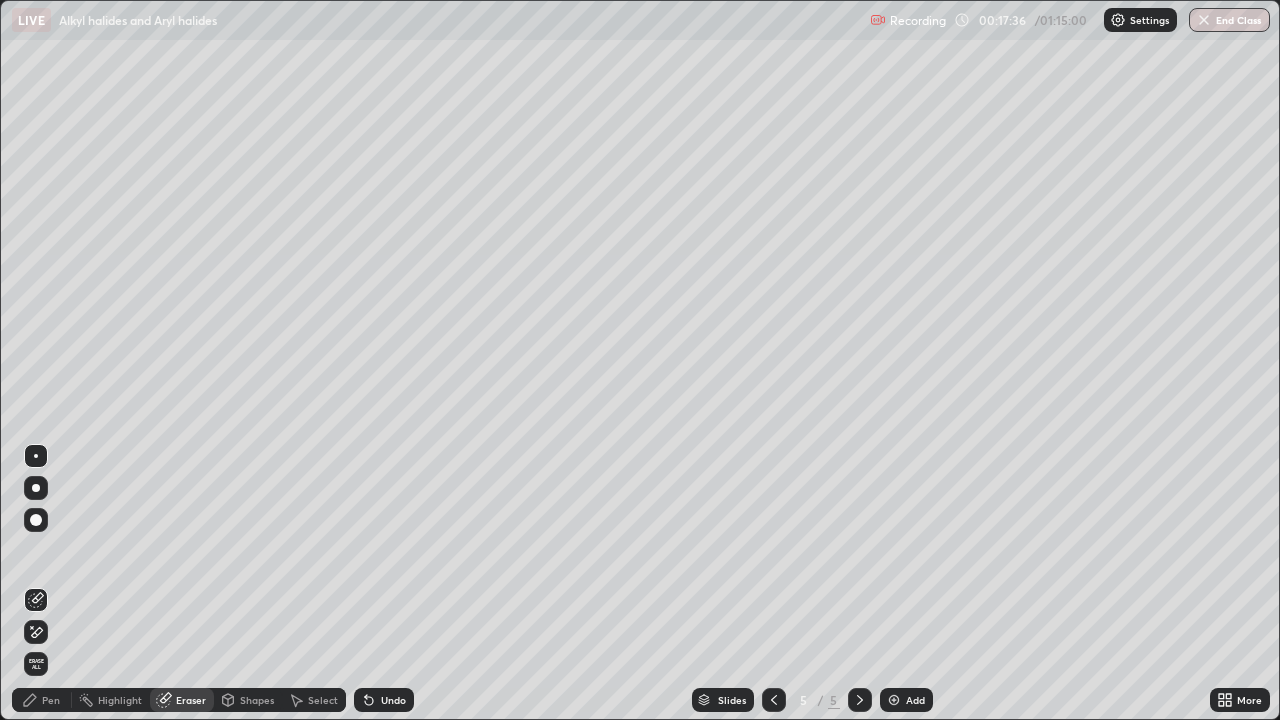 click on "Pen" at bounding box center (42, 700) 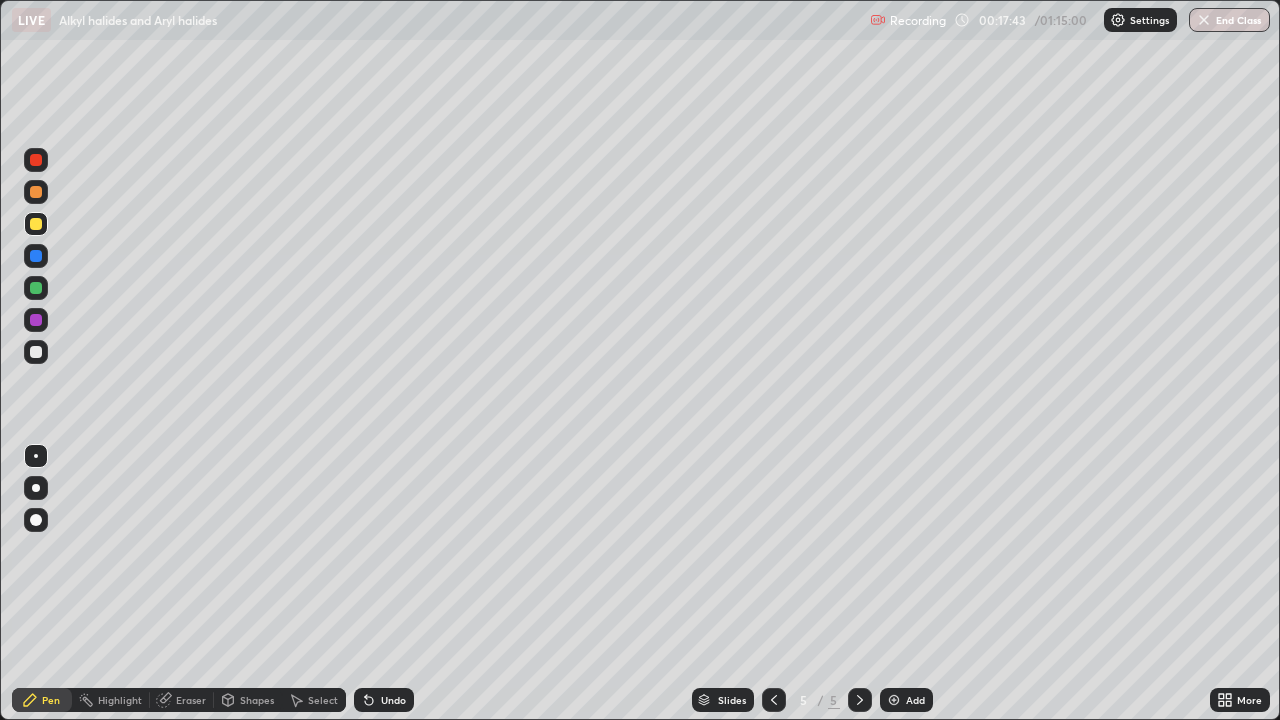 click at bounding box center [36, 288] 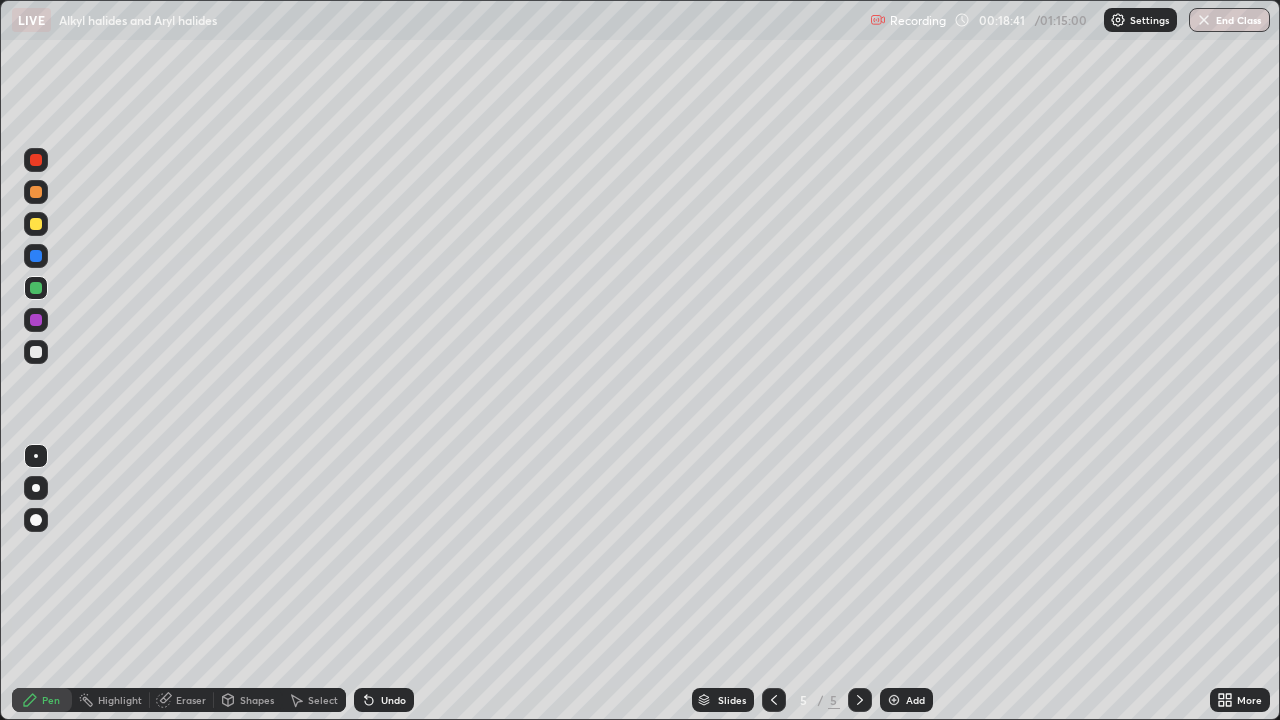 click at bounding box center (36, 320) 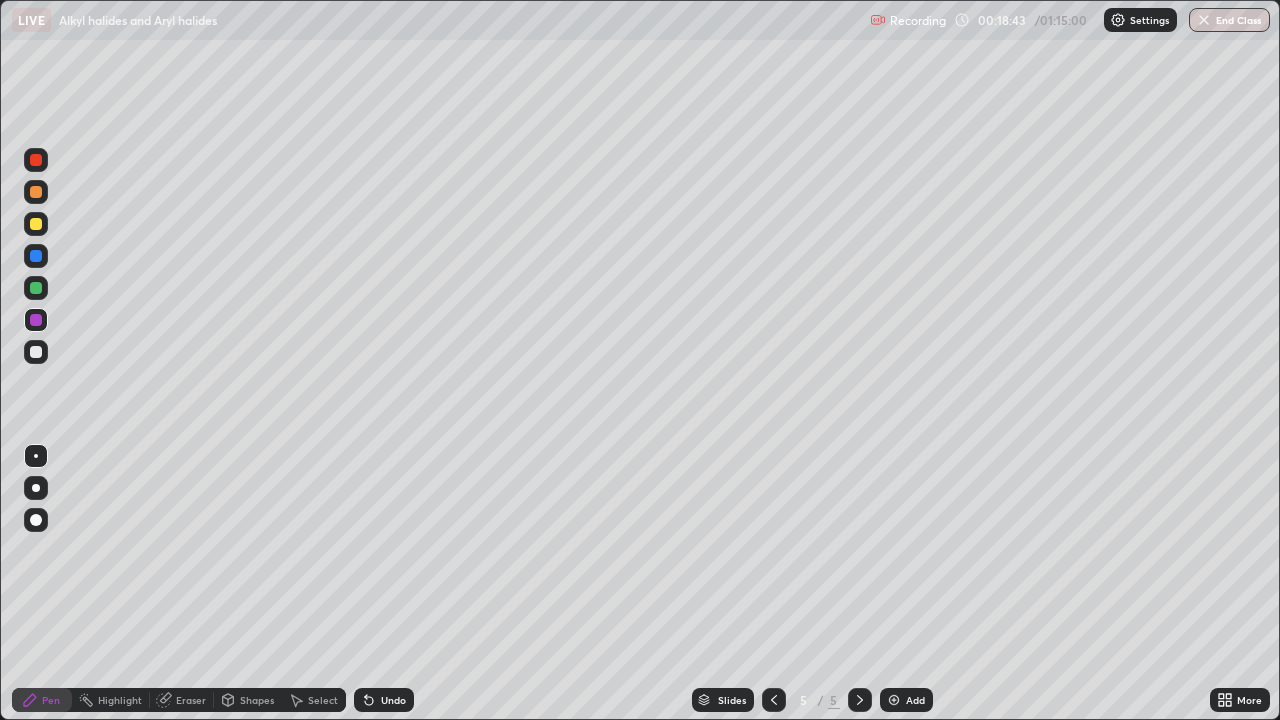 click at bounding box center [36, 160] 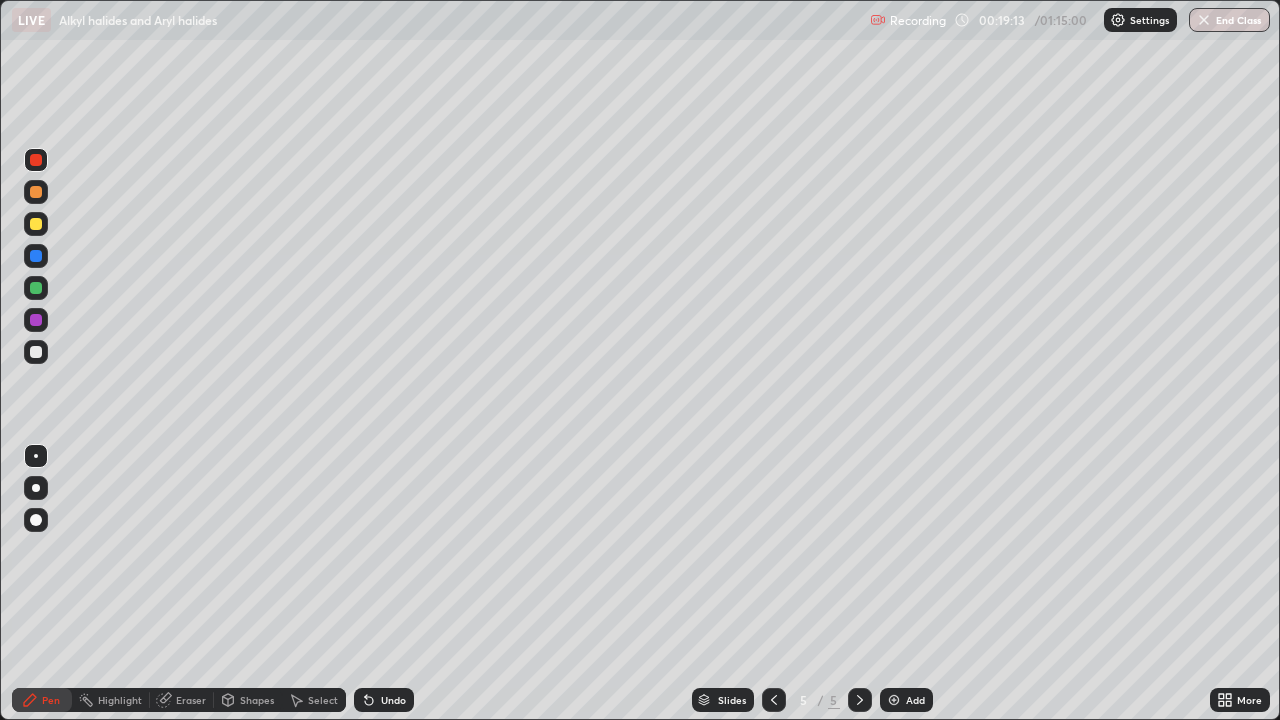 click at bounding box center [36, 352] 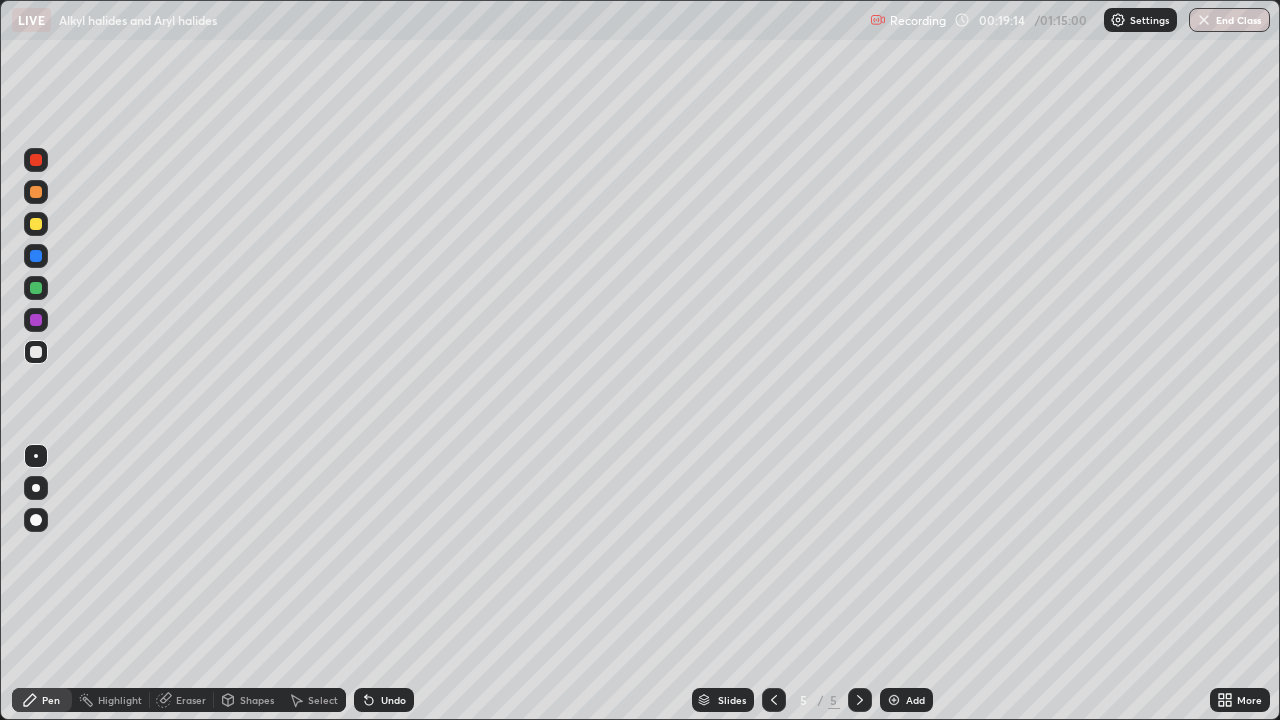 click at bounding box center [36, 192] 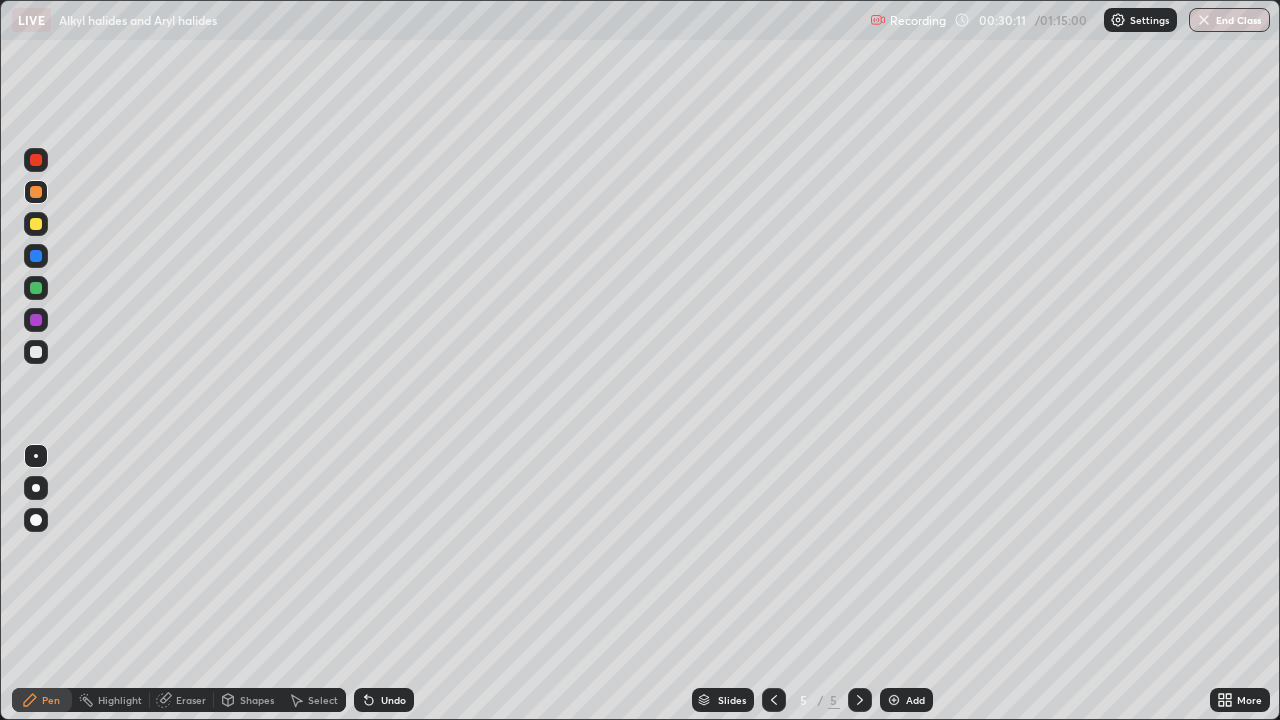click at bounding box center (894, 700) 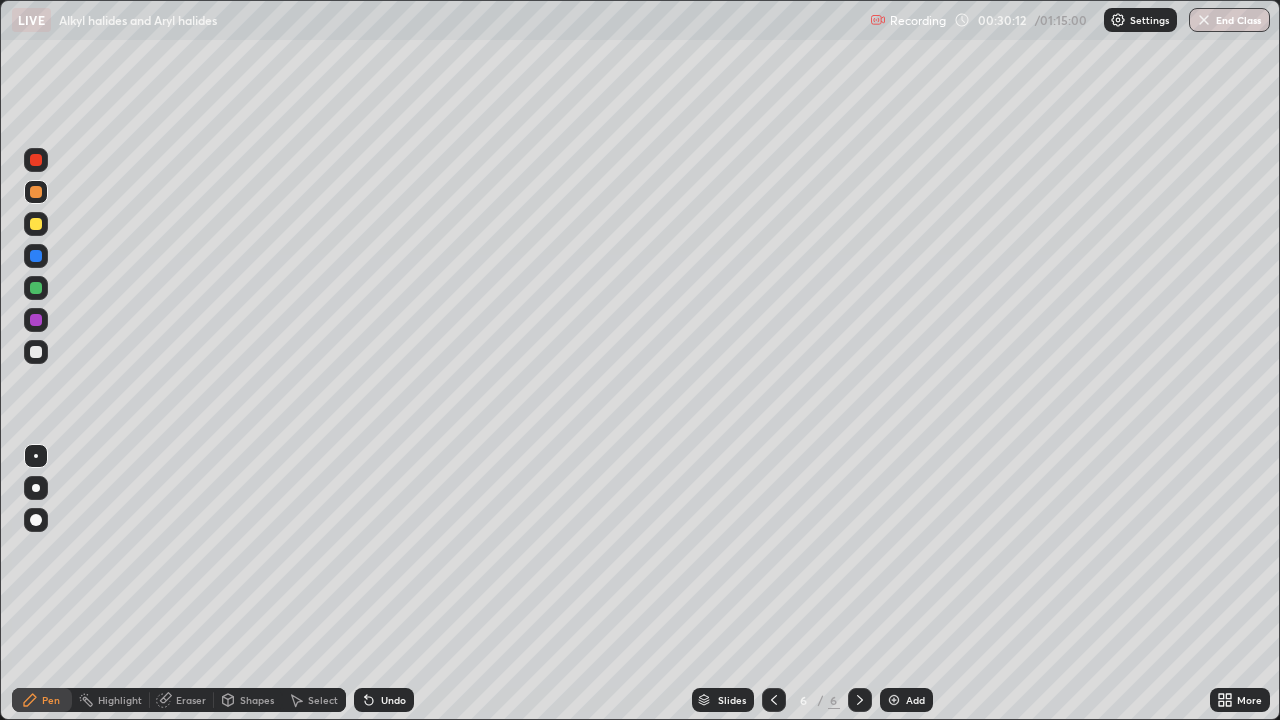click on "Shapes" at bounding box center (248, 700) 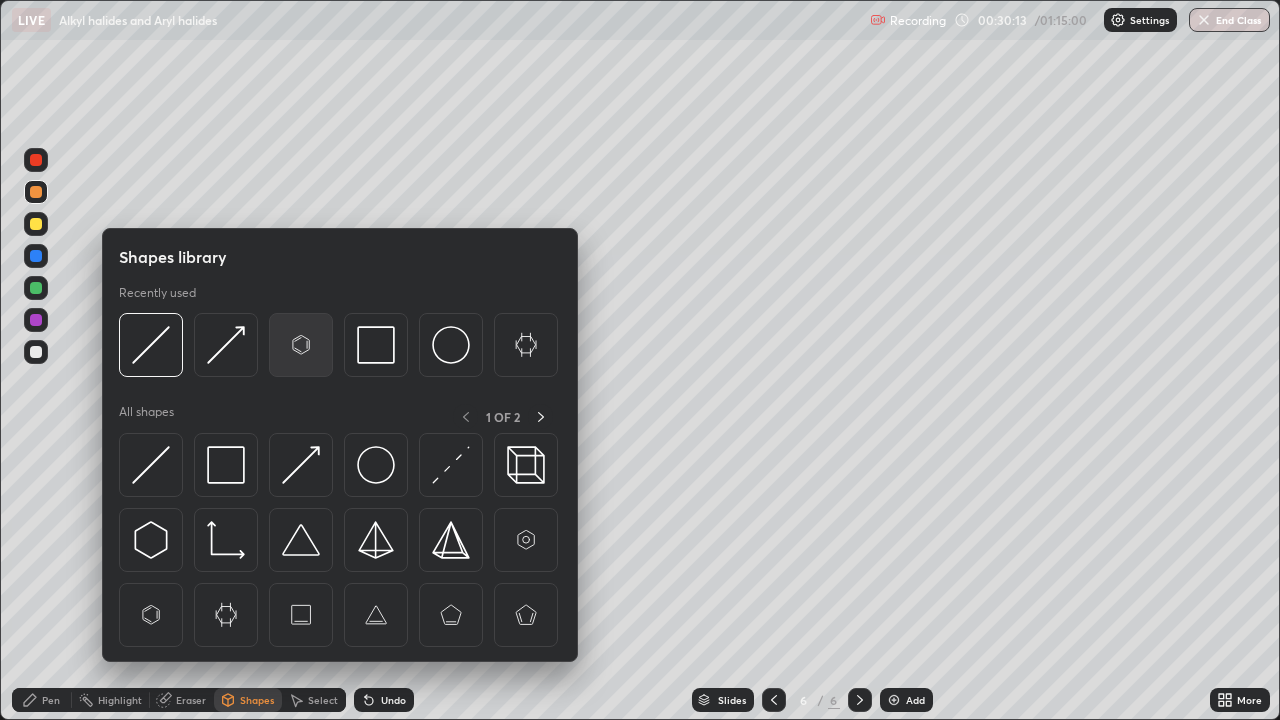 click at bounding box center (301, 345) 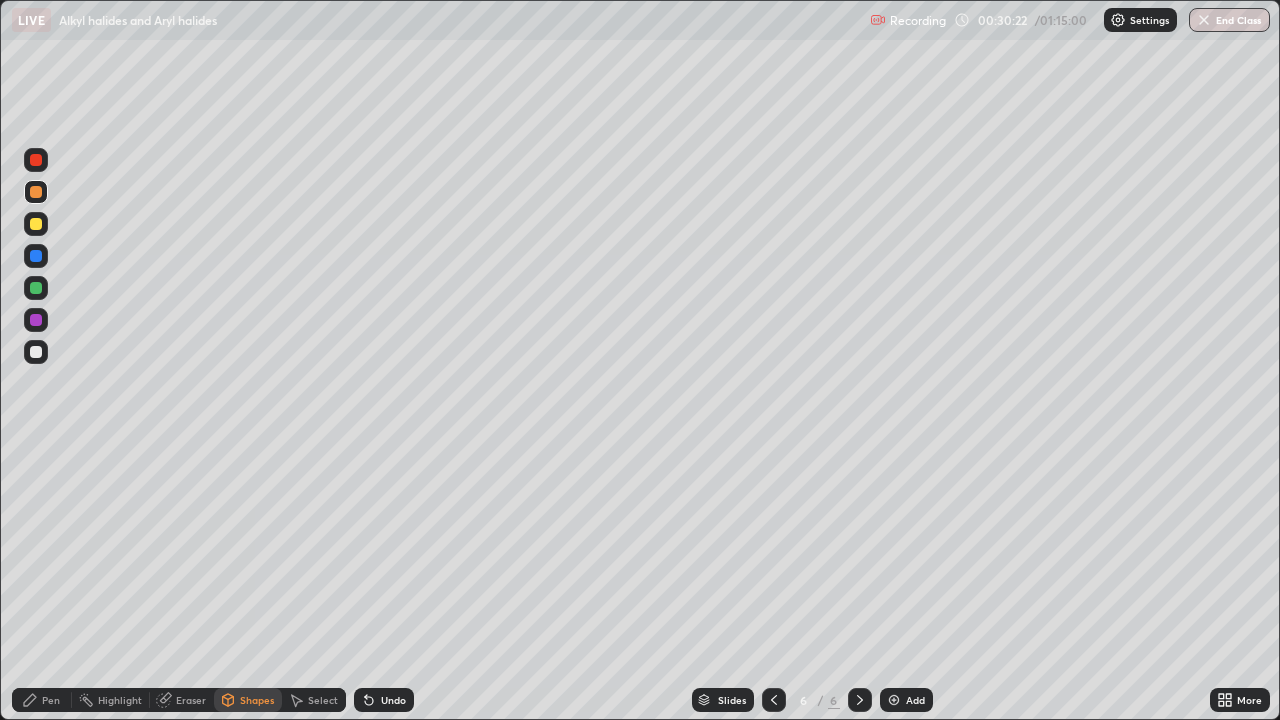 click on "Pen" at bounding box center [51, 700] 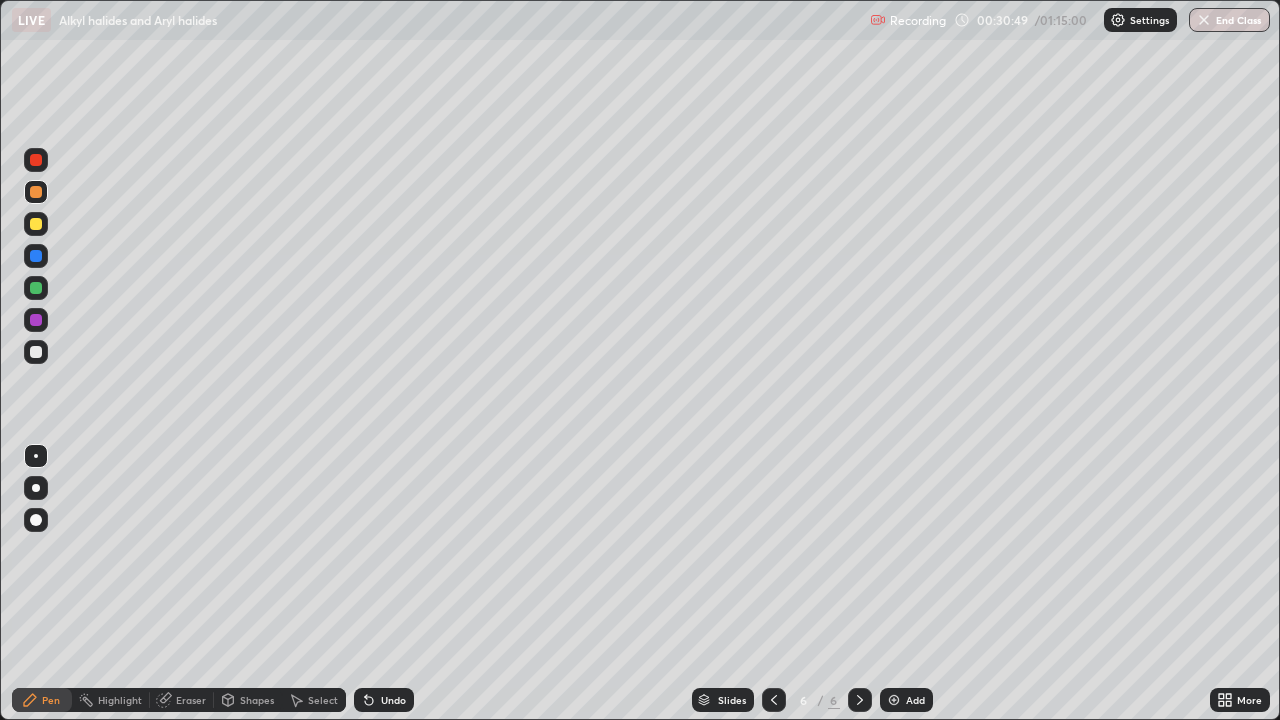 click at bounding box center [36, 352] 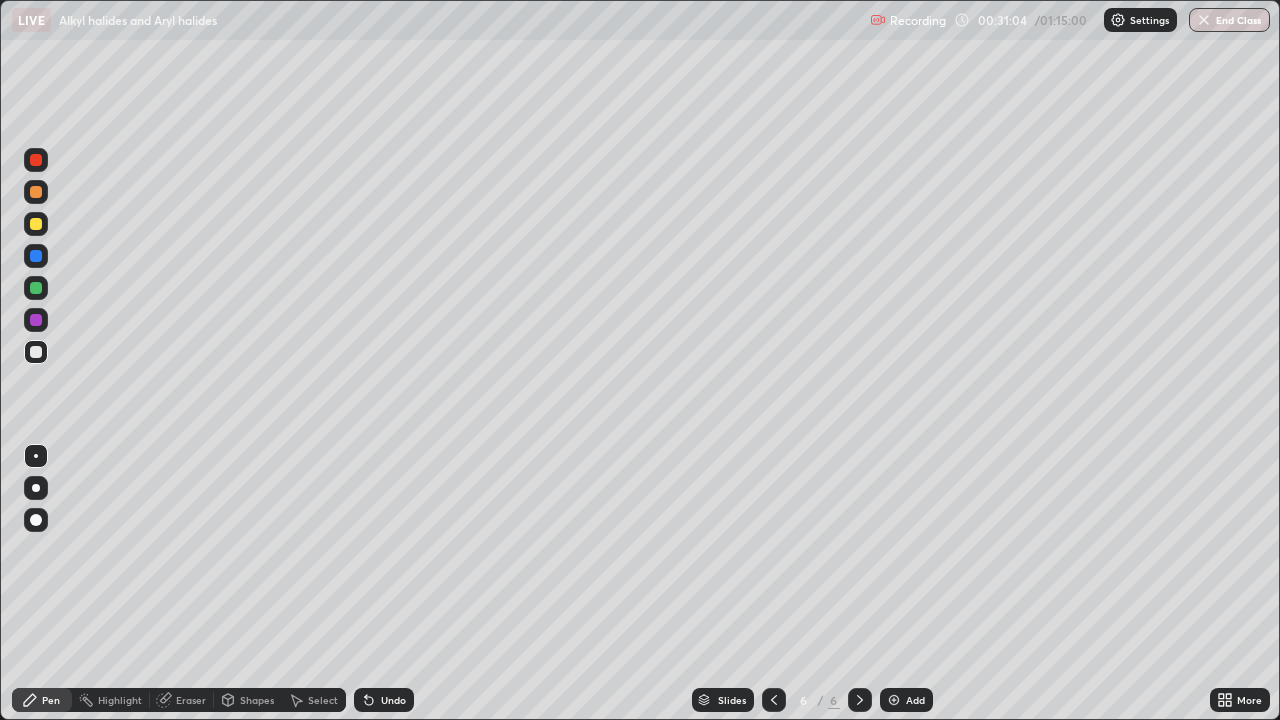 click on "Eraser" at bounding box center (191, 700) 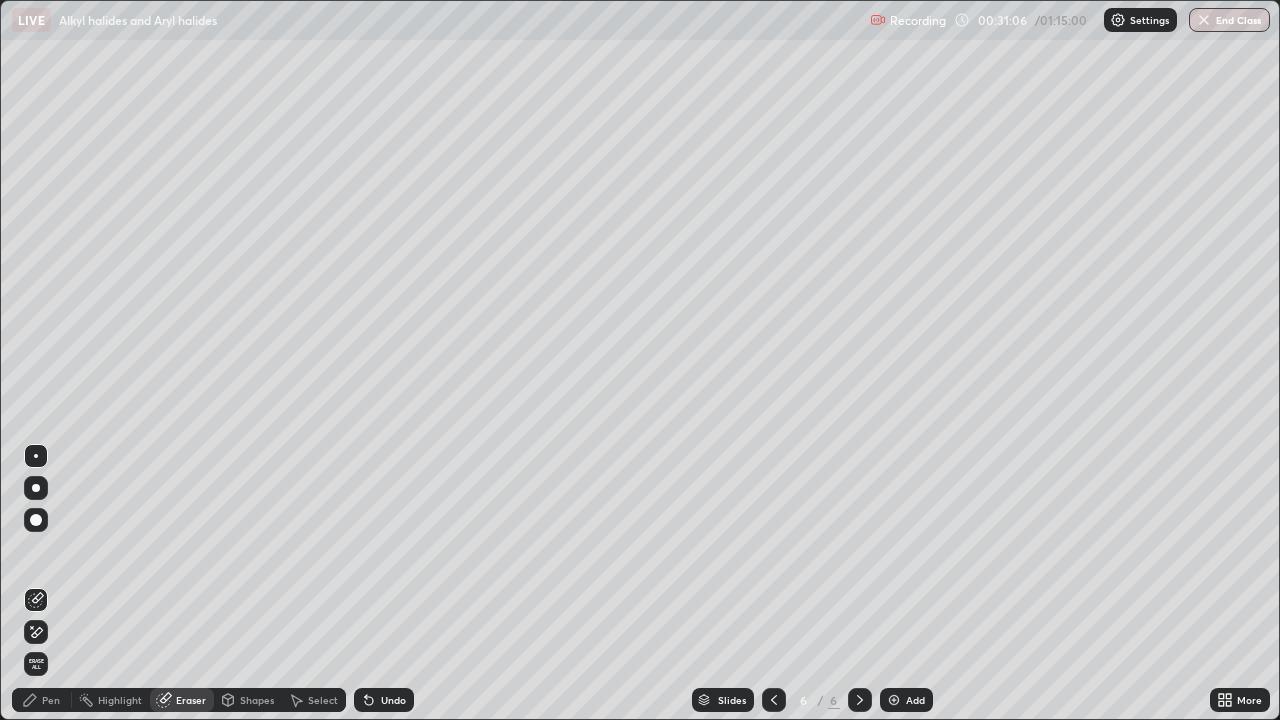 click on "Pen" at bounding box center [42, 700] 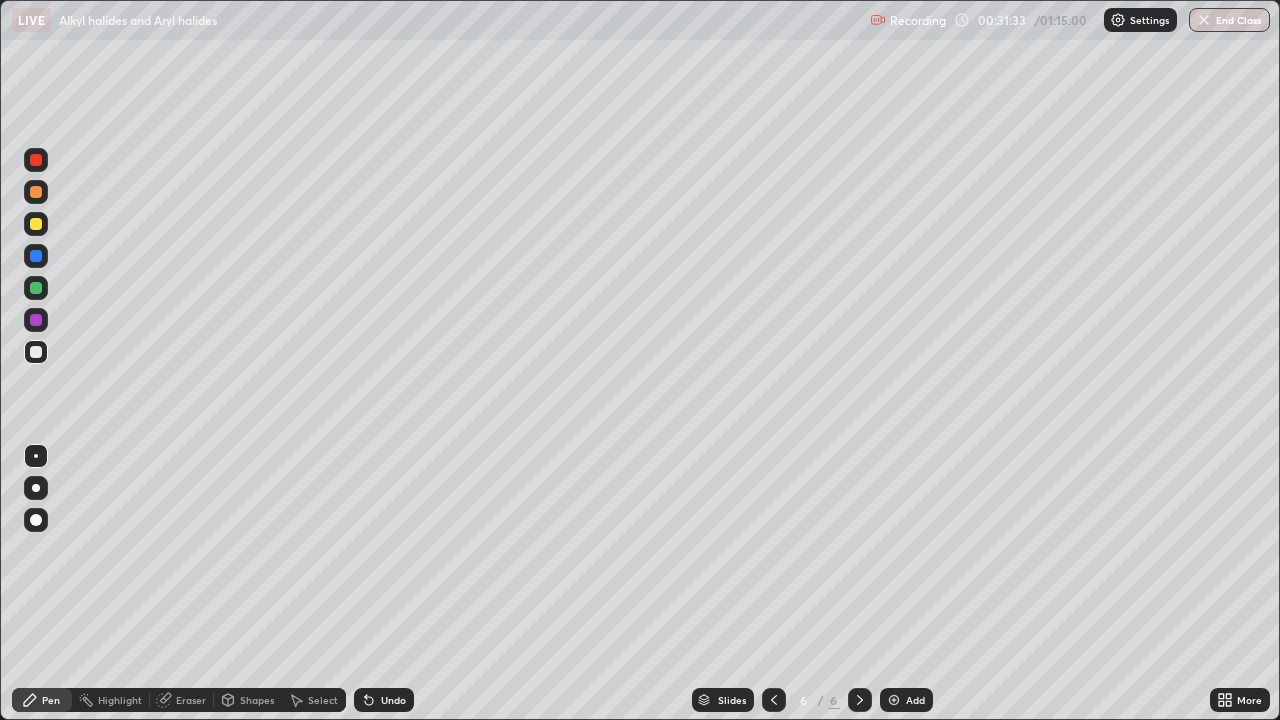 click at bounding box center [894, 700] 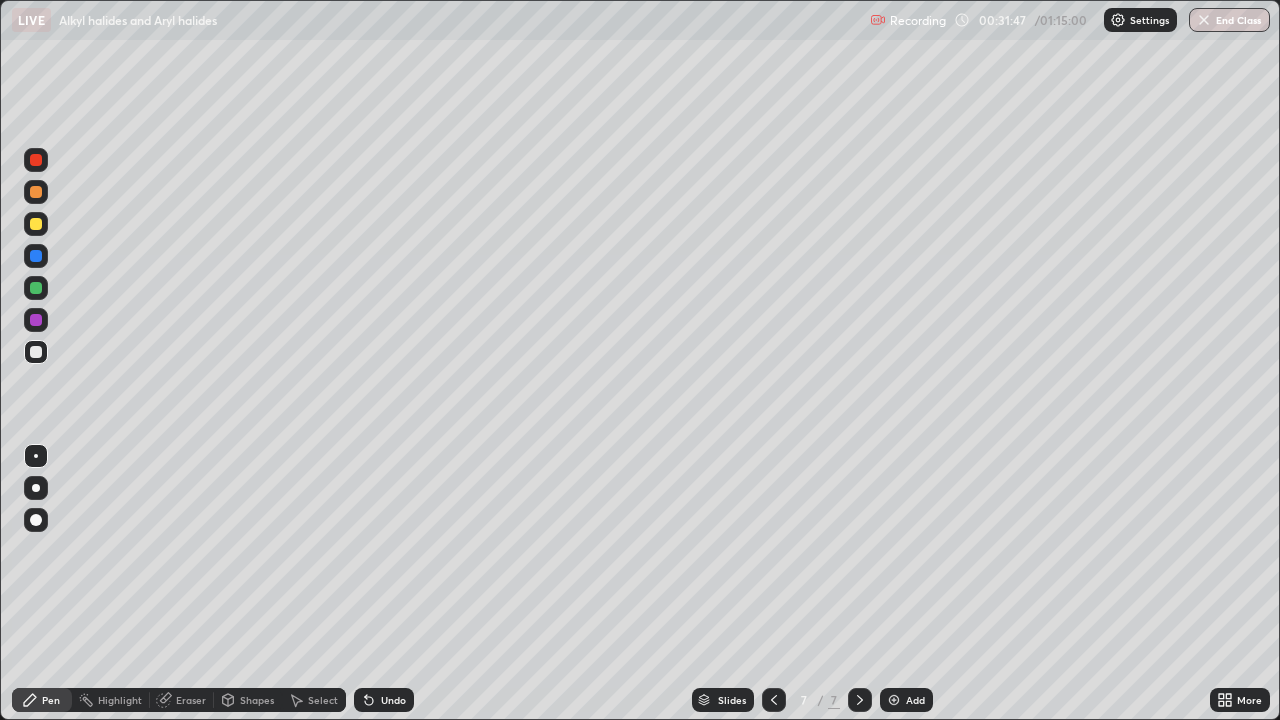 click on "Eraser" at bounding box center (191, 700) 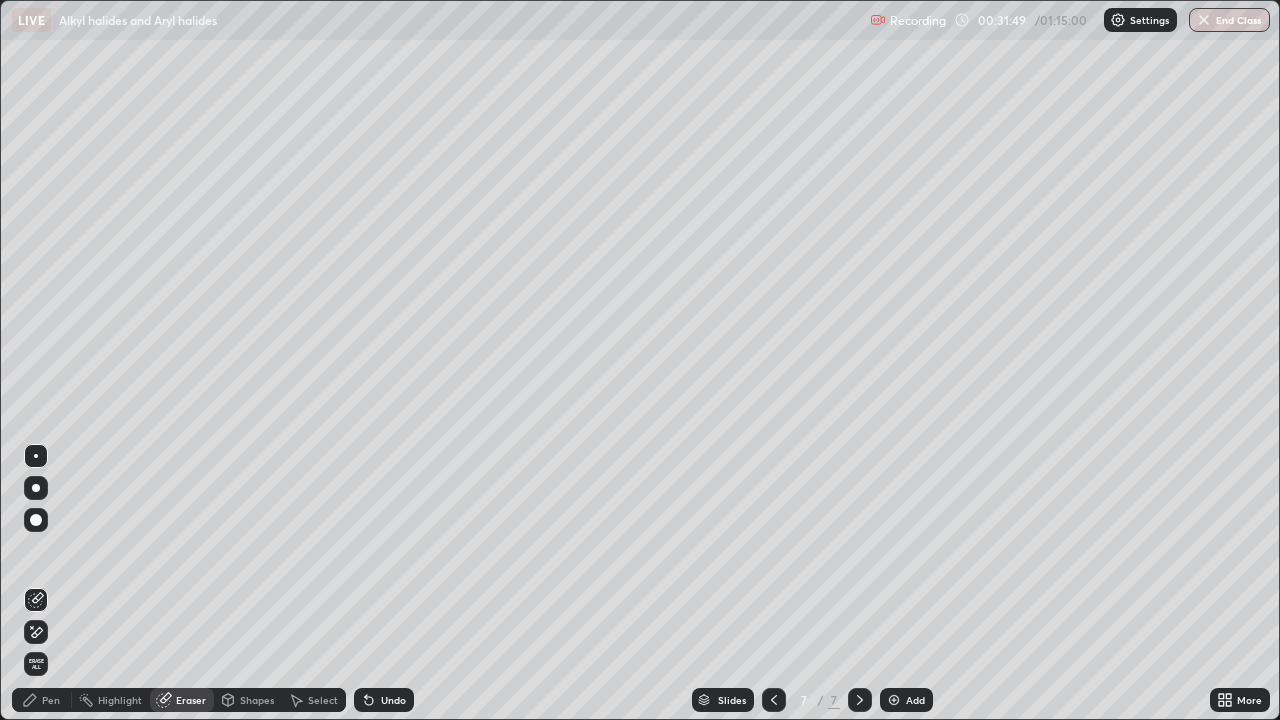 click on "Pen" at bounding box center [51, 700] 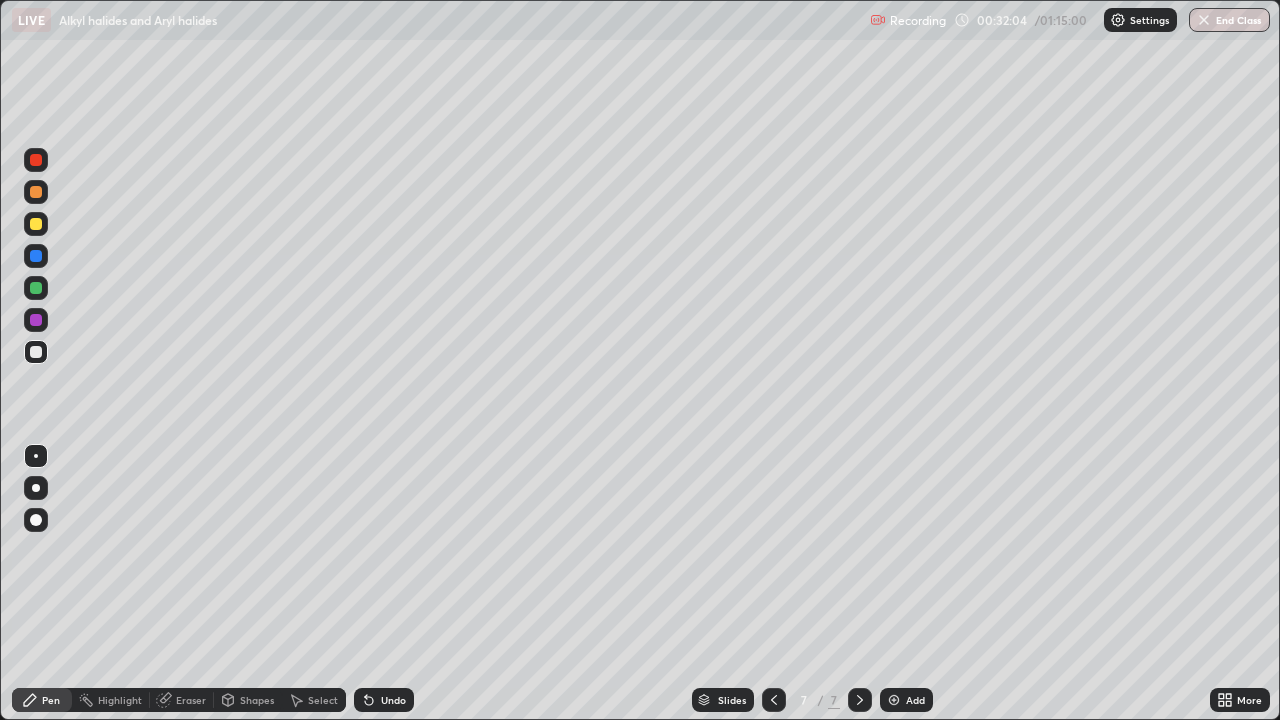 click on "Eraser" at bounding box center [191, 700] 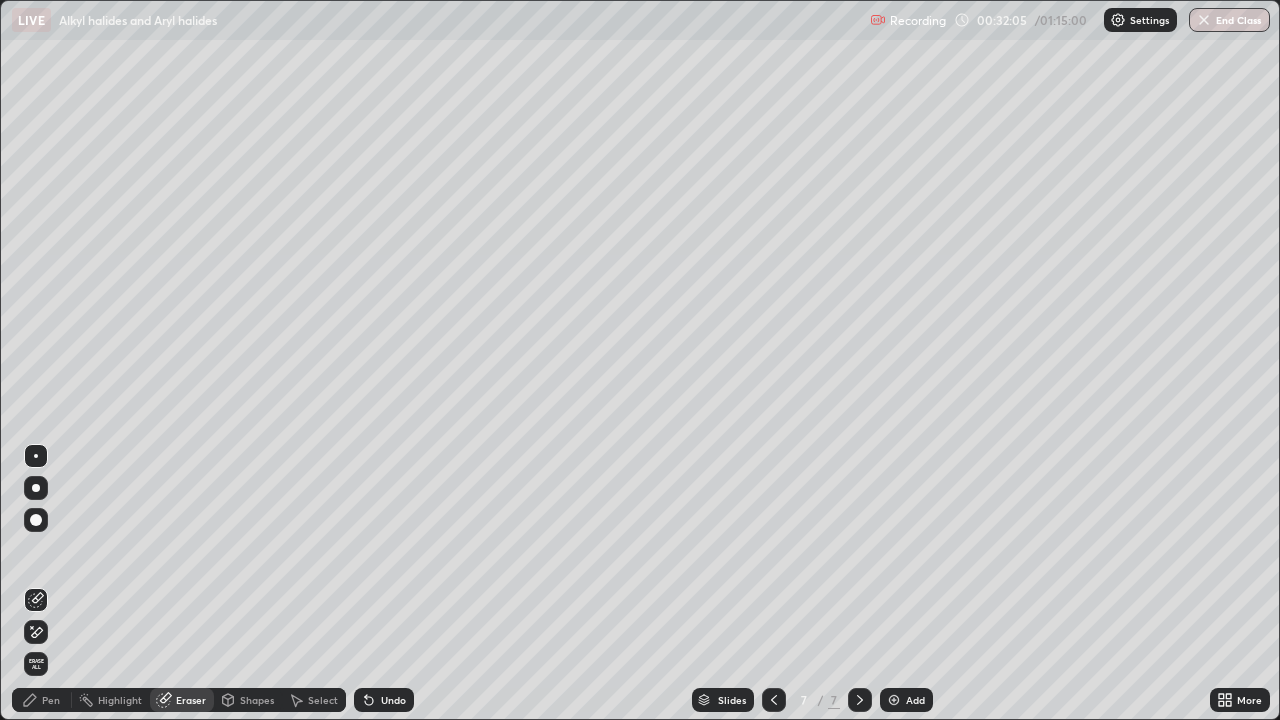 click on "Pen" at bounding box center [51, 700] 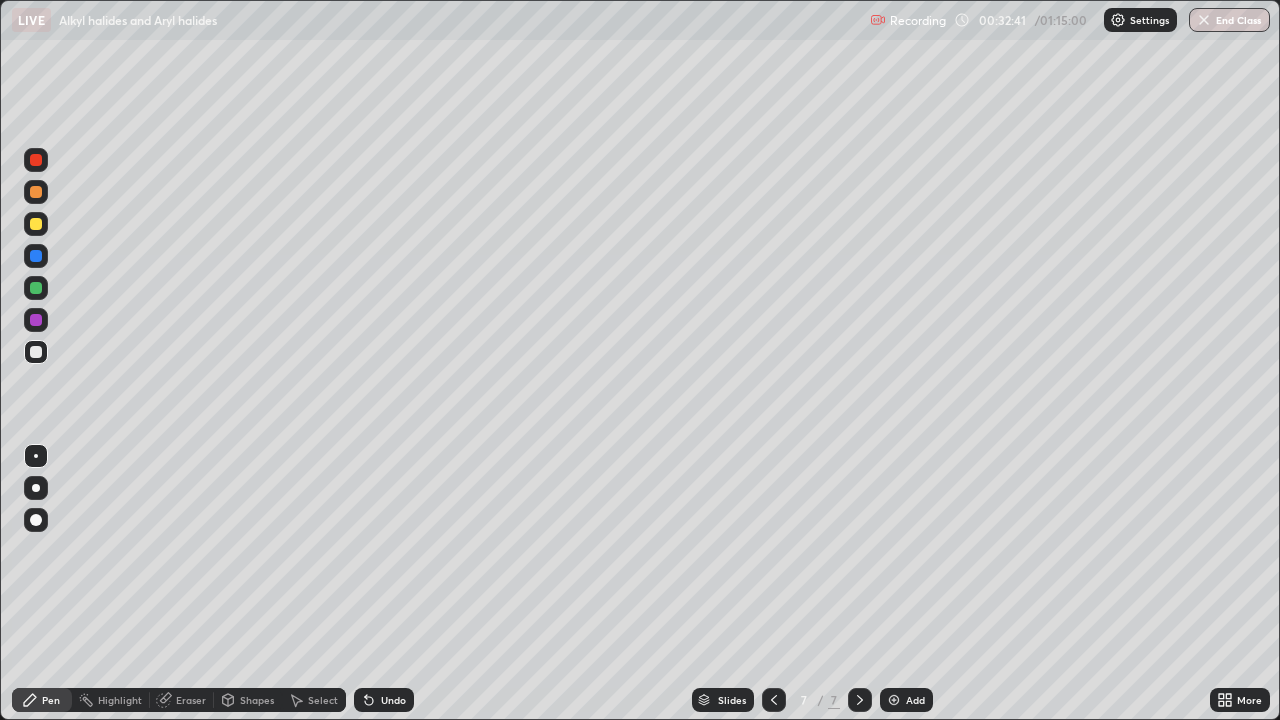 click at bounding box center [36, 352] 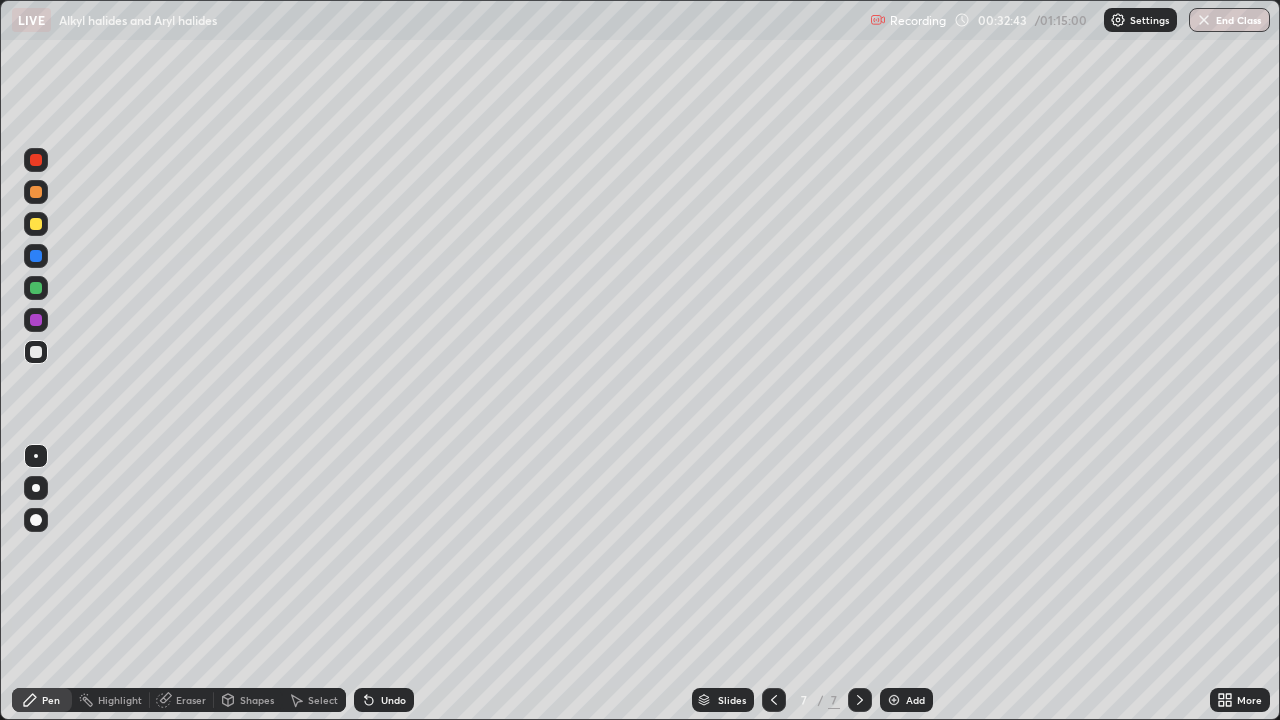 click at bounding box center (894, 700) 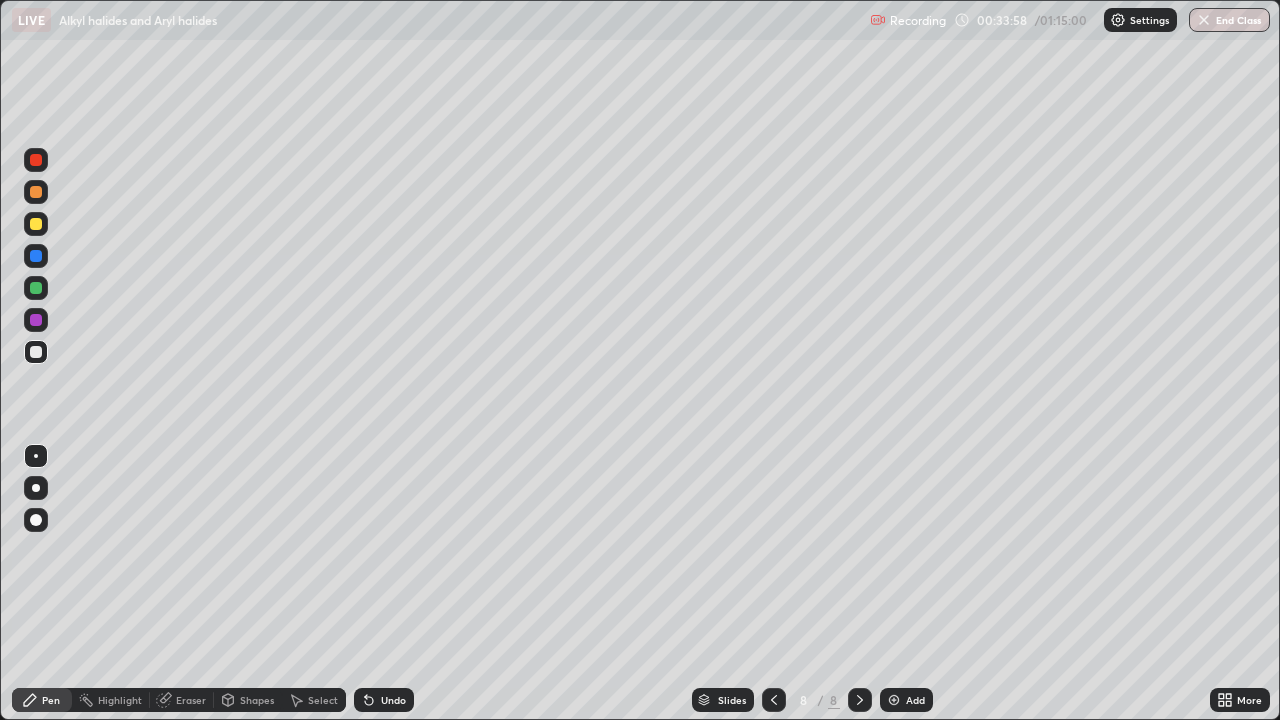click at bounding box center (894, 700) 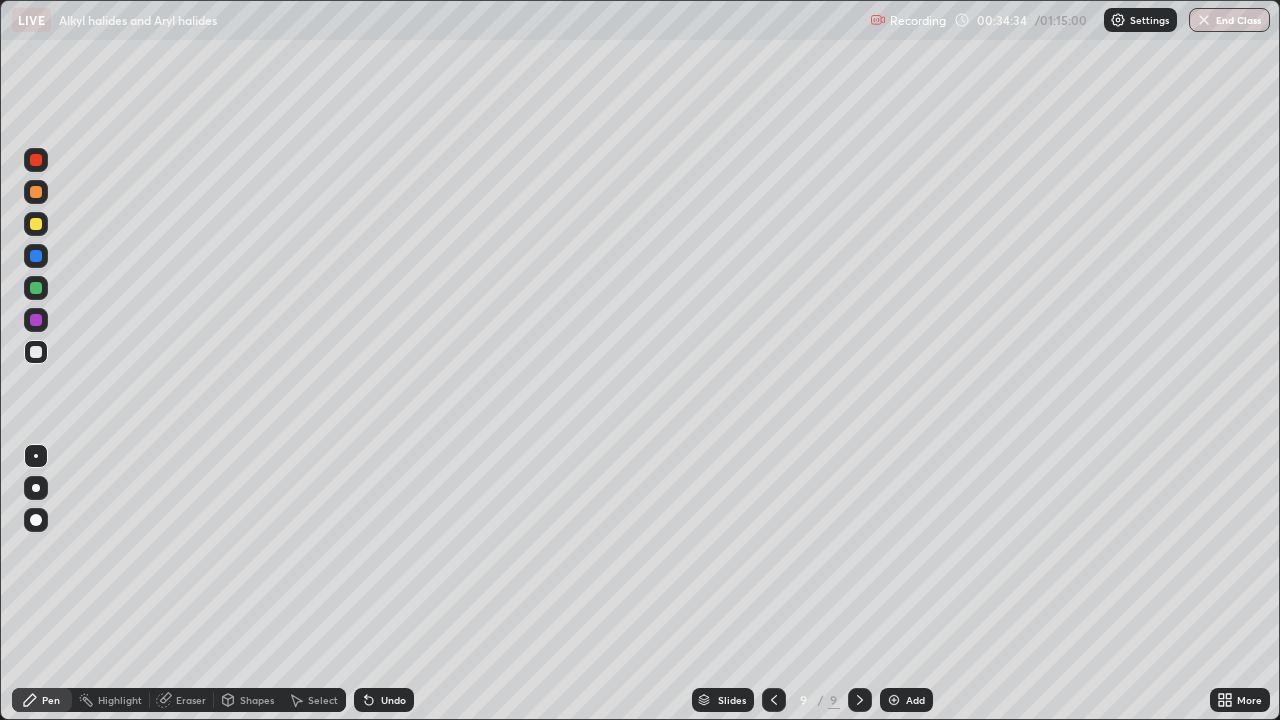 click 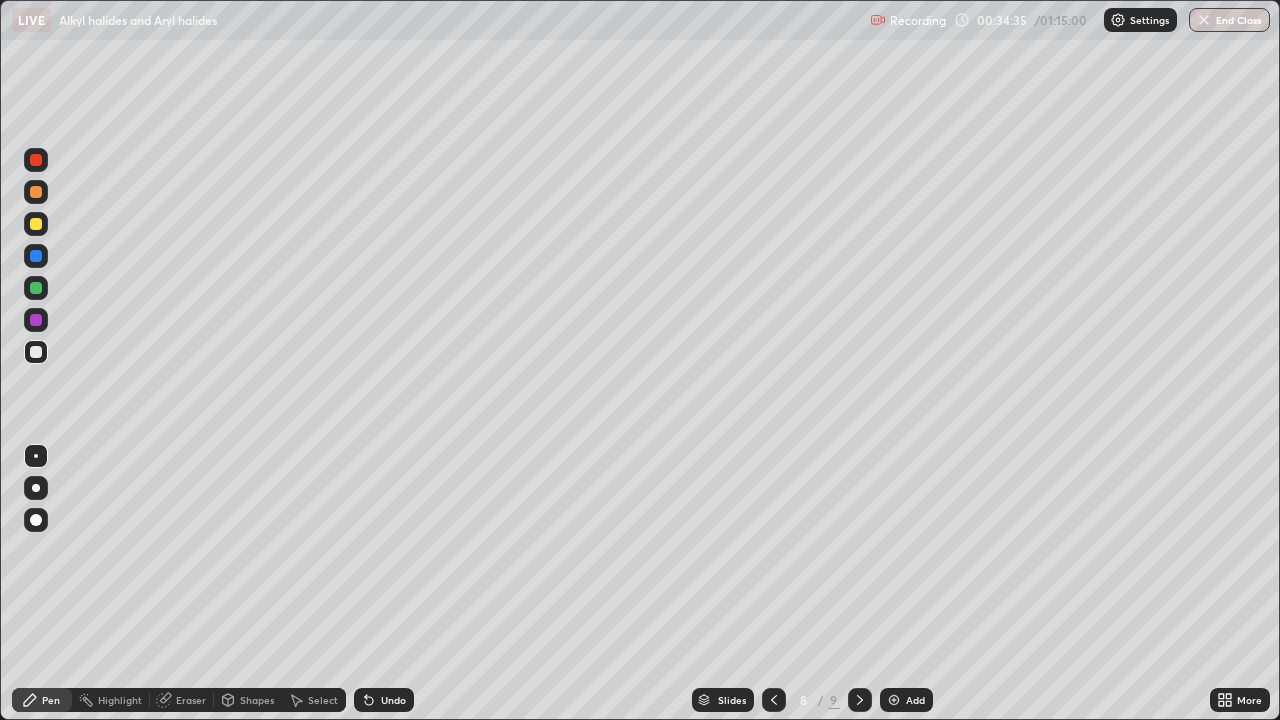 click 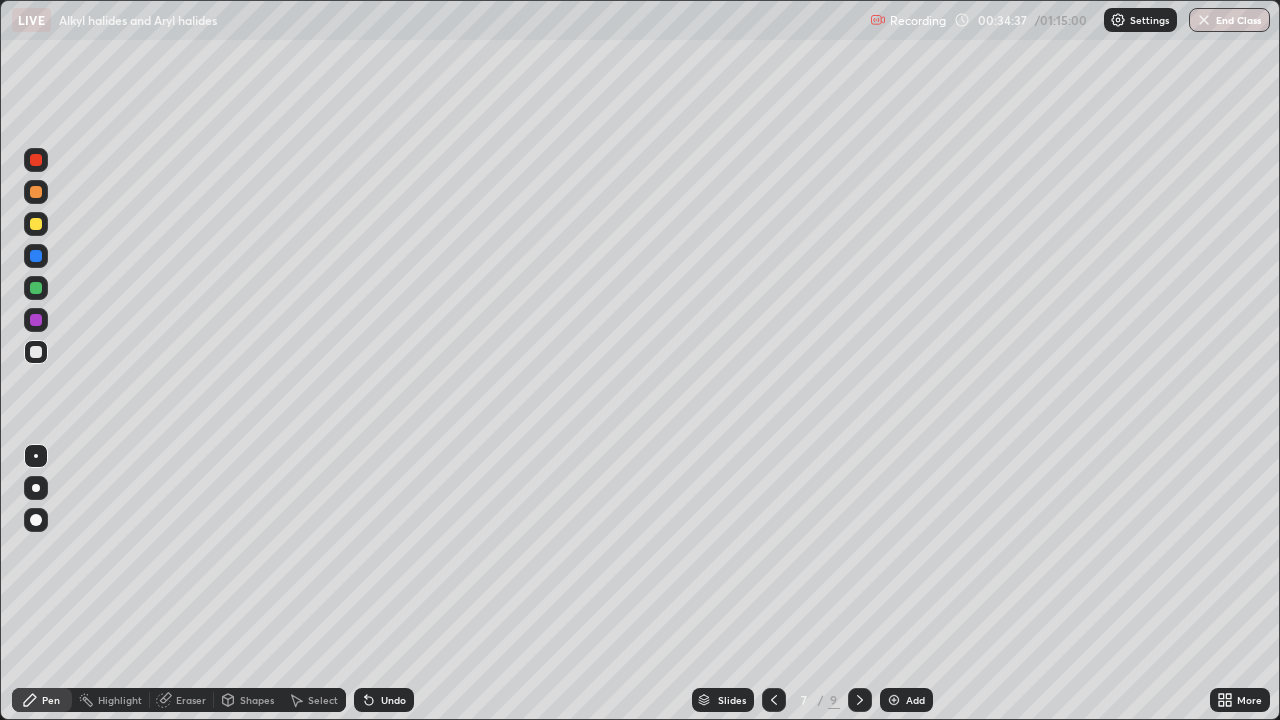 click 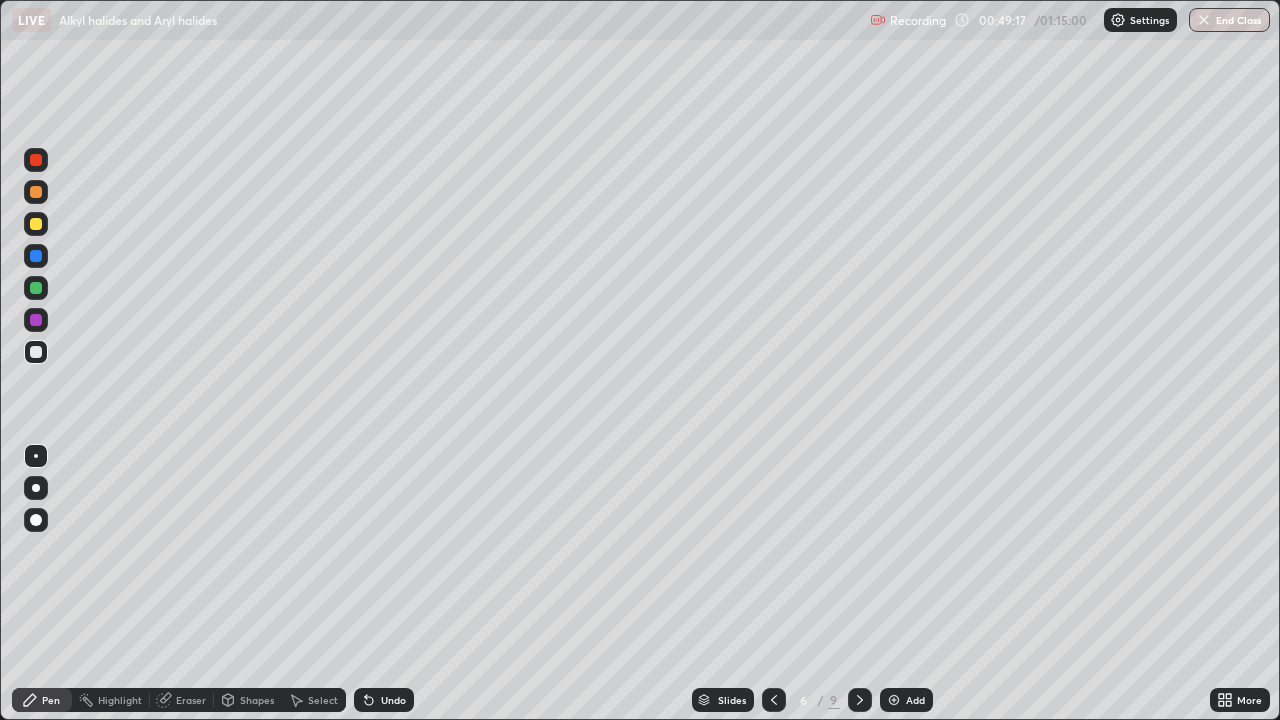 click at bounding box center [36, 160] 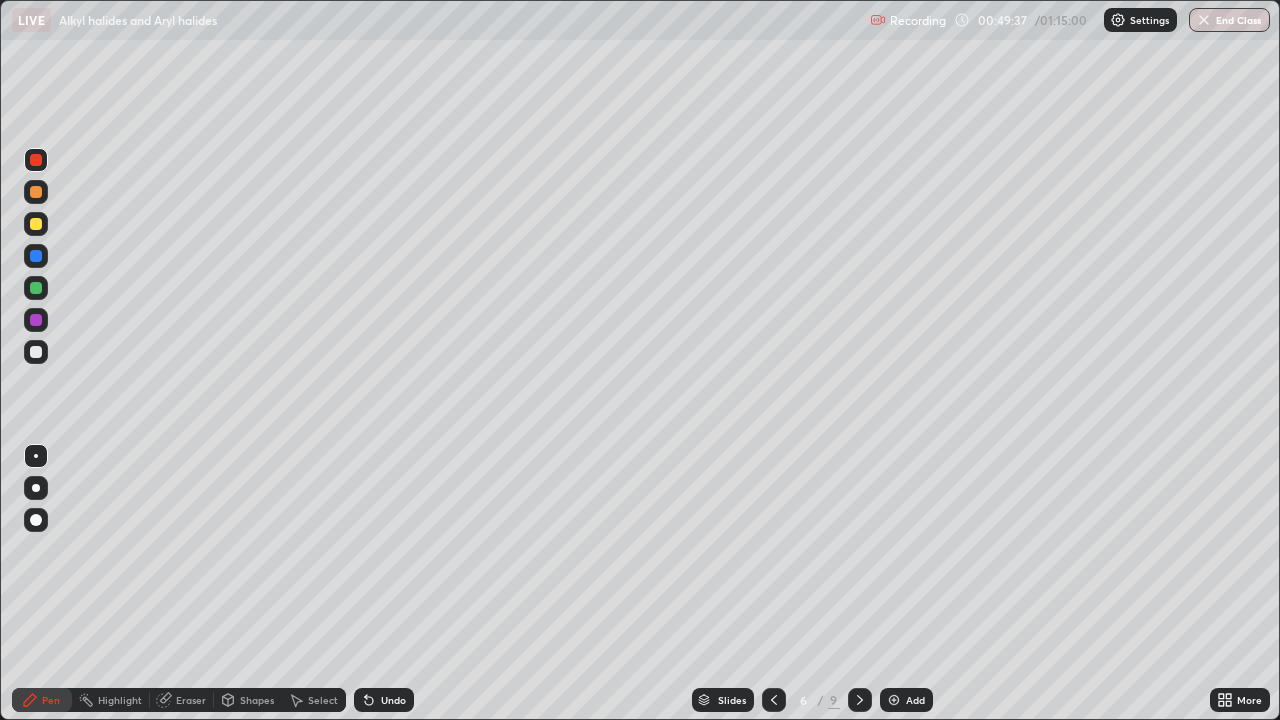 click at bounding box center (36, 352) 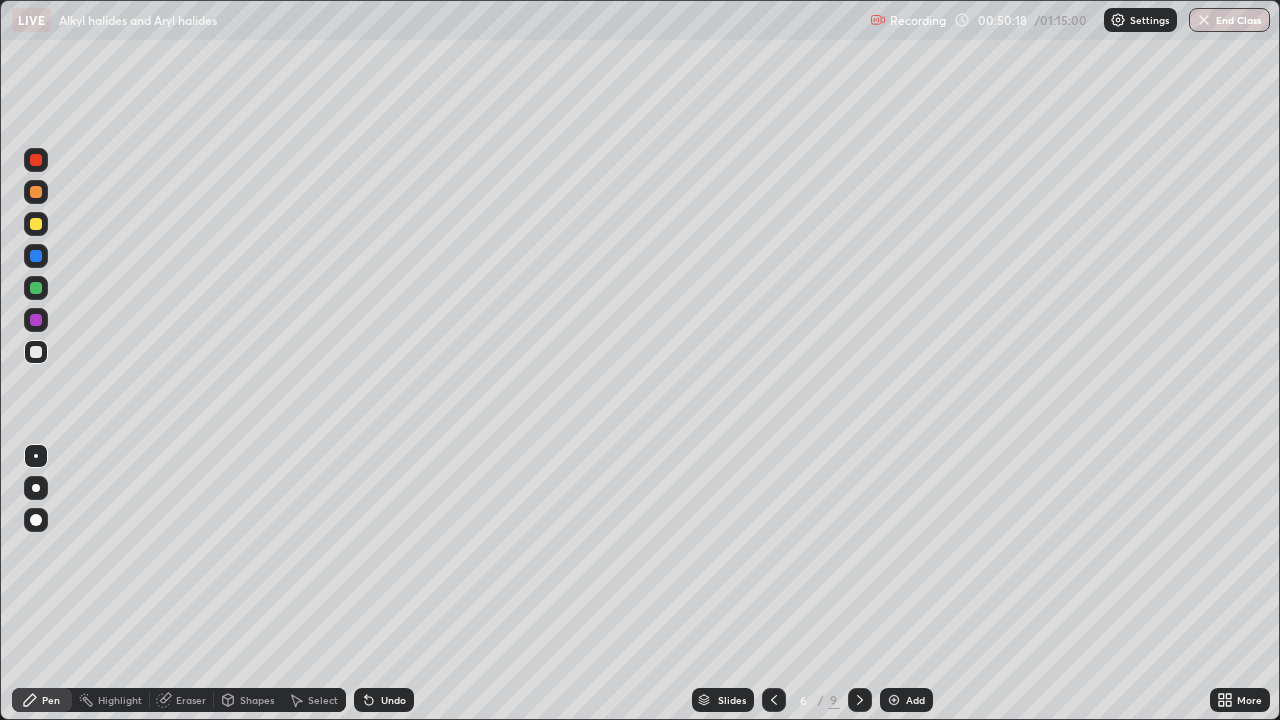 click at bounding box center (36, 288) 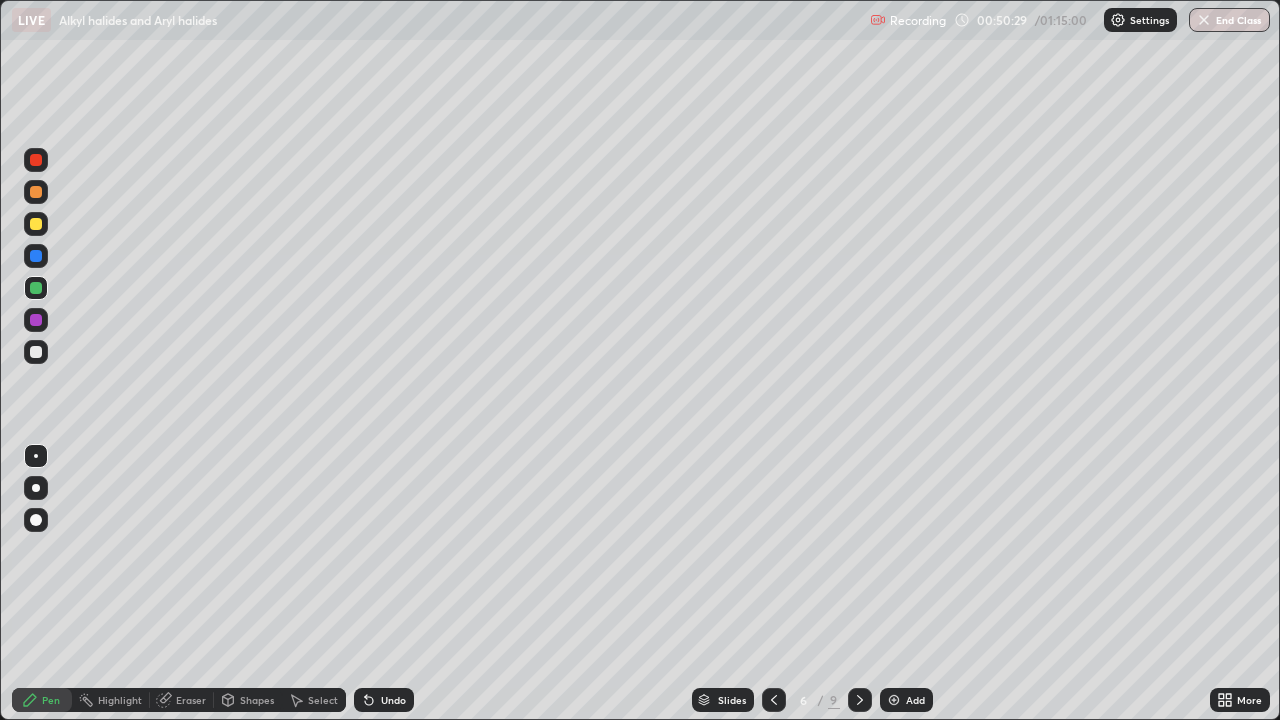 click at bounding box center [36, 352] 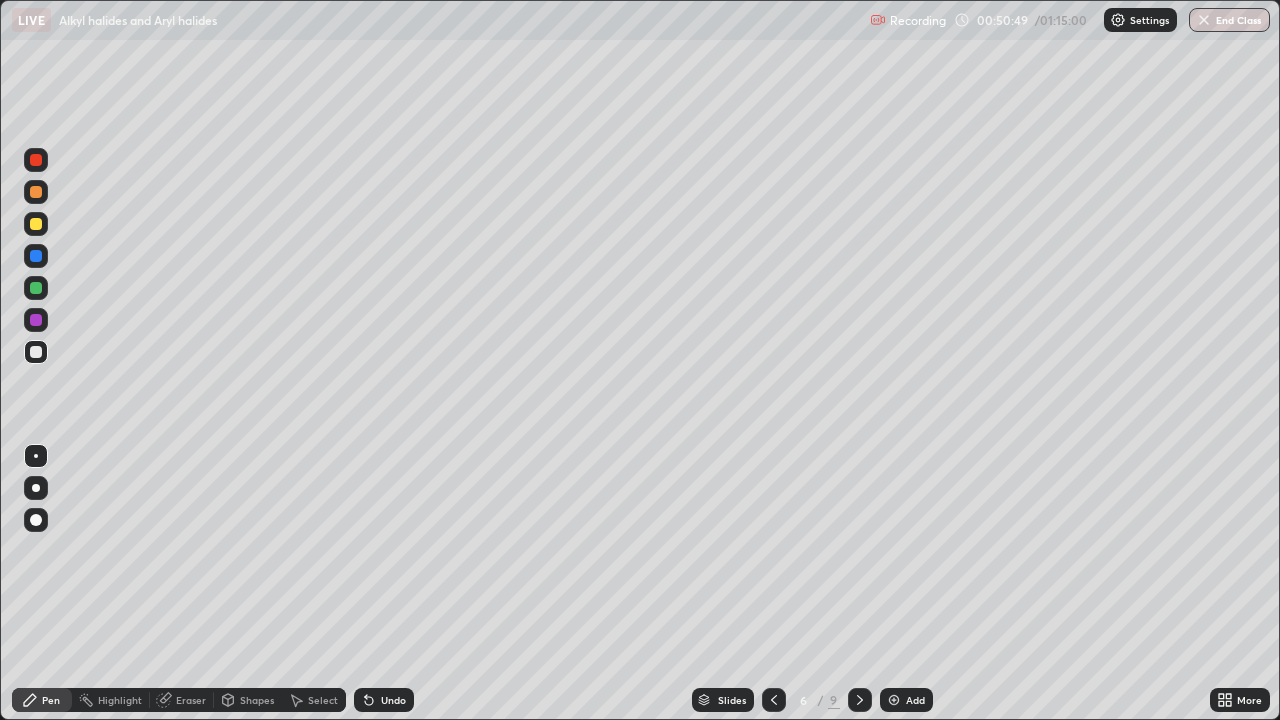 click at bounding box center [36, 320] 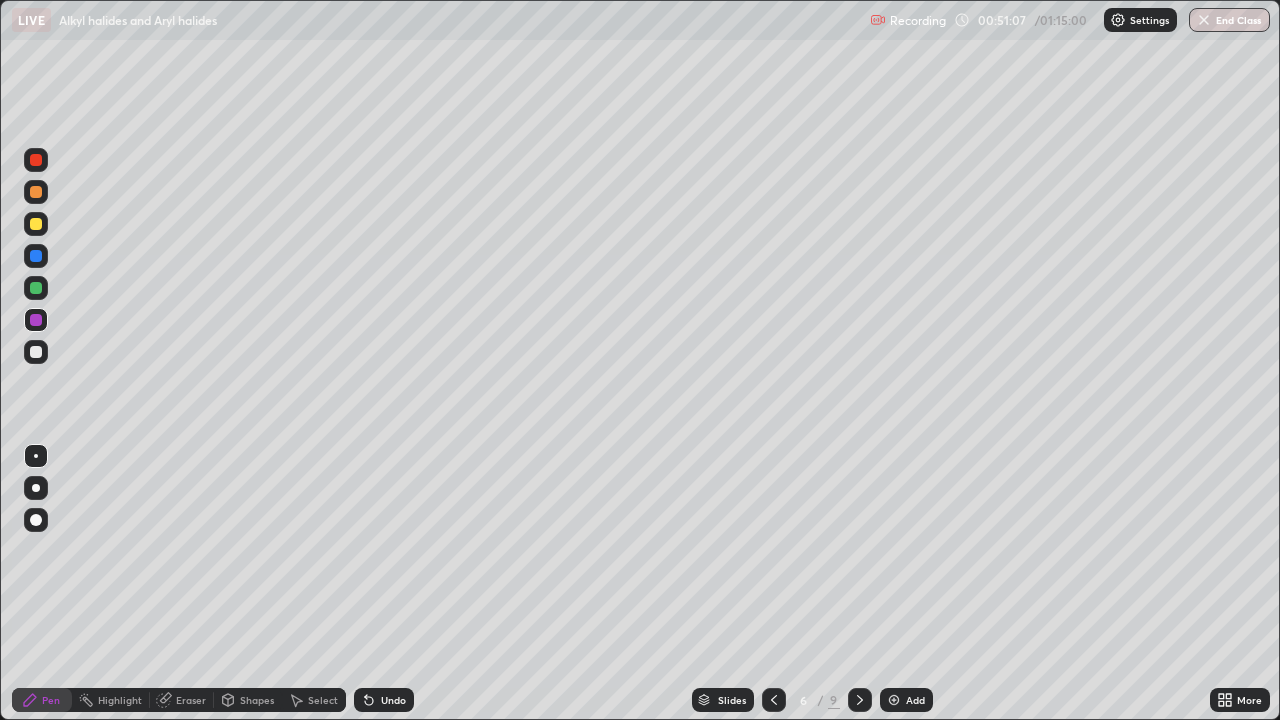 click at bounding box center [36, 352] 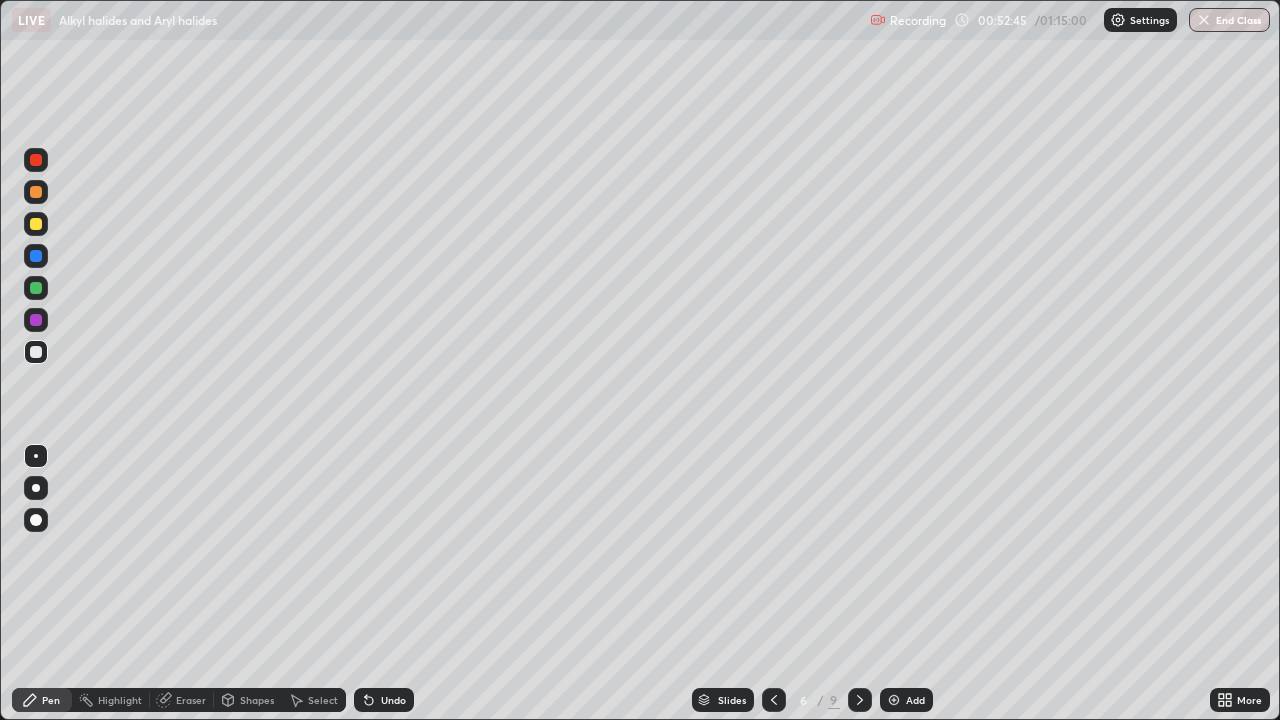 click 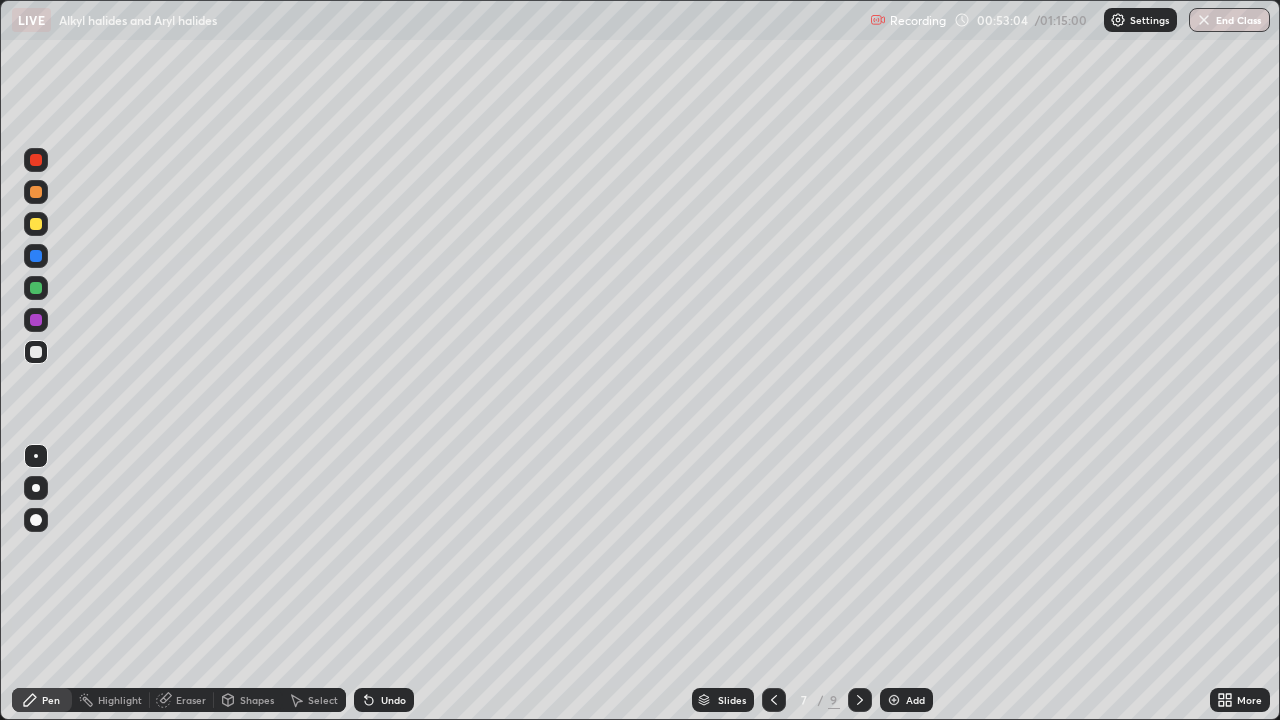click on "Eraser" at bounding box center (182, 700) 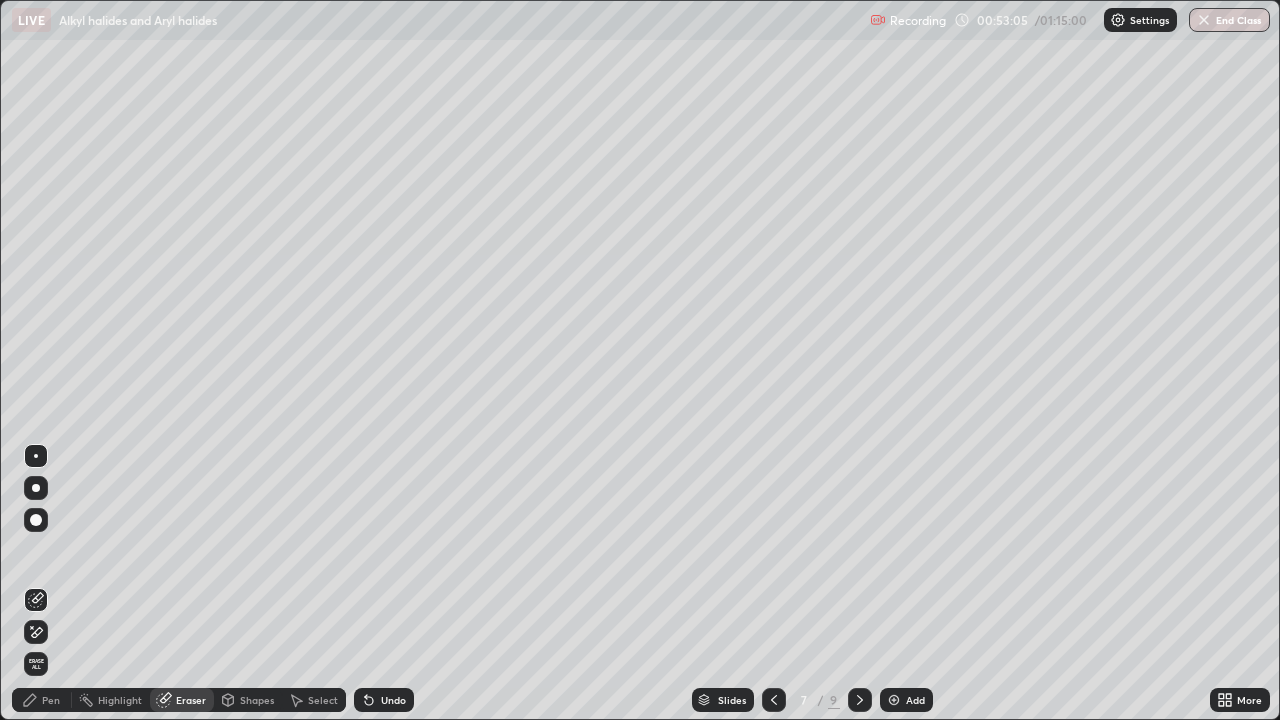click on "Pen" at bounding box center (42, 700) 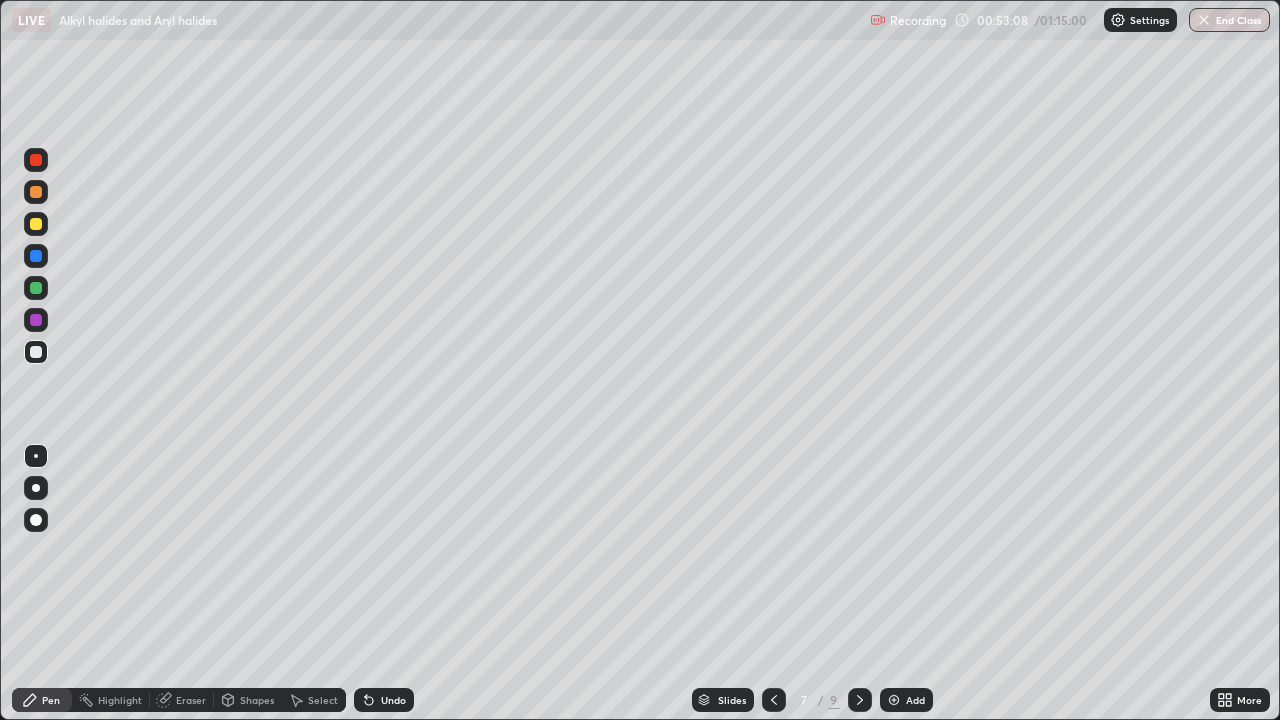 click on "Pen" at bounding box center [51, 700] 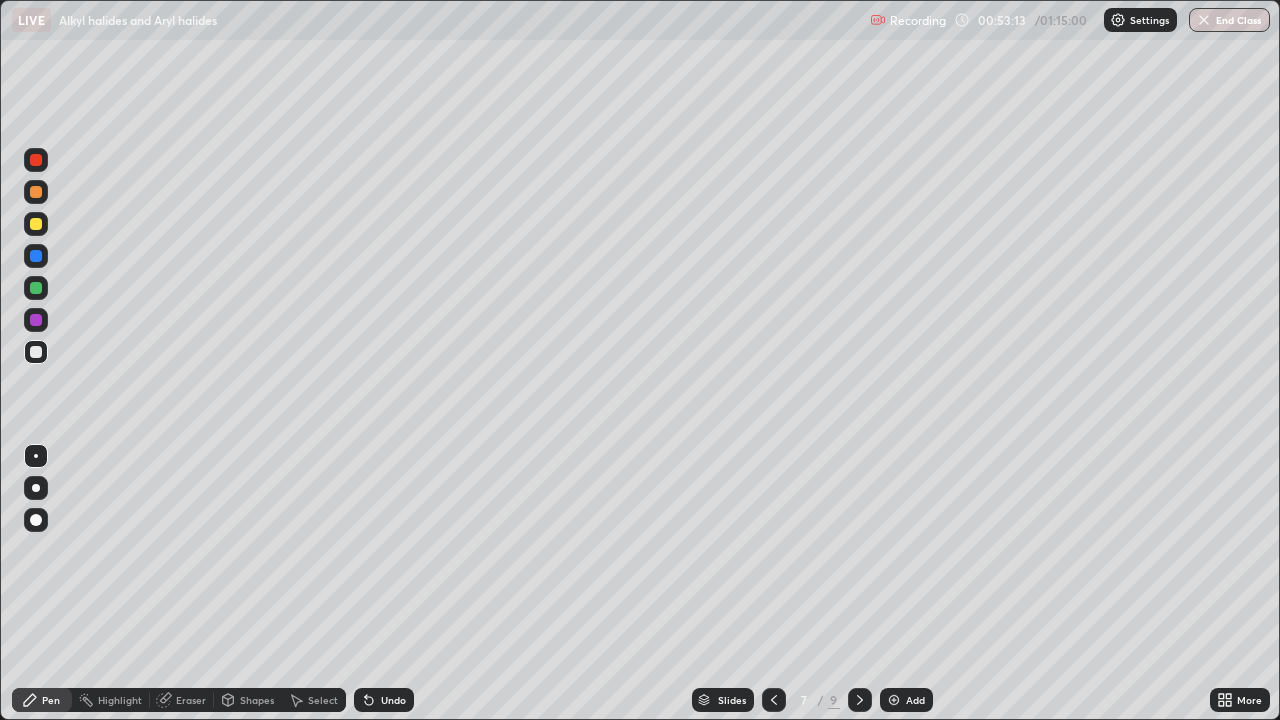 click on "Eraser" at bounding box center [182, 700] 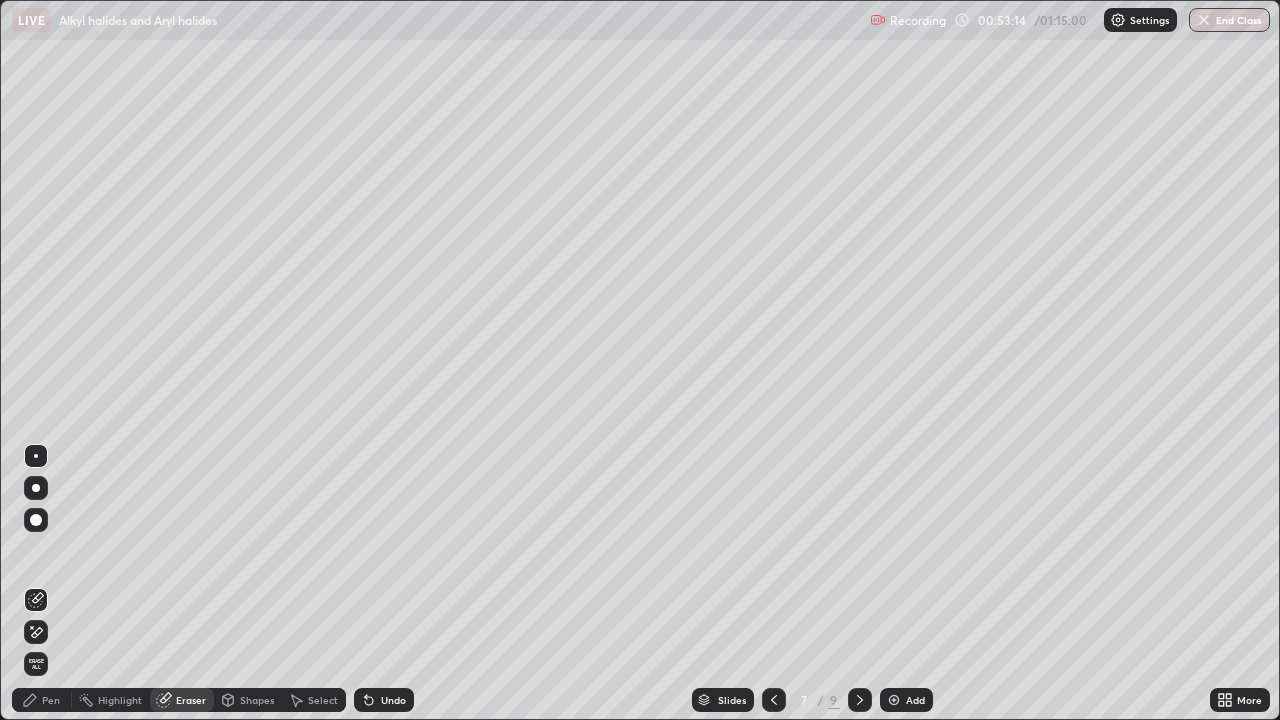 click on "Pen" at bounding box center (42, 700) 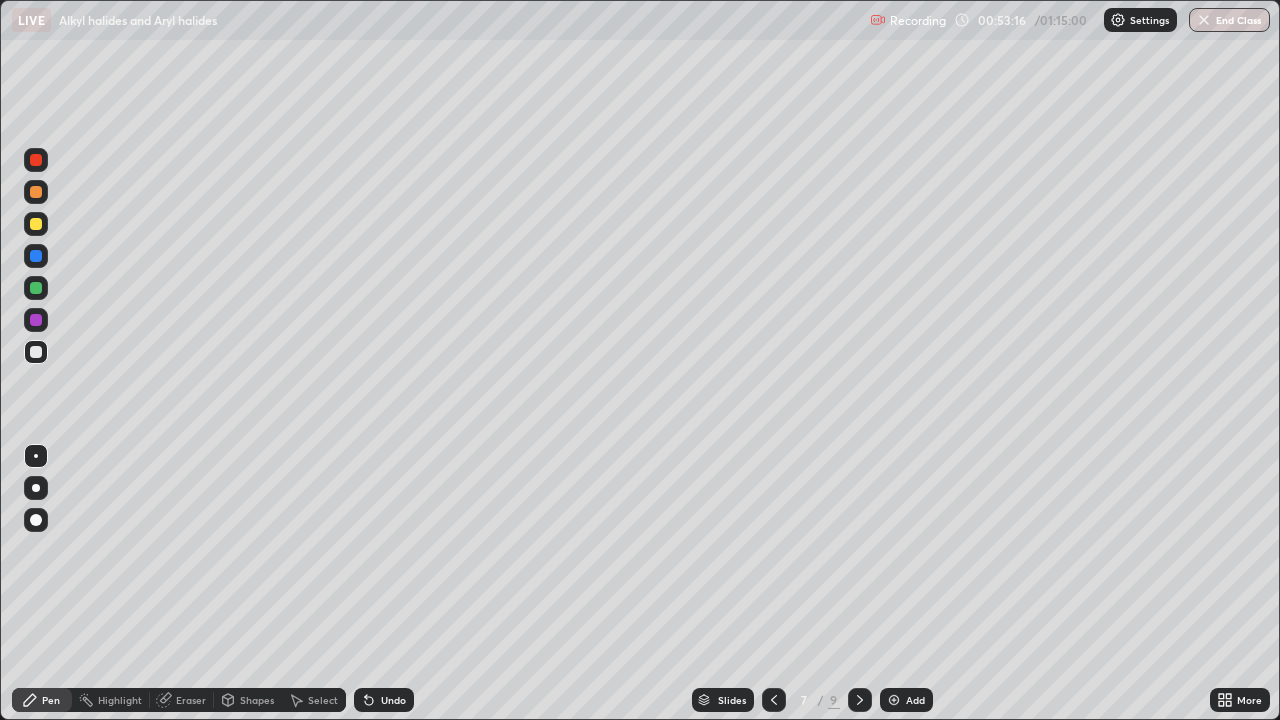 click at bounding box center [36, 320] 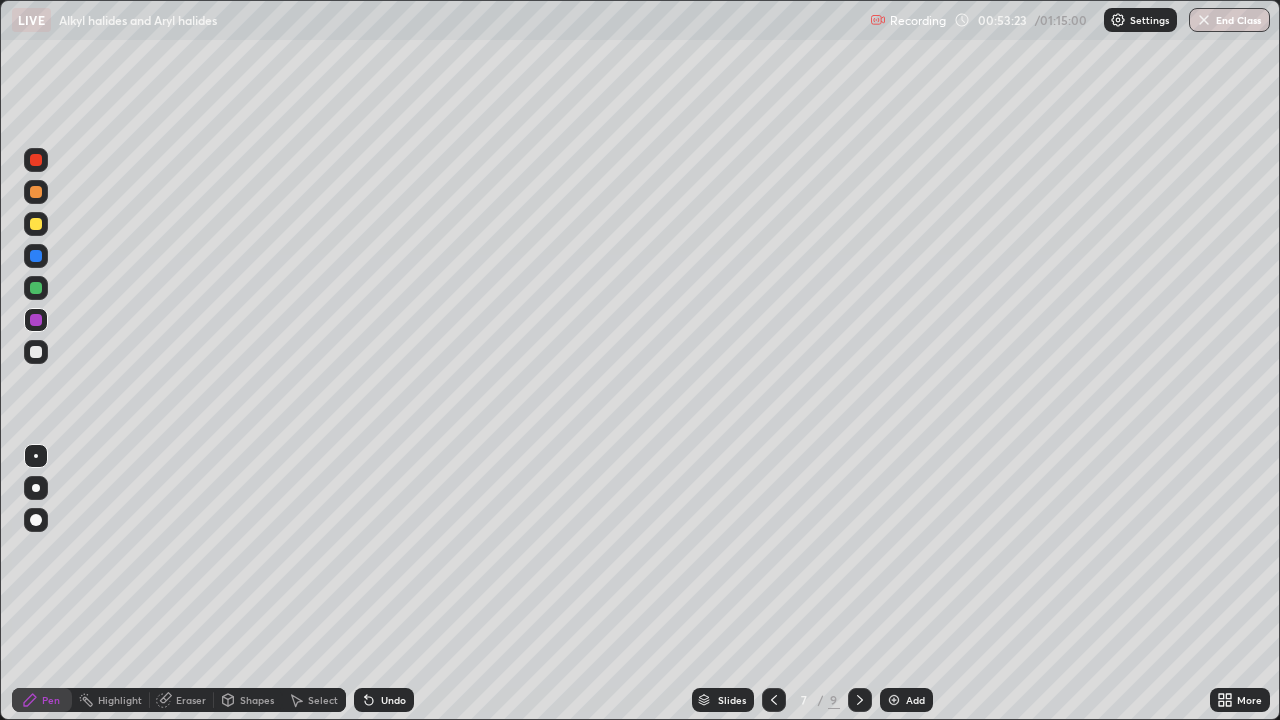 click at bounding box center (36, 352) 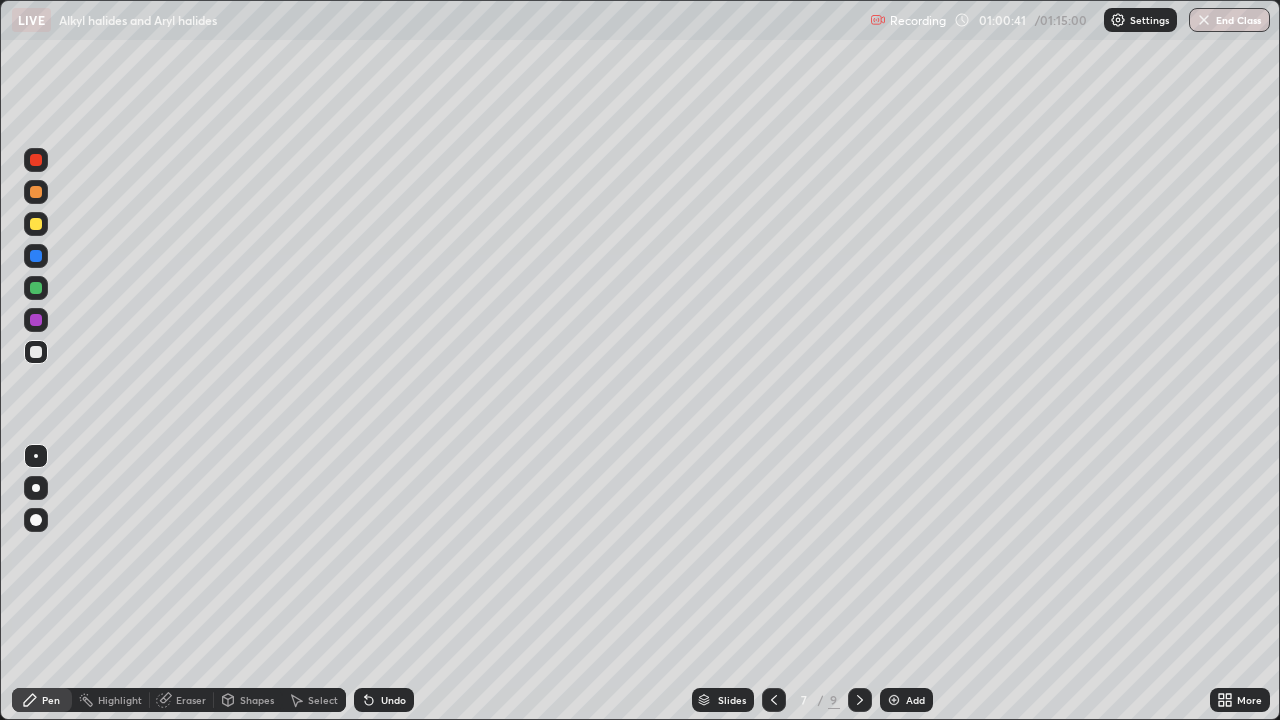 click at bounding box center (36, 160) 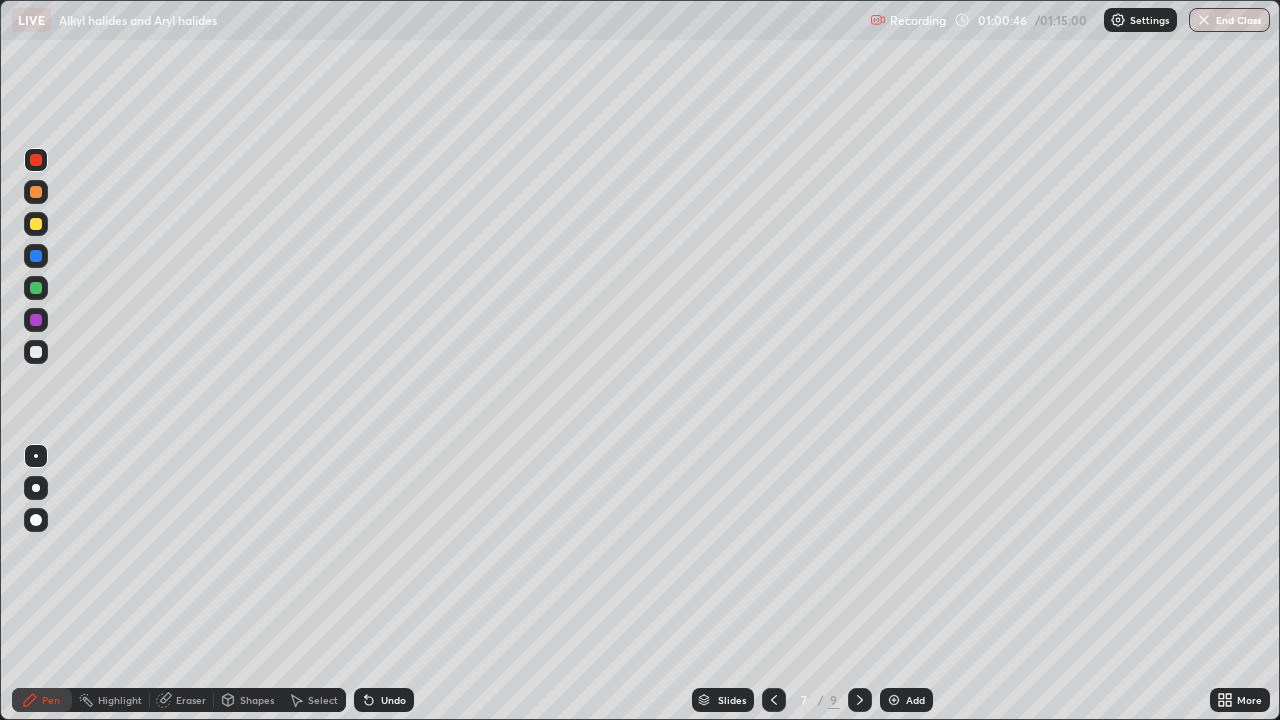 click at bounding box center [36, 352] 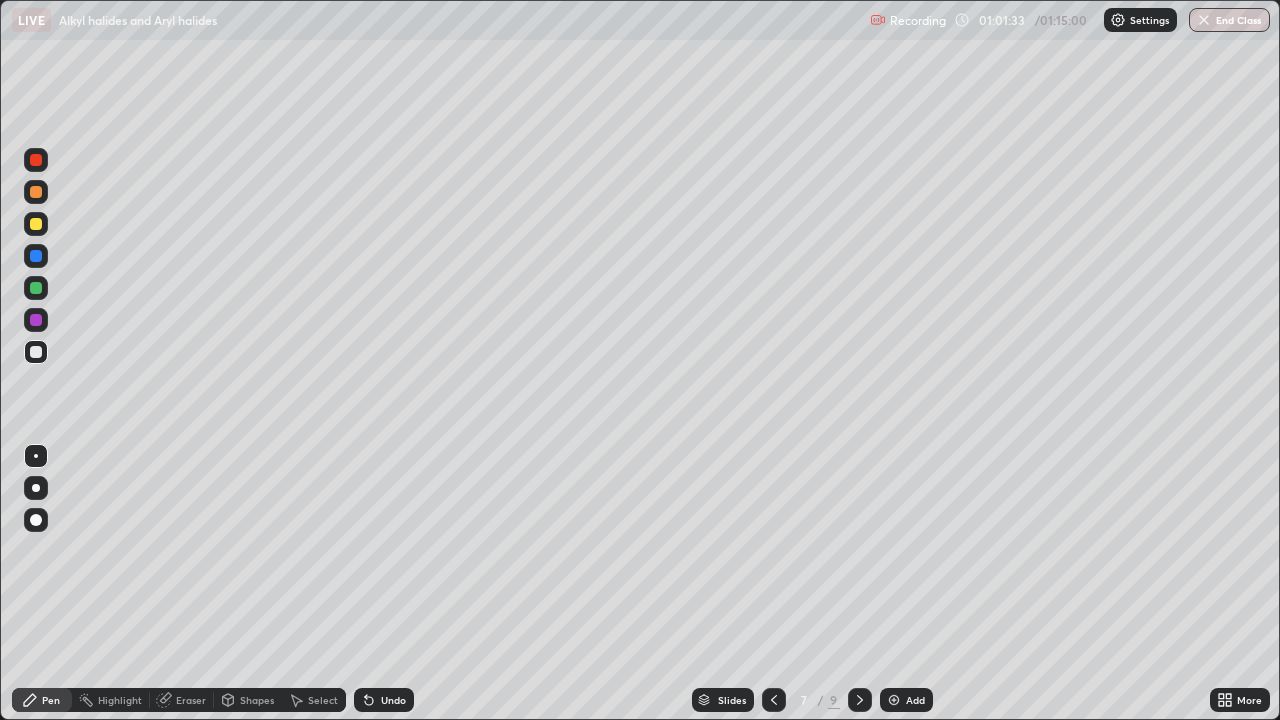 click at bounding box center [36, 288] 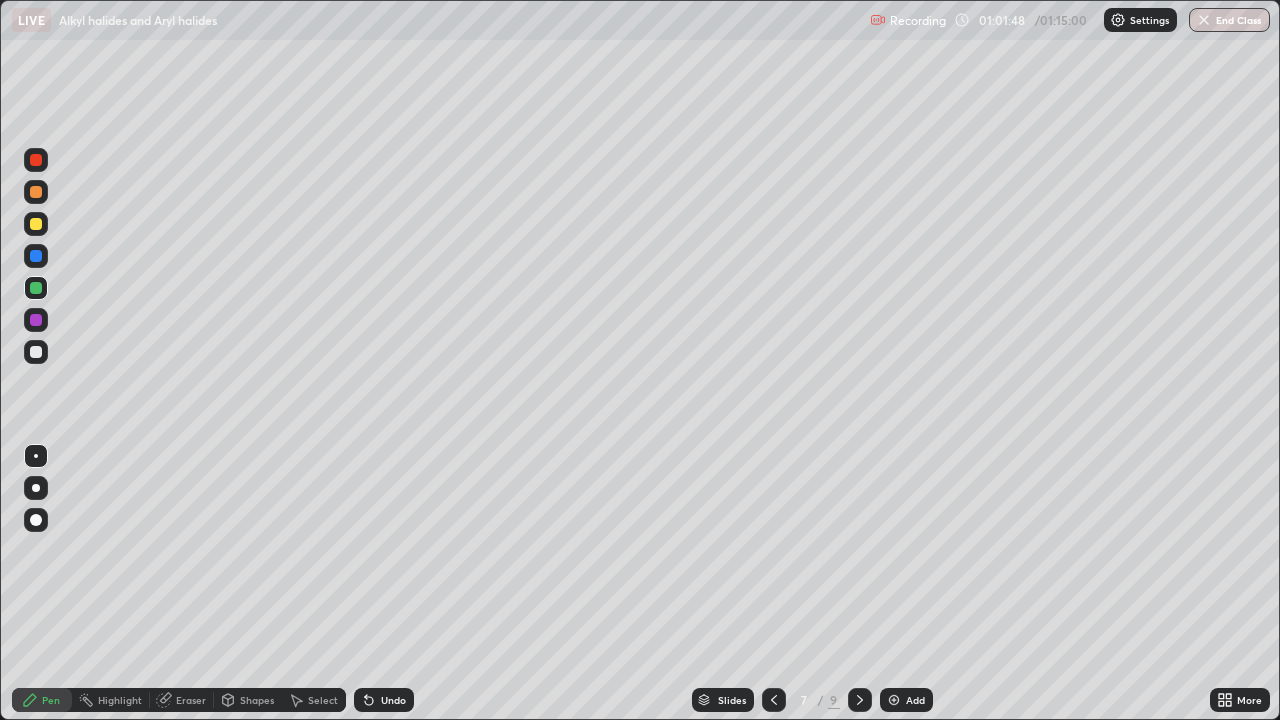 click at bounding box center (36, 192) 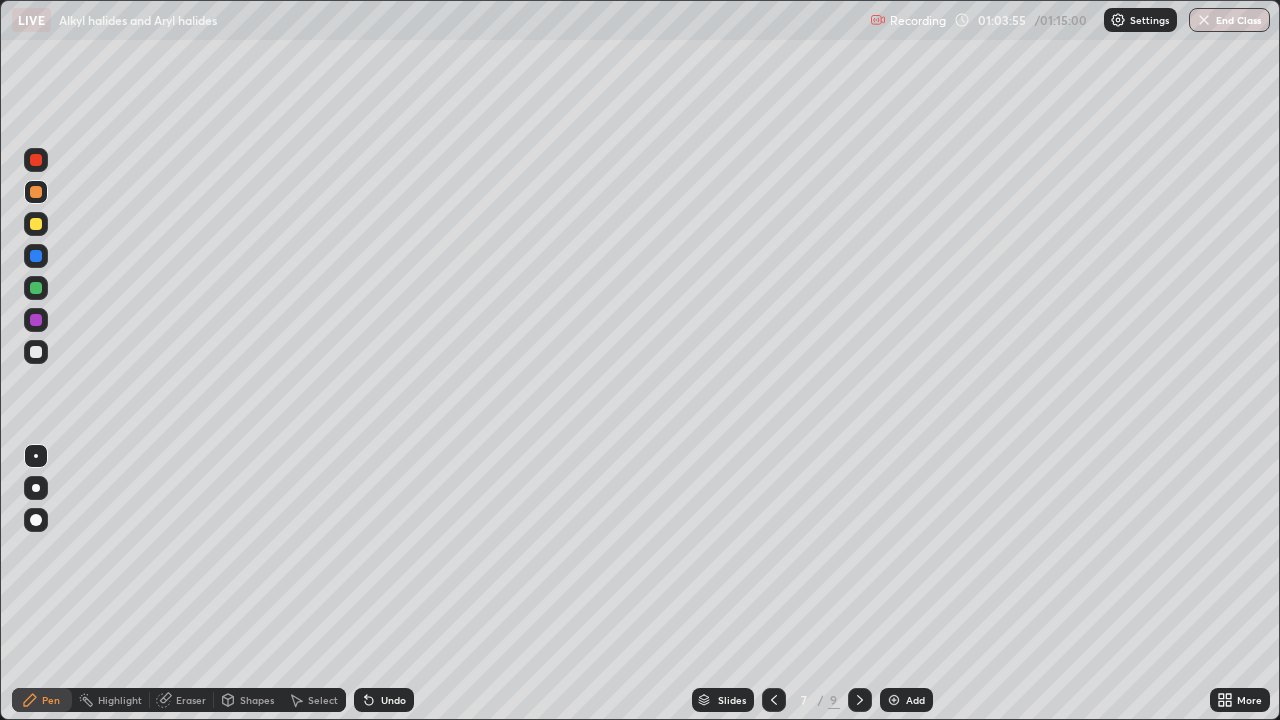 click at bounding box center [36, 352] 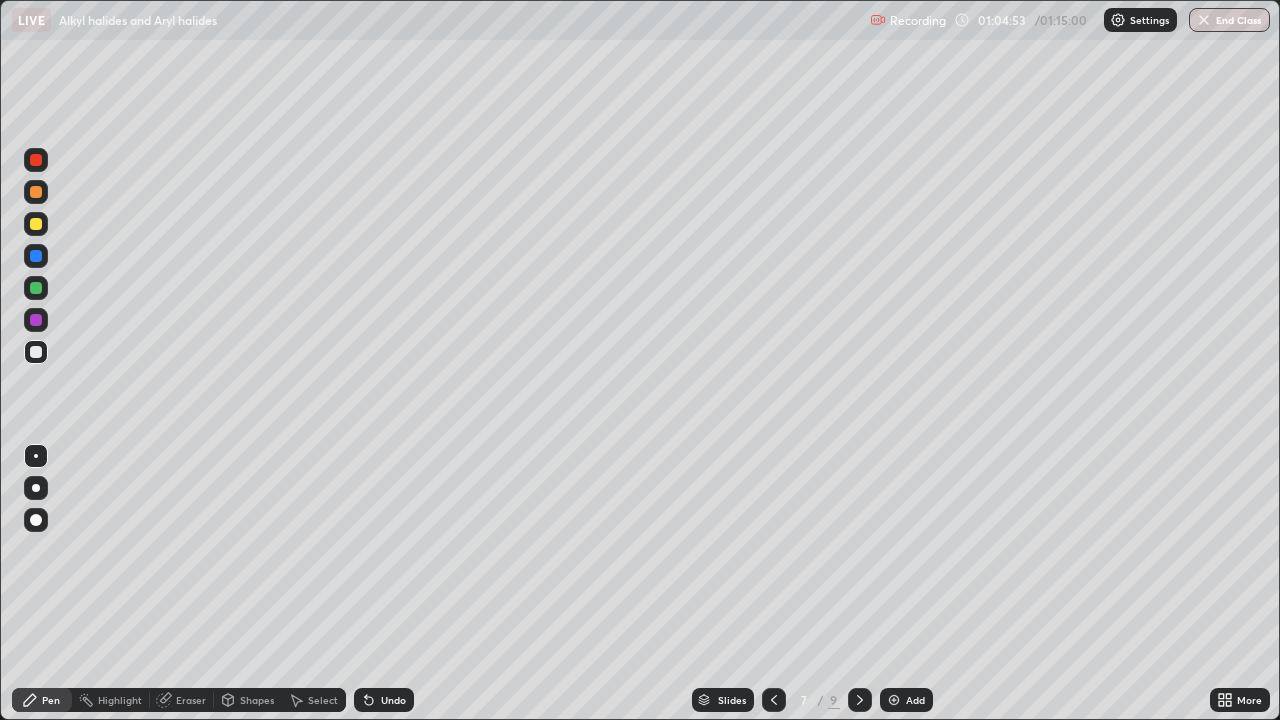 click 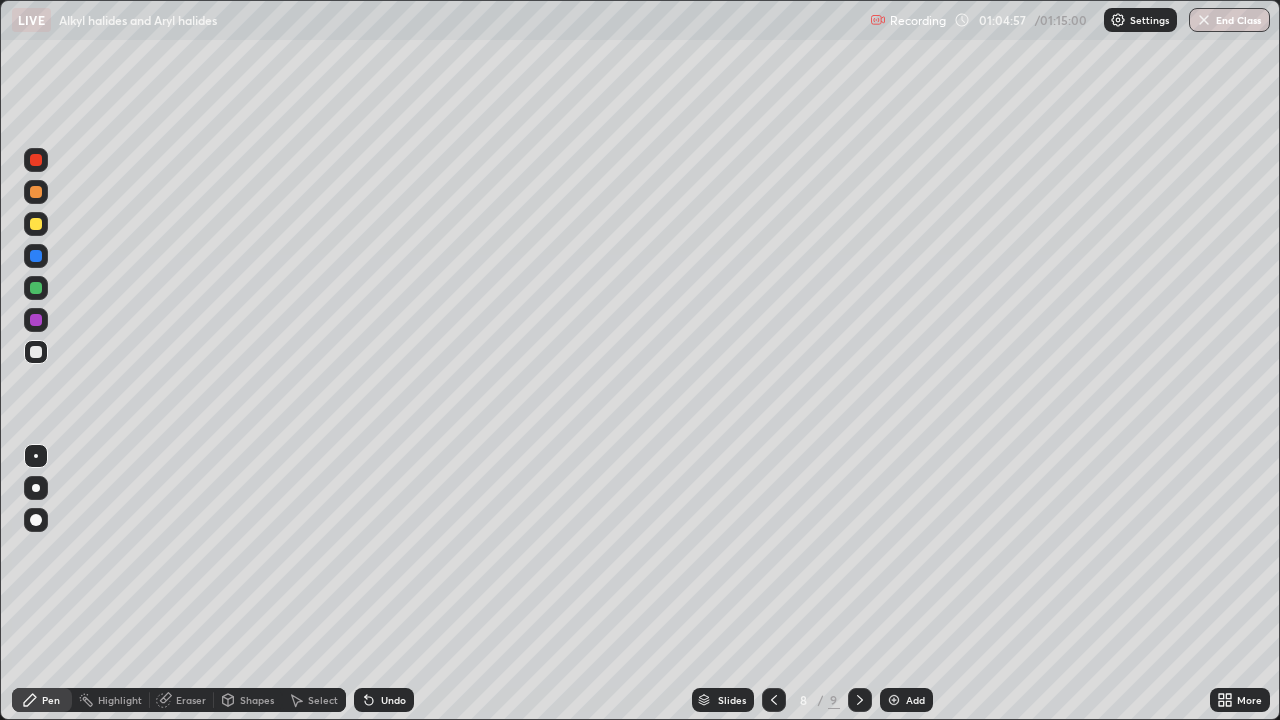 click 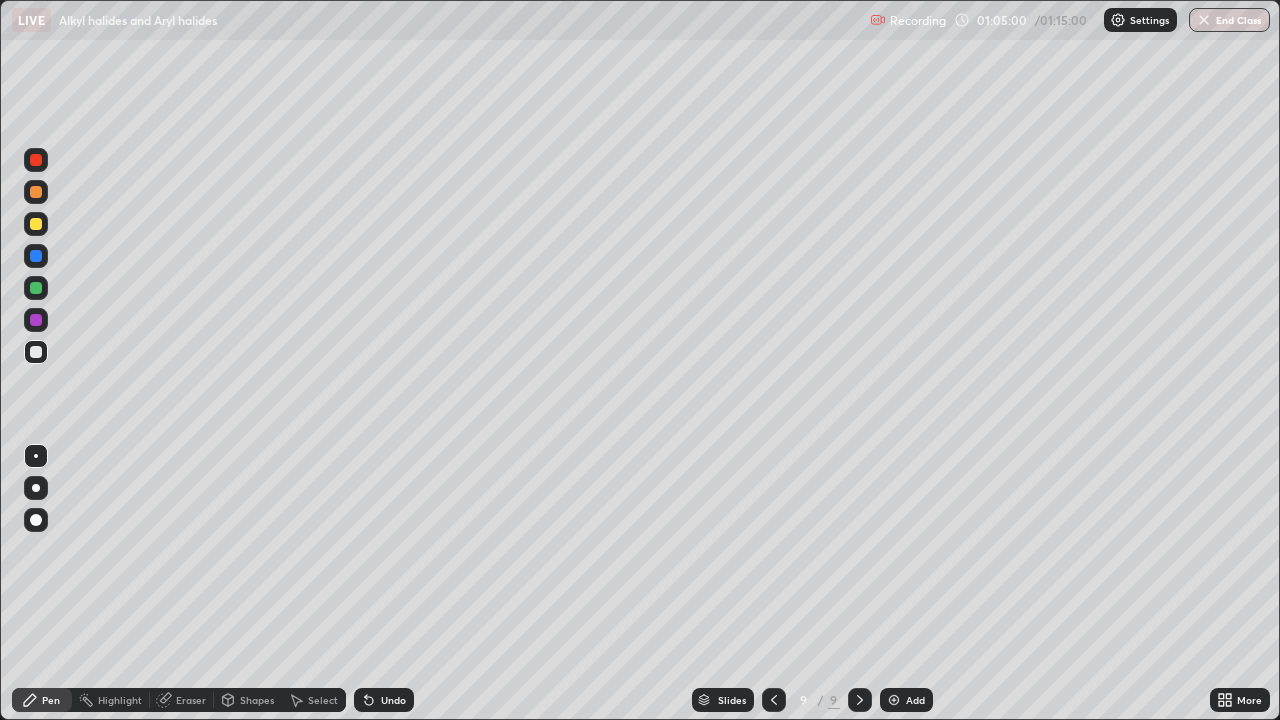 click 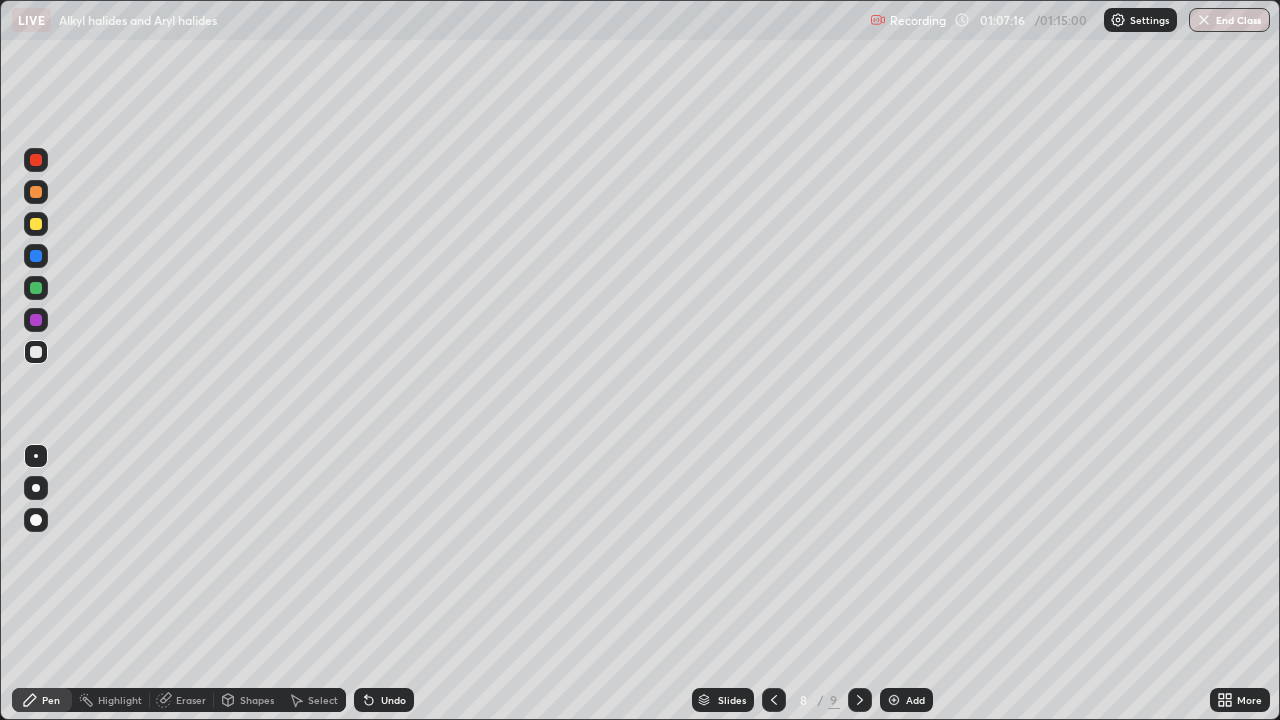 click 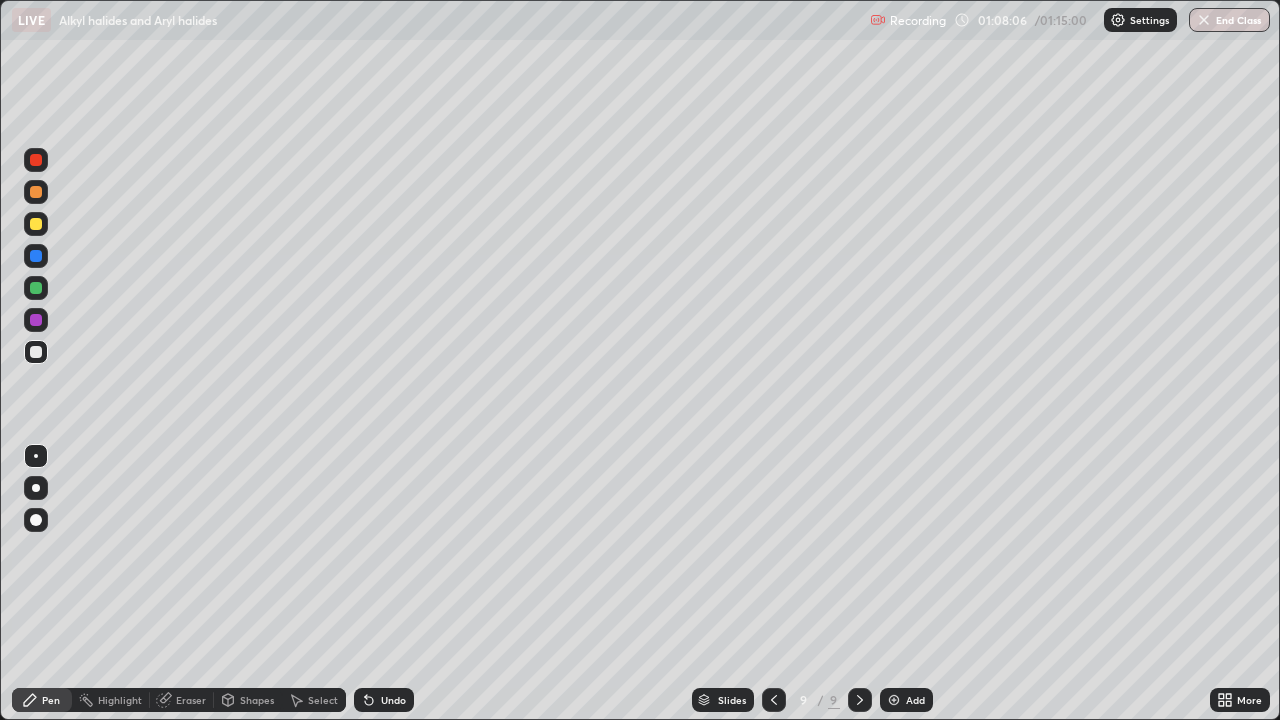 click 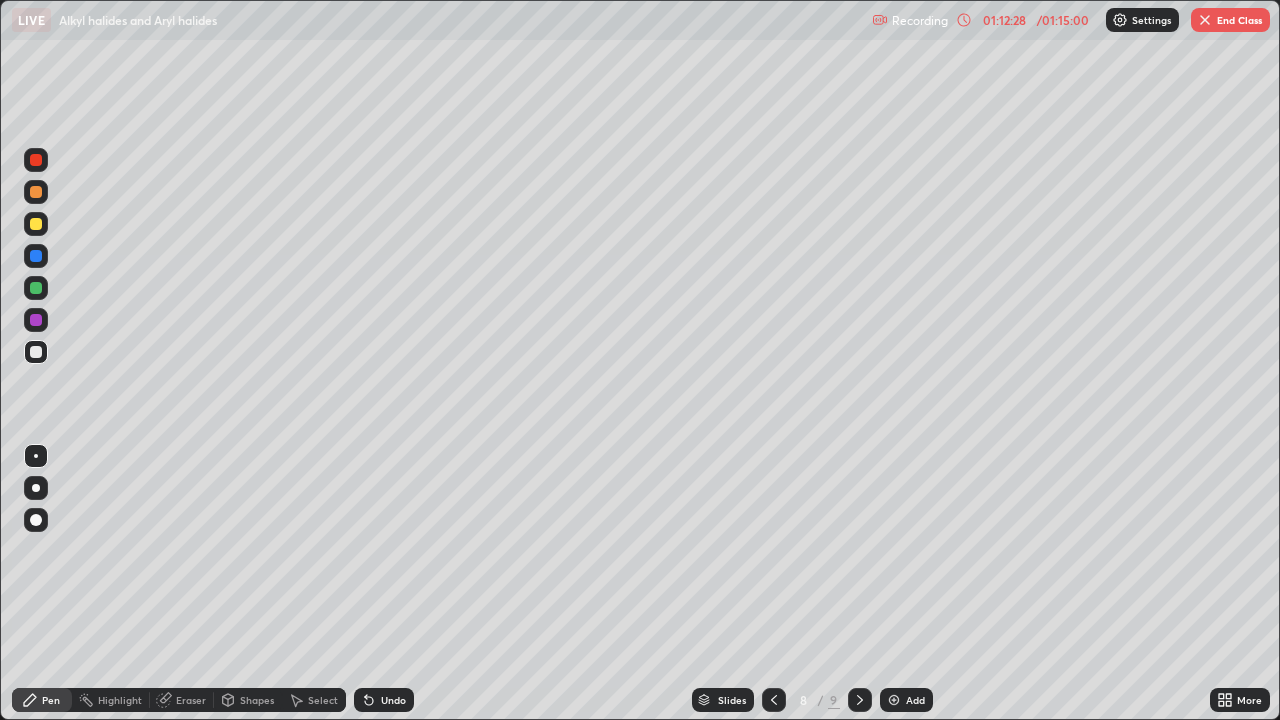 click at bounding box center (36, 224) 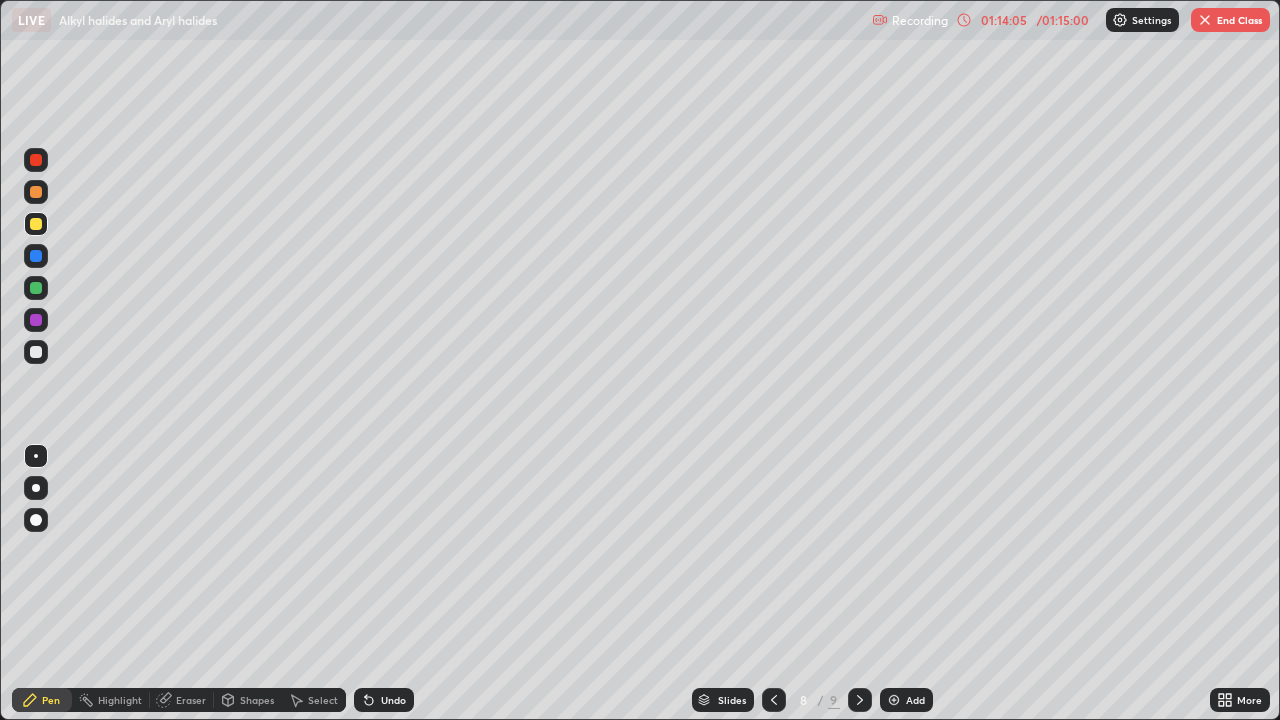 click 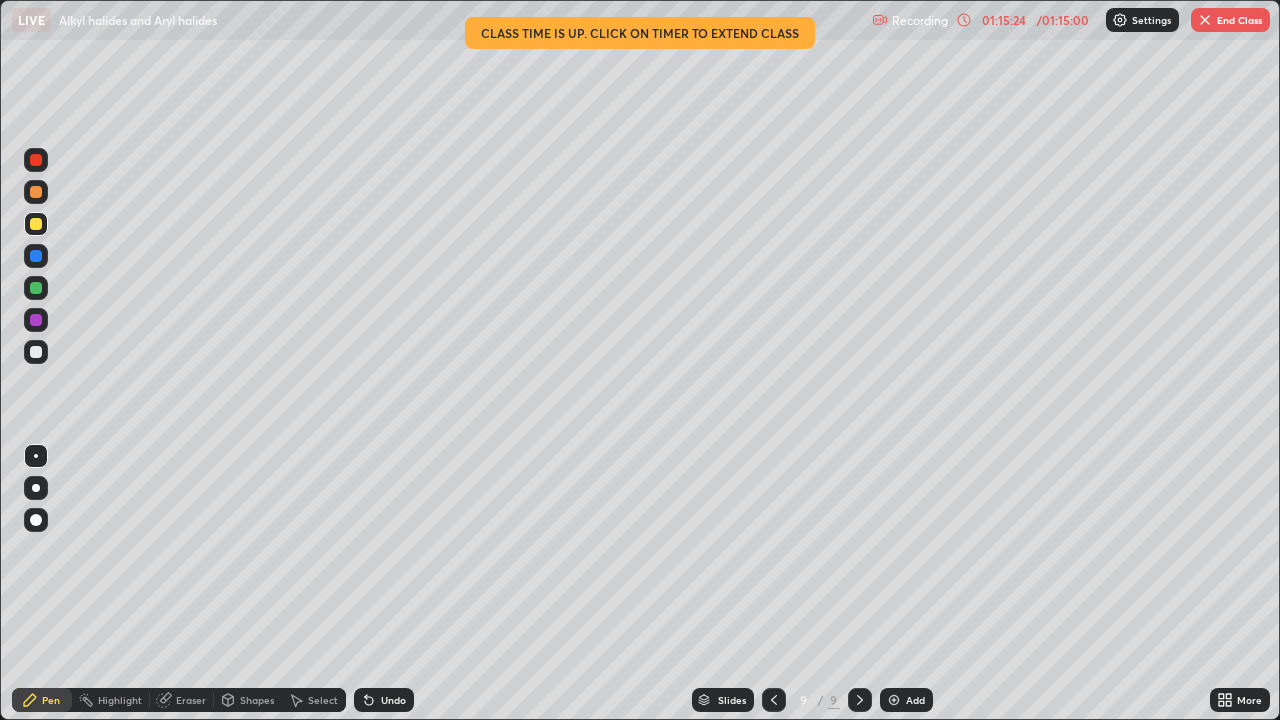 click on "01:15:24" at bounding box center [1004, 20] 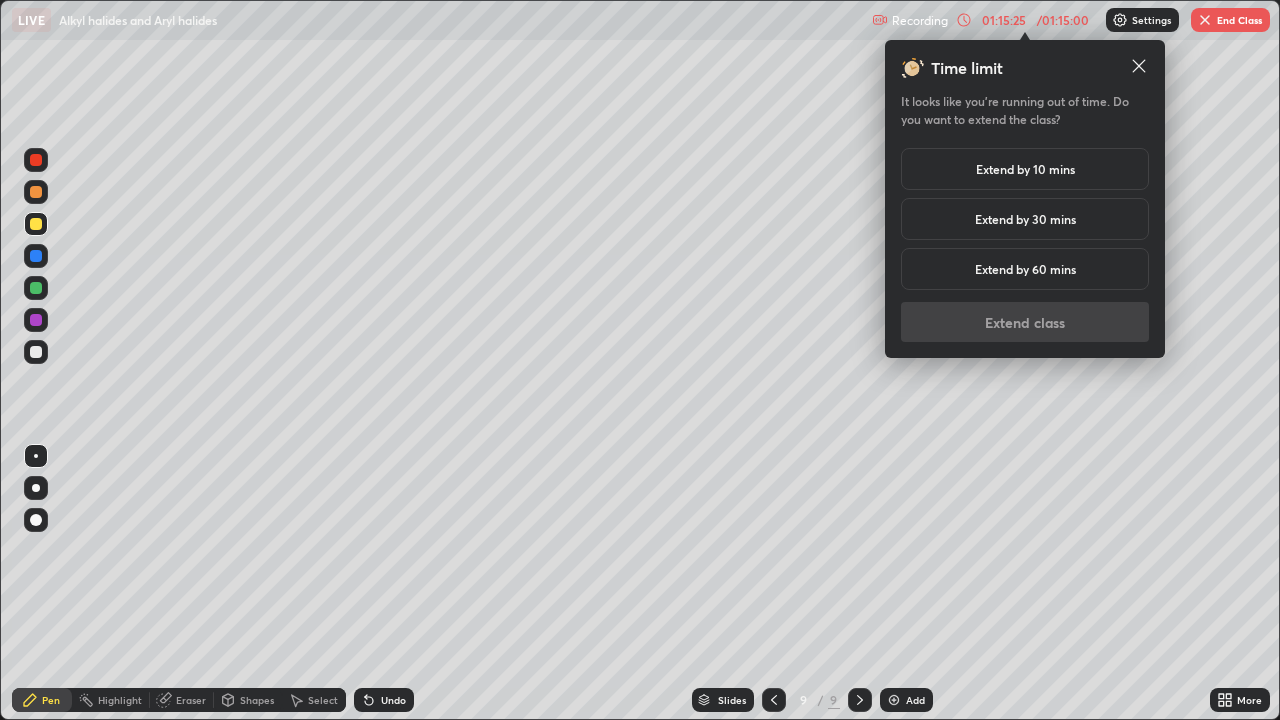 click on "Extend by 10 mins" at bounding box center [1025, 169] 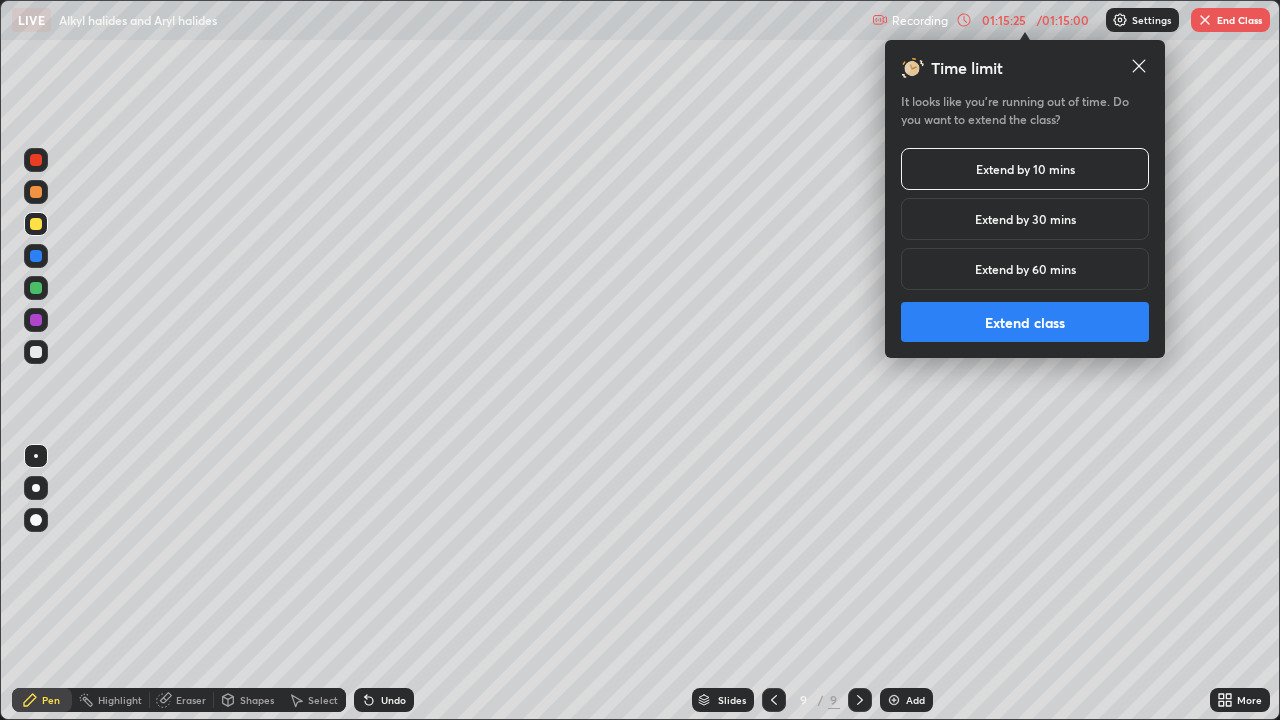 click on "Extend class" at bounding box center (1025, 322) 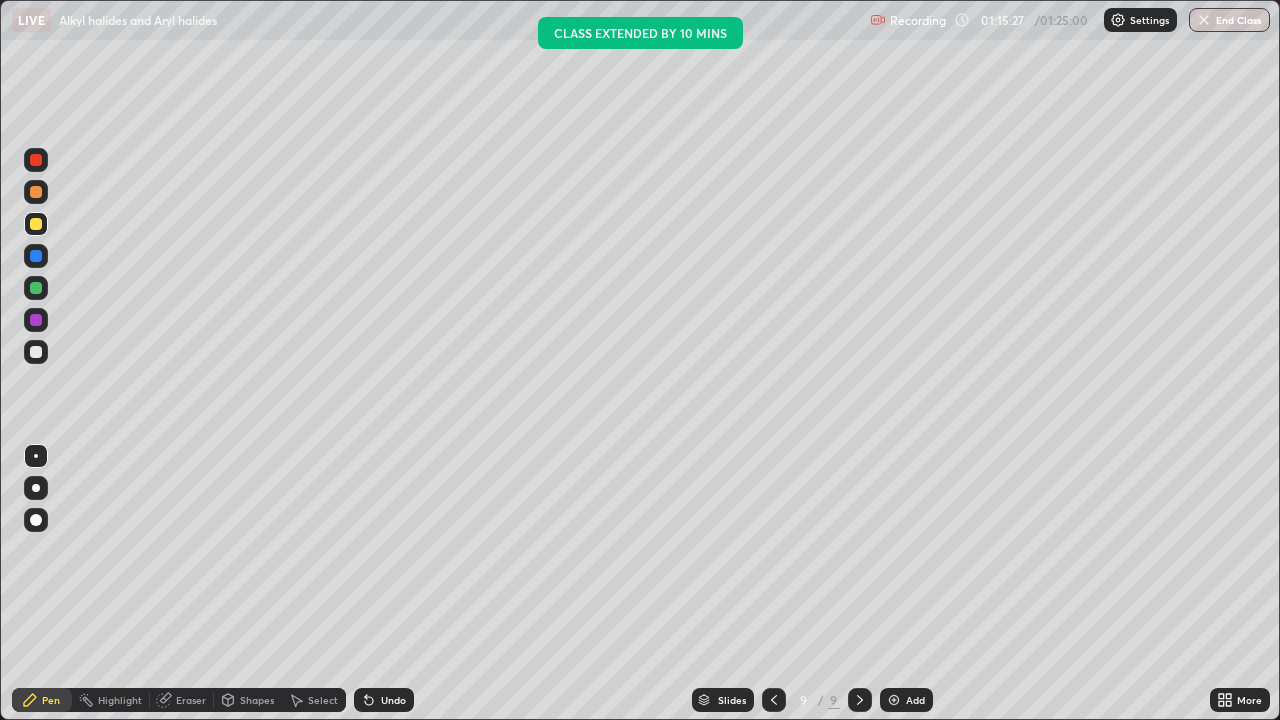 click at bounding box center [1204, 20] 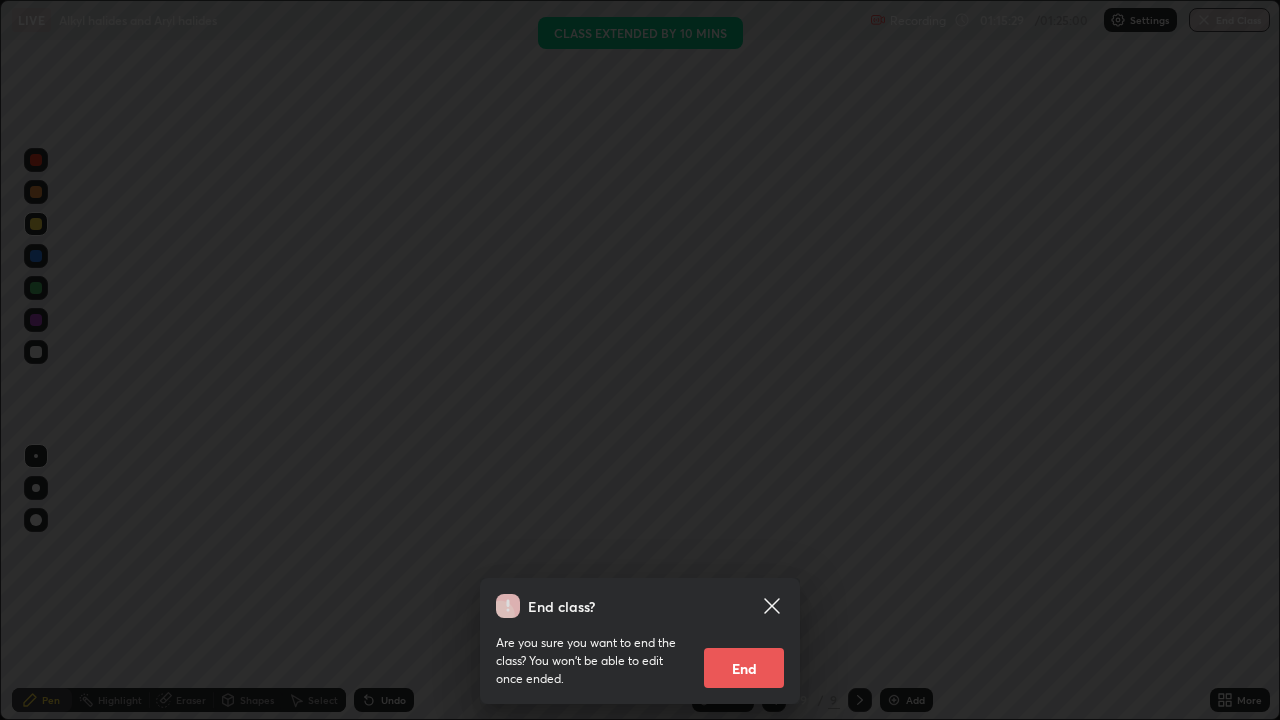 click on "End" at bounding box center (744, 668) 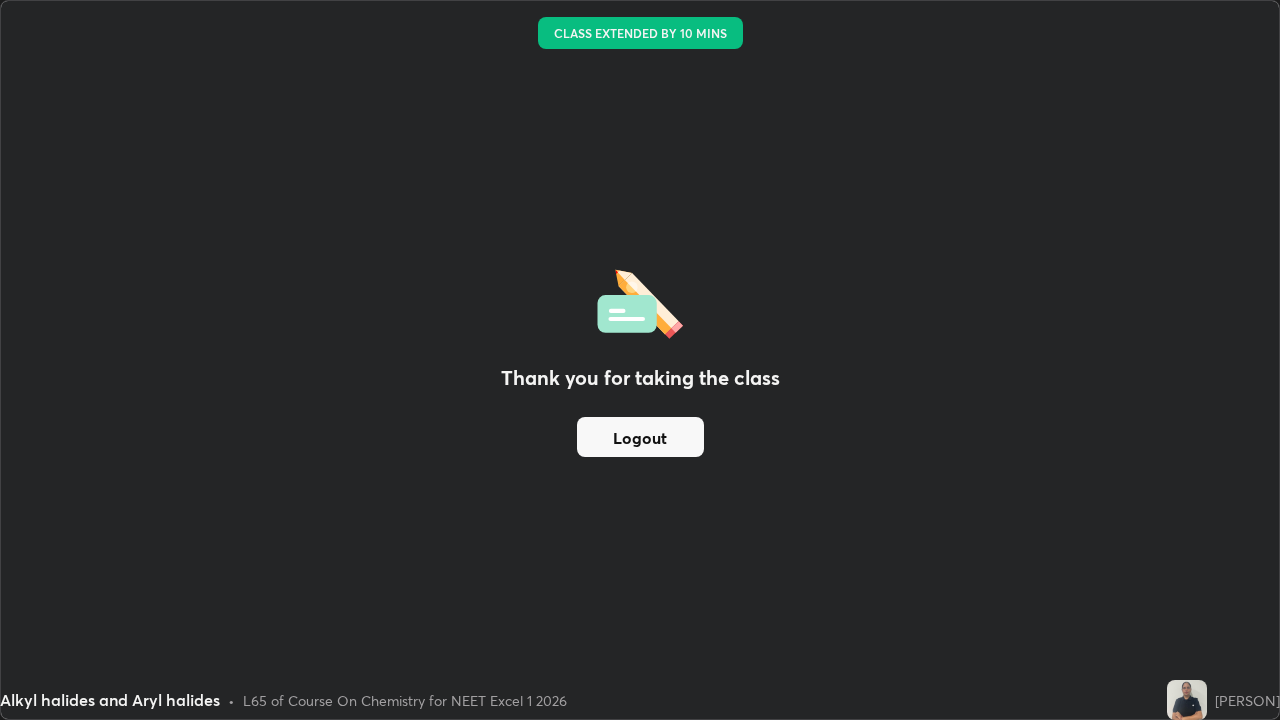 click on "Logout" at bounding box center [640, 437] 